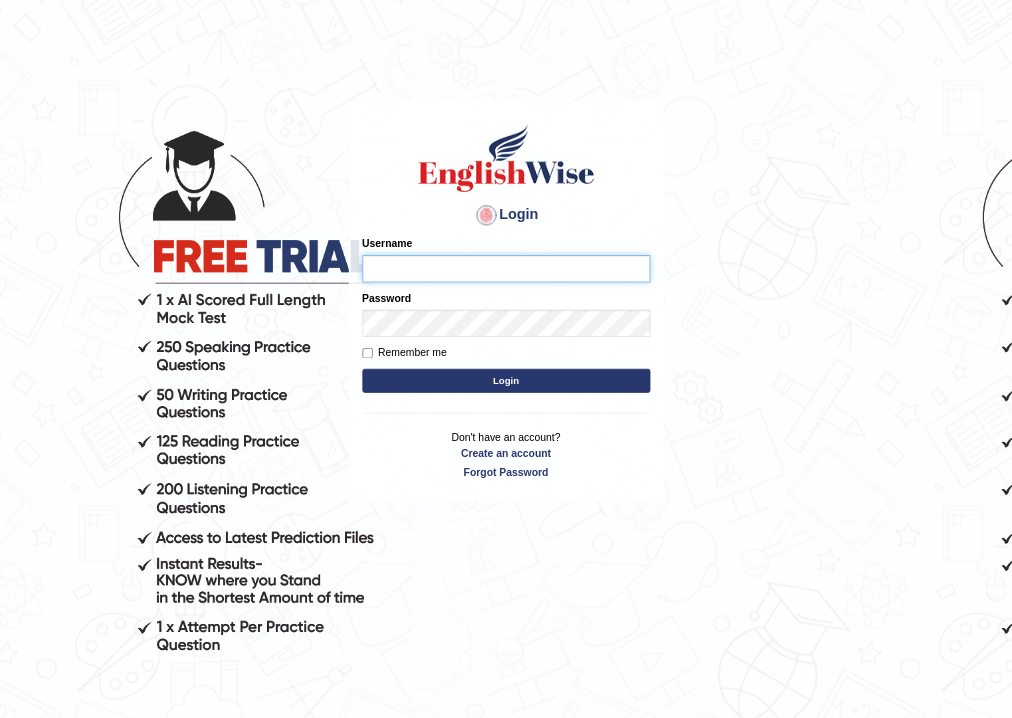 scroll, scrollTop: 0, scrollLeft: 0, axis: both 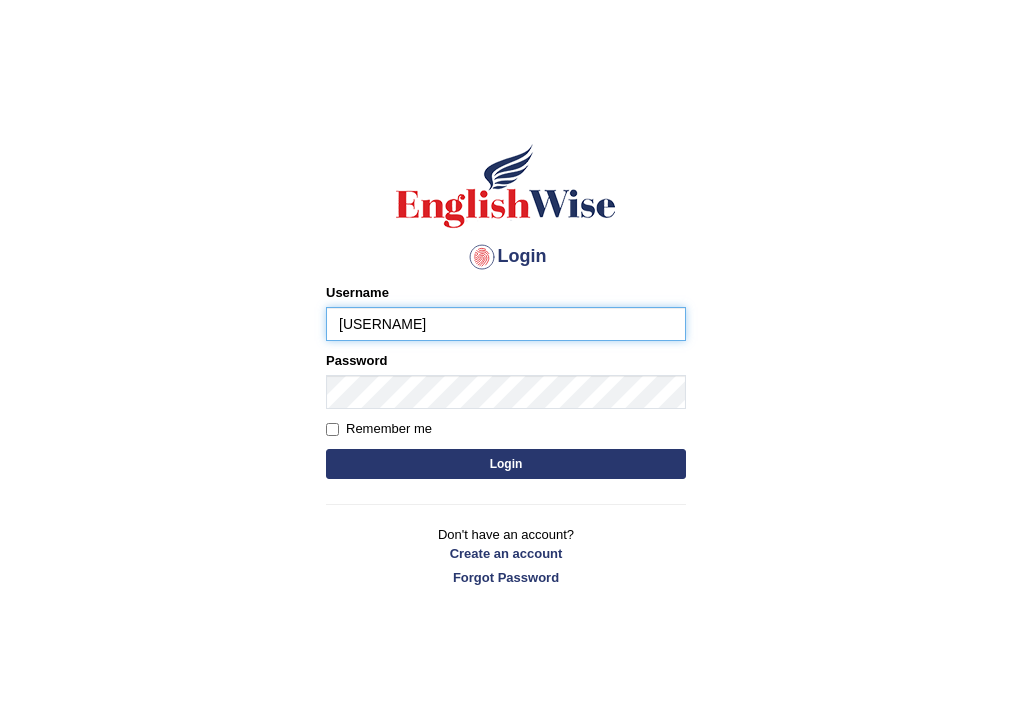 type on "parwin_parramatta" 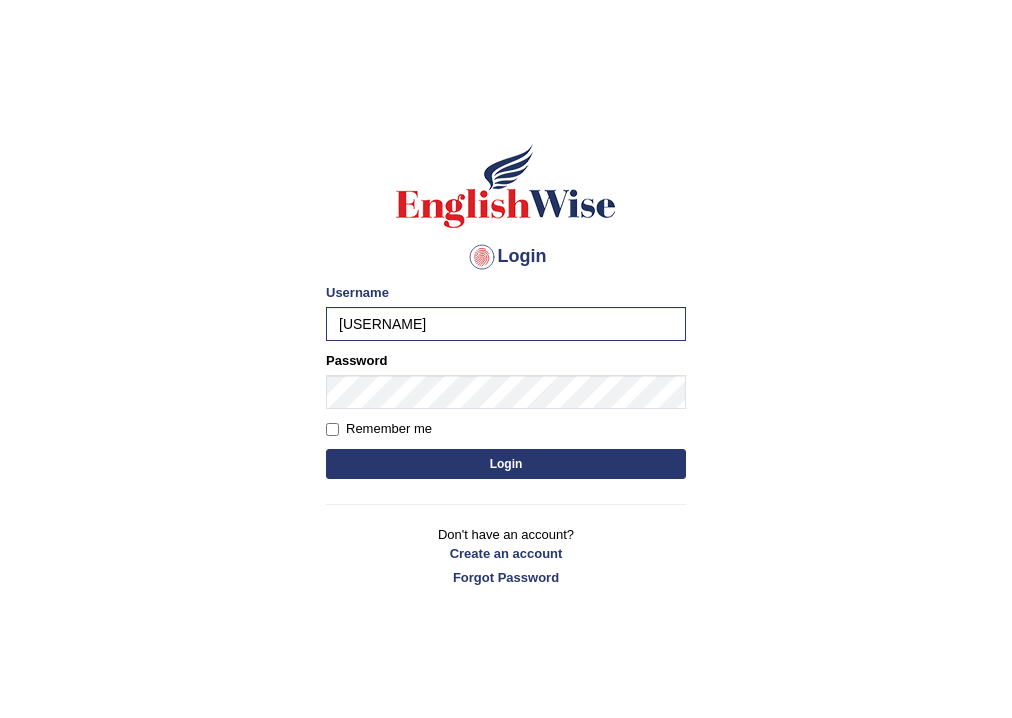 click on "Please fix the following errors:
Username
parwin_parramatta
Password
Remember me
Login" at bounding box center (506, 383) 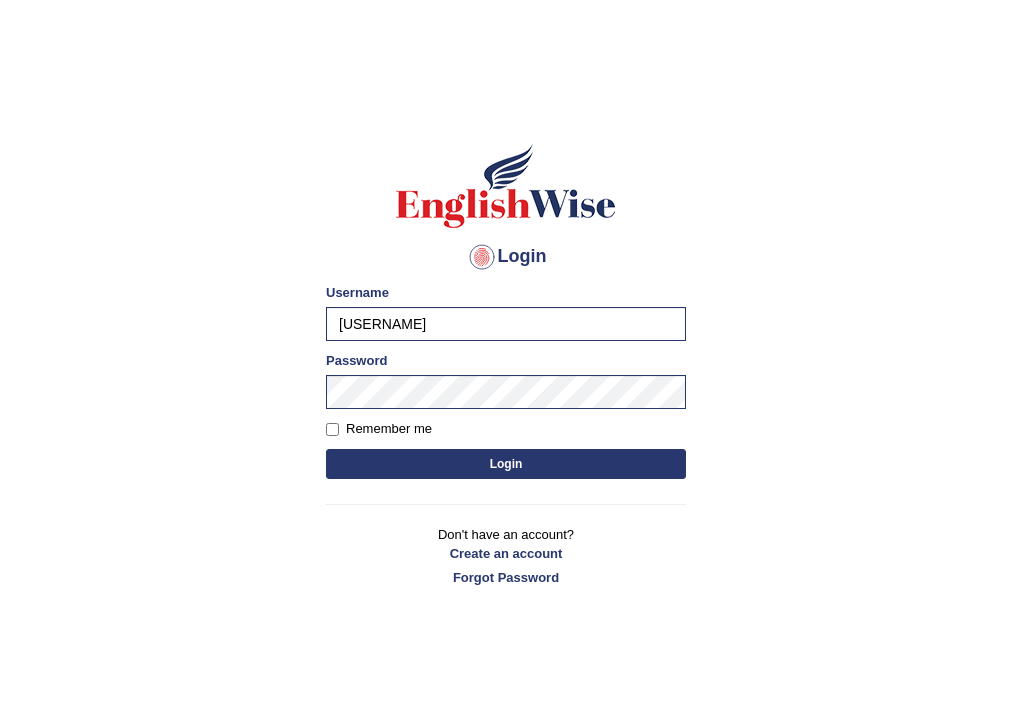 click on "Login" at bounding box center [506, 464] 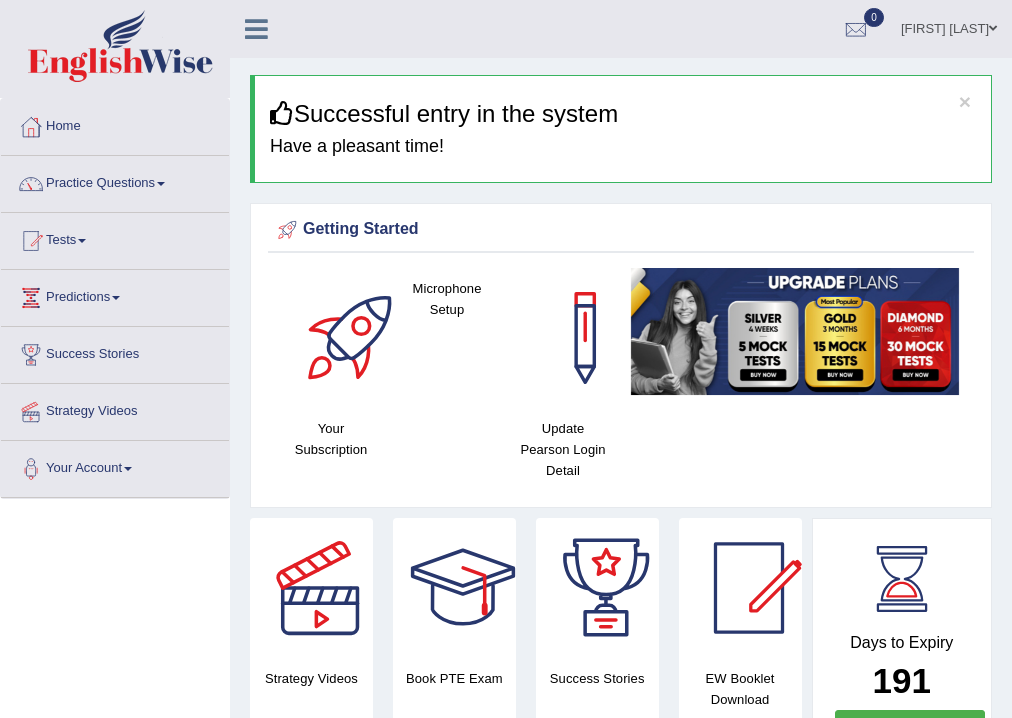 scroll, scrollTop: 0, scrollLeft: 0, axis: both 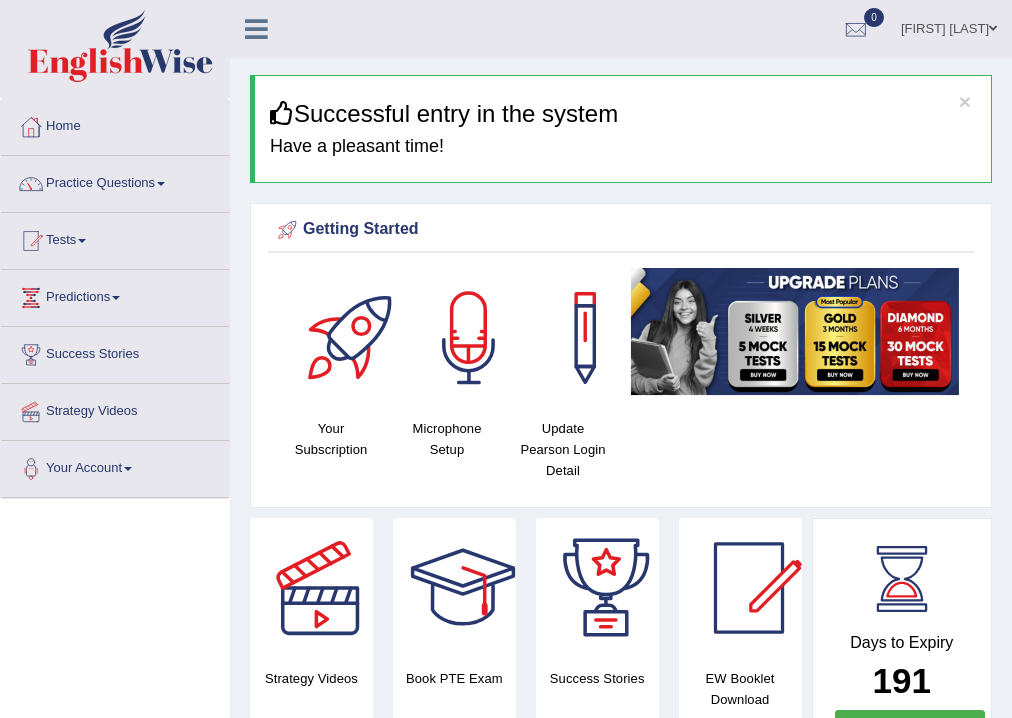 click on "Practice Questions" at bounding box center [115, 181] 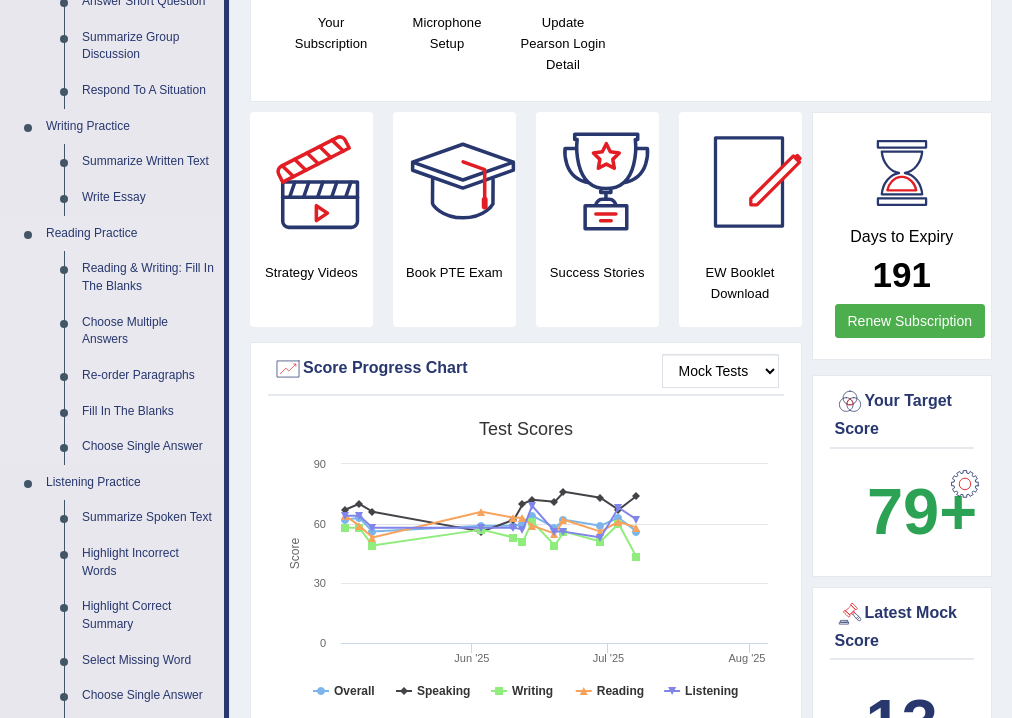 scroll, scrollTop: 320, scrollLeft: 0, axis: vertical 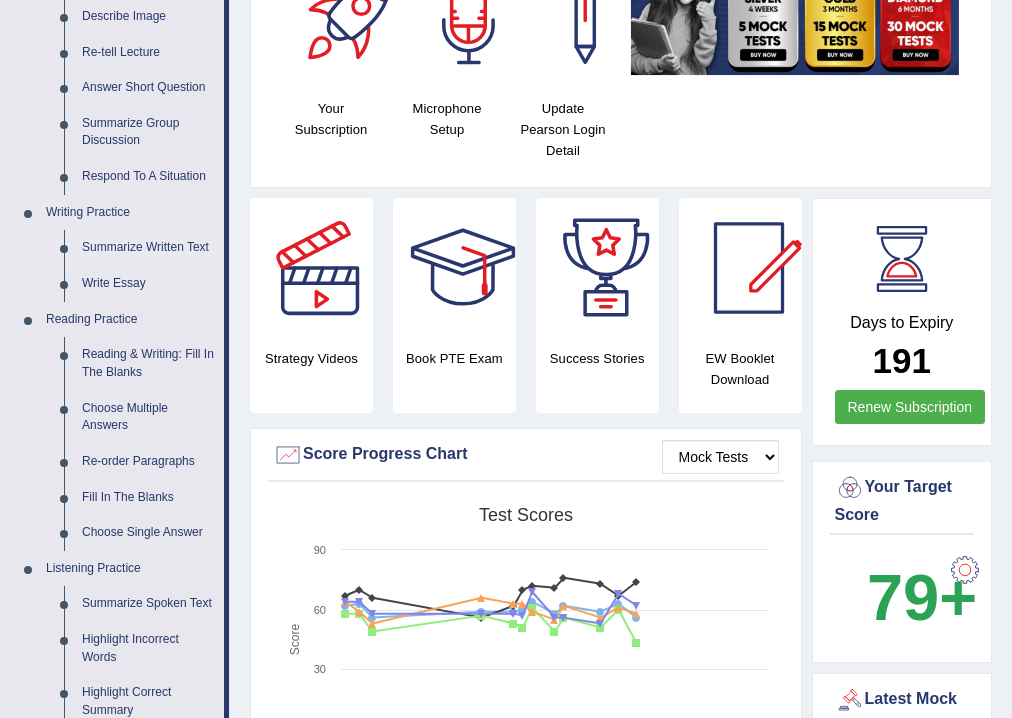 click on "Summarize Written Text" at bounding box center (148, 248) 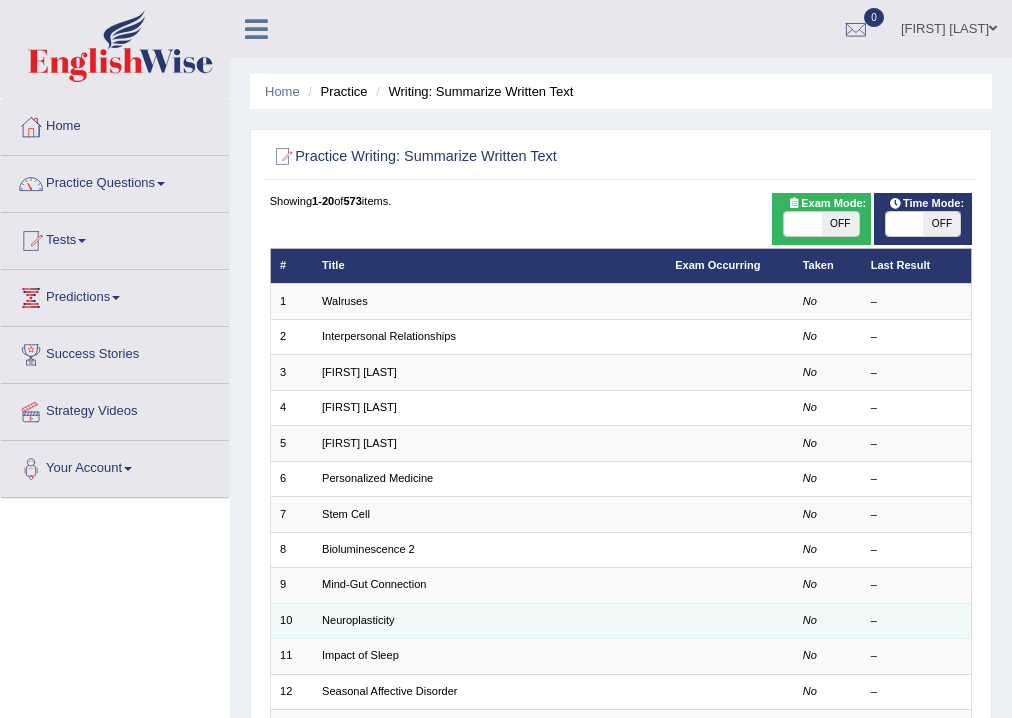 scroll, scrollTop: 0, scrollLeft: 0, axis: both 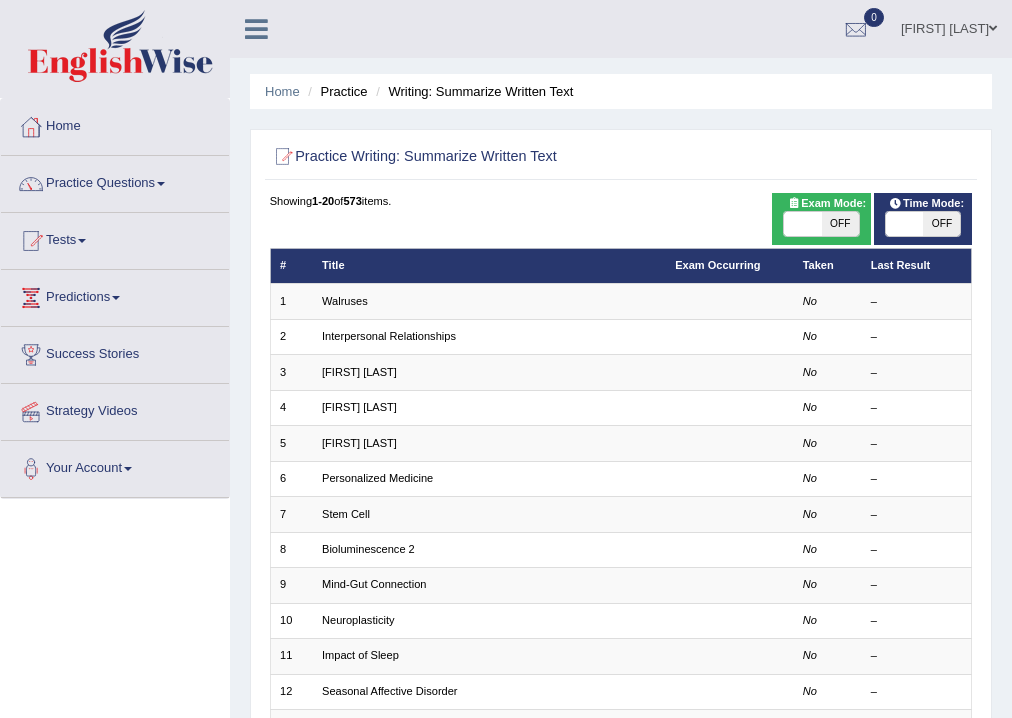 click on "OFF" at bounding box center [840, 224] 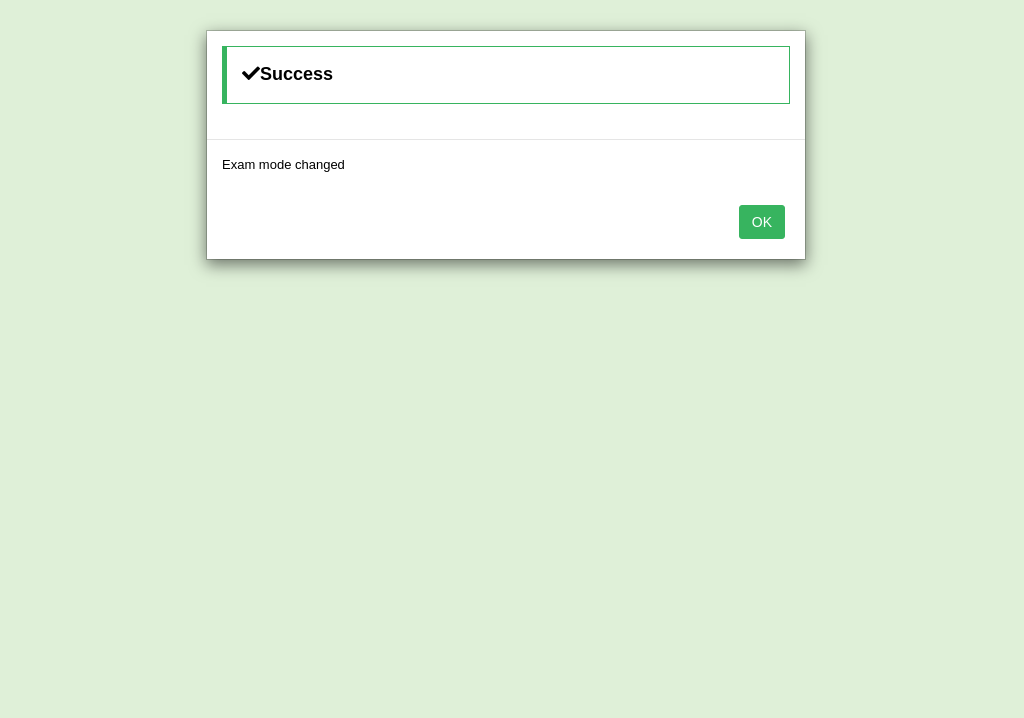 click on "OK" at bounding box center [762, 222] 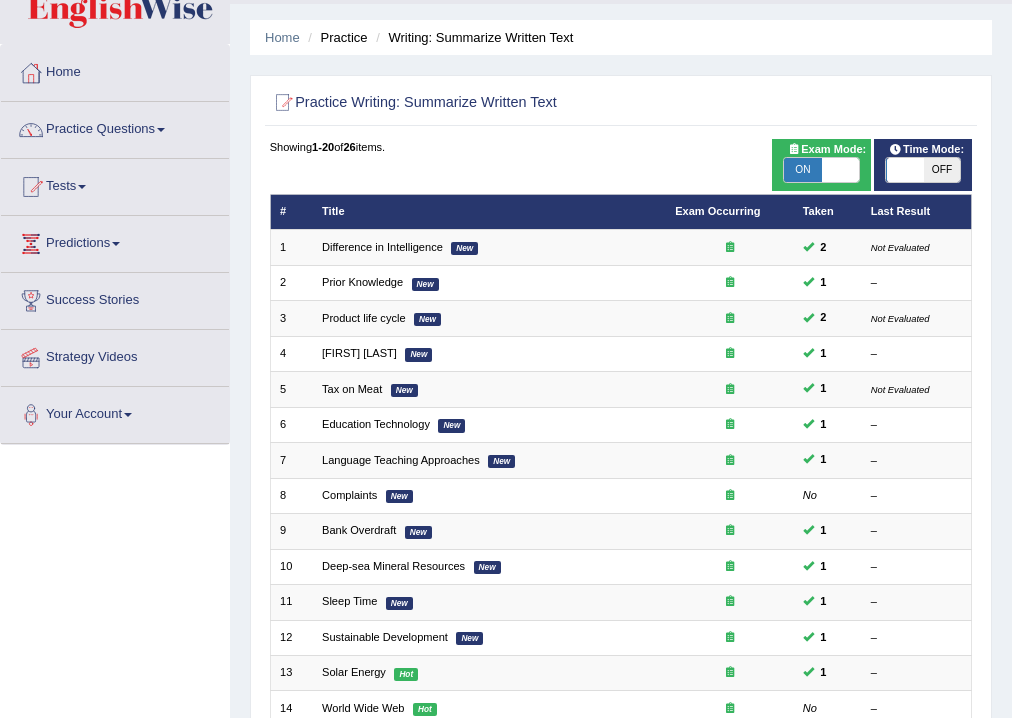 scroll, scrollTop: 0, scrollLeft: 0, axis: both 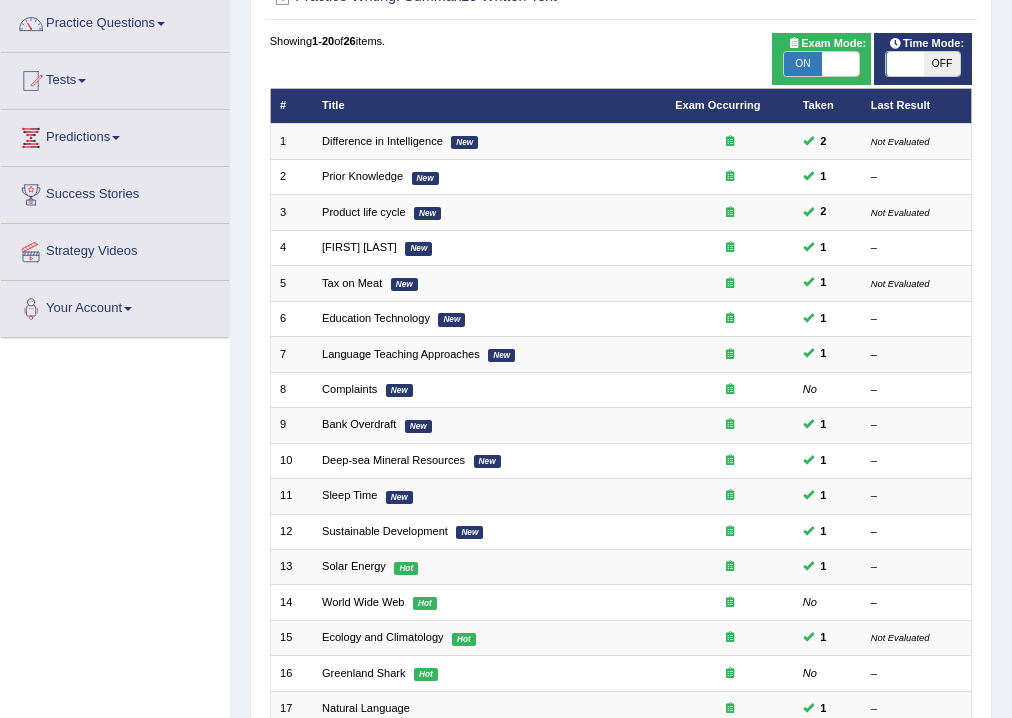 click on "OFF" at bounding box center [941, 64] 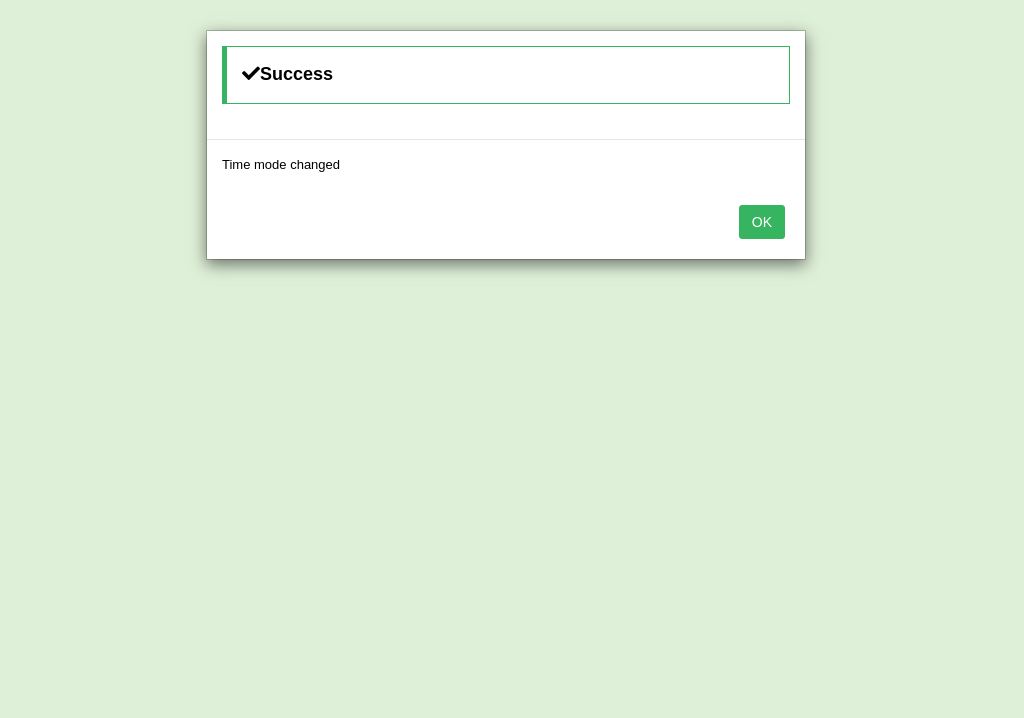 click on "OK" at bounding box center (762, 222) 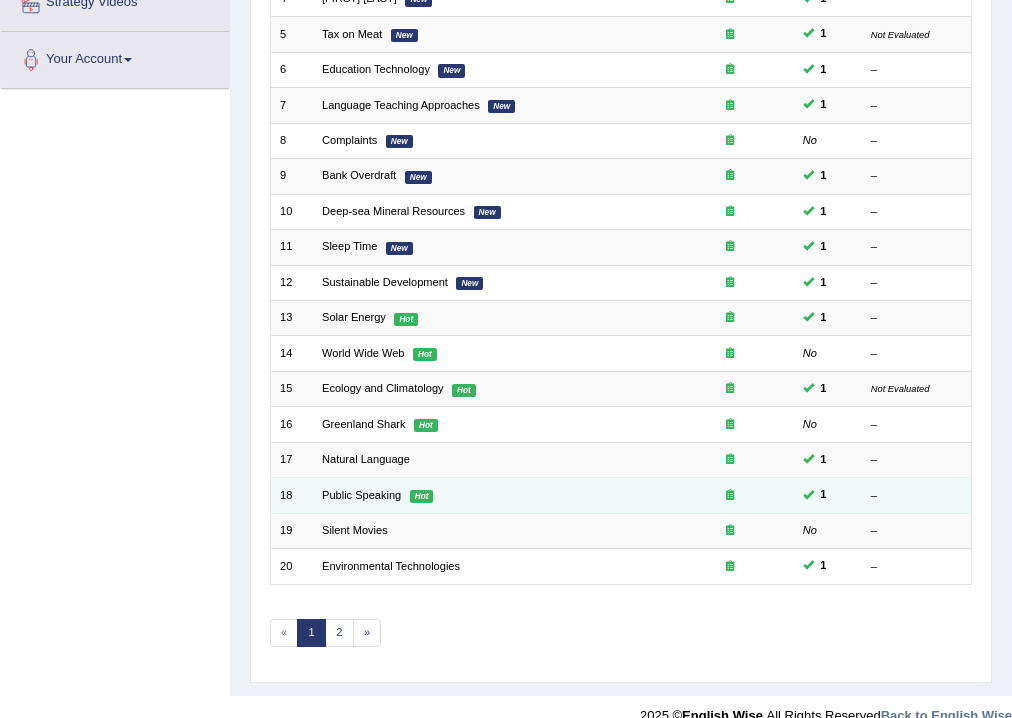 scroll, scrollTop: 433, scrollLeft: 0, axis: vertical 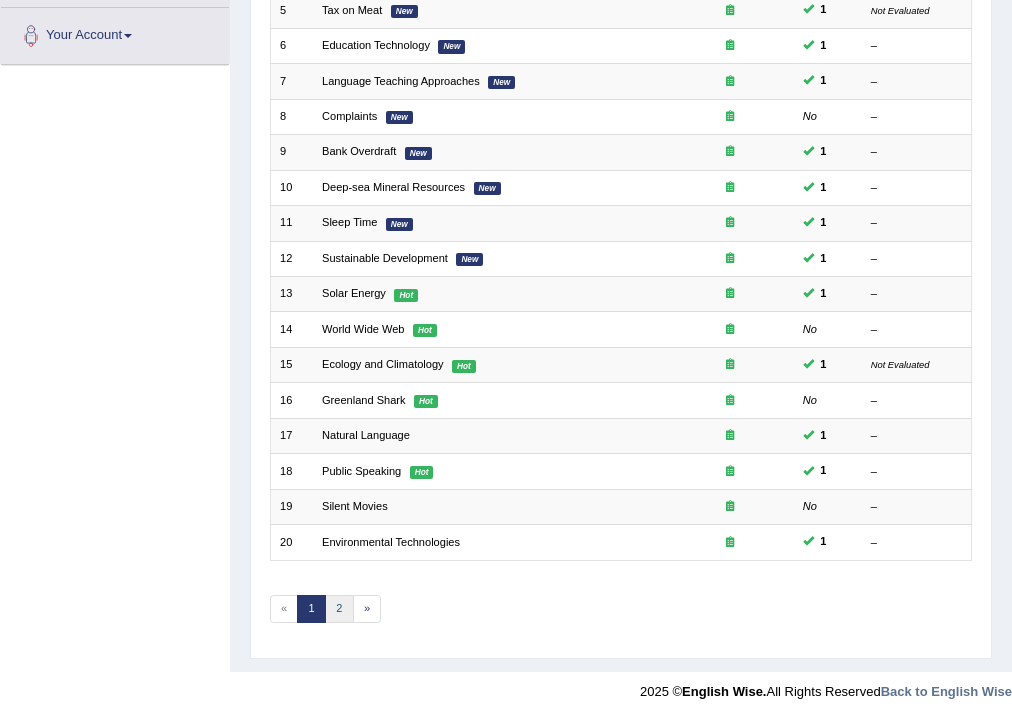 click on "2" at bounding box center [339, 609] 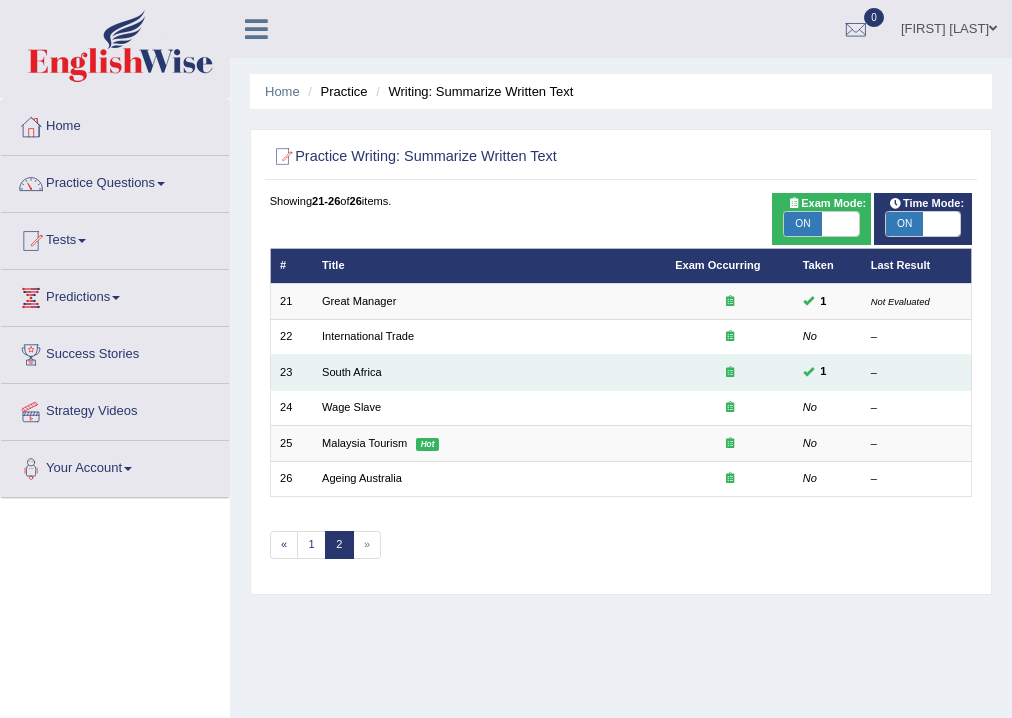 scroll, scrollTop: 80, scrollLeft: 0, axis: vertical 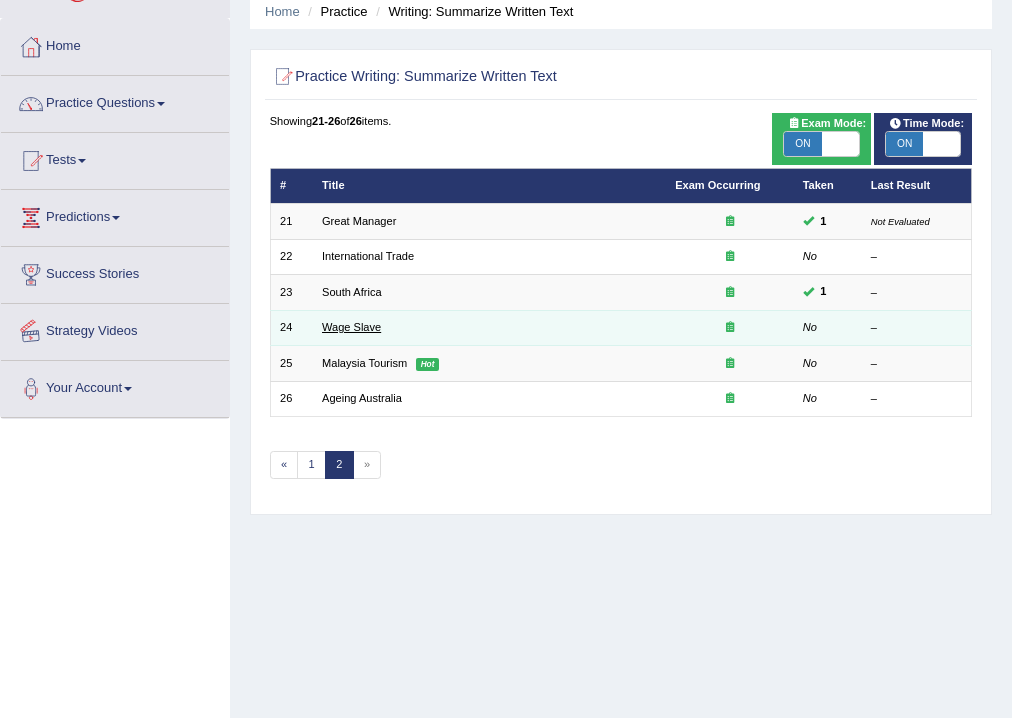 click on "Wage Slave" at bounding box center (351, 327) 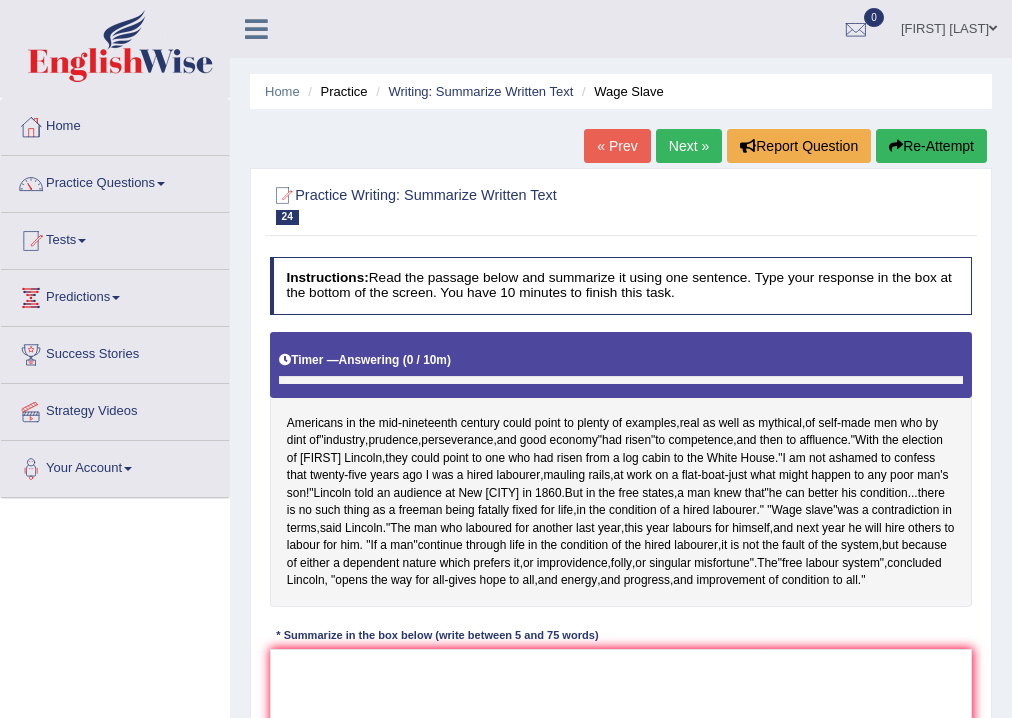 scroll, scrollTop: 0, scrollLeft: 0, axis: both 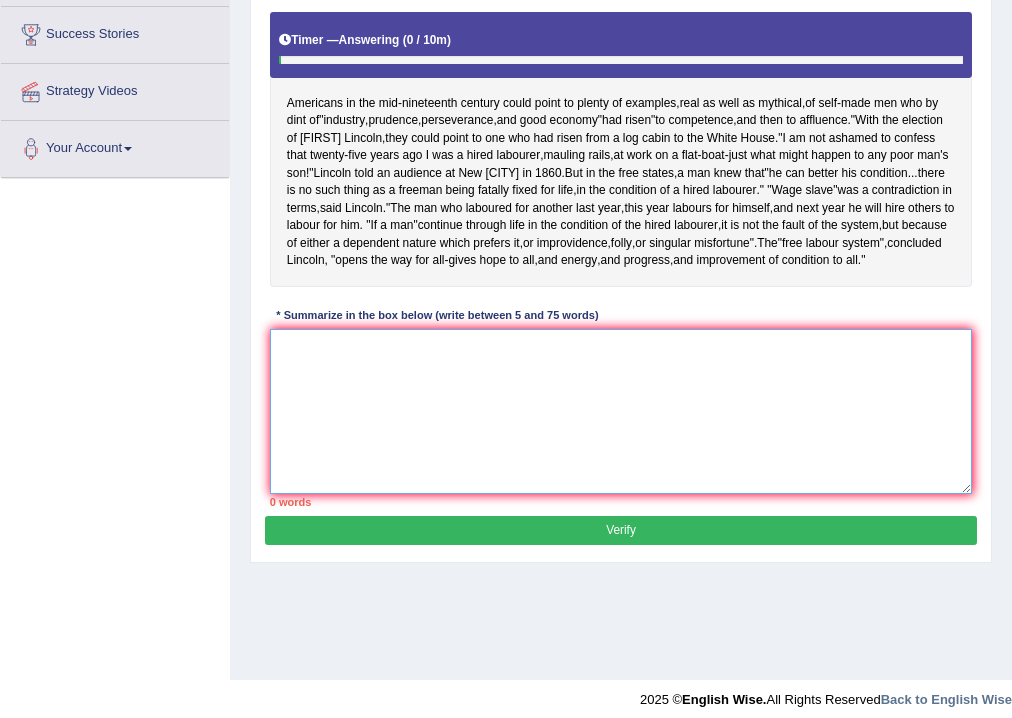 click at bounding box center [621, 411] 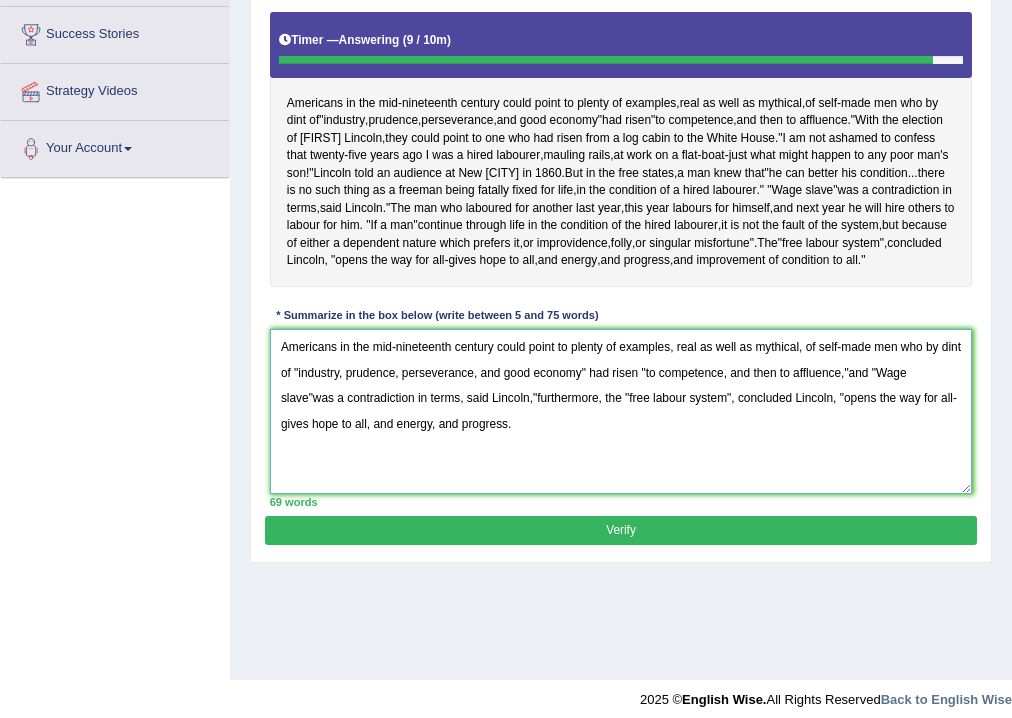 type on "Americans in the mid-nineteenth century could point to plenty of examples, real as well as mythical, of self-made men who by dint of "industry, prudence, perseverance, and good economy" had risen "to competence, and then to affluence,"and "Wage slave"was a contradiction in terms, said Lincoln,"furthermore, the "free labour system", concluded Lincoln, "opens the way for all-gives hope to all, and energy, and progress." 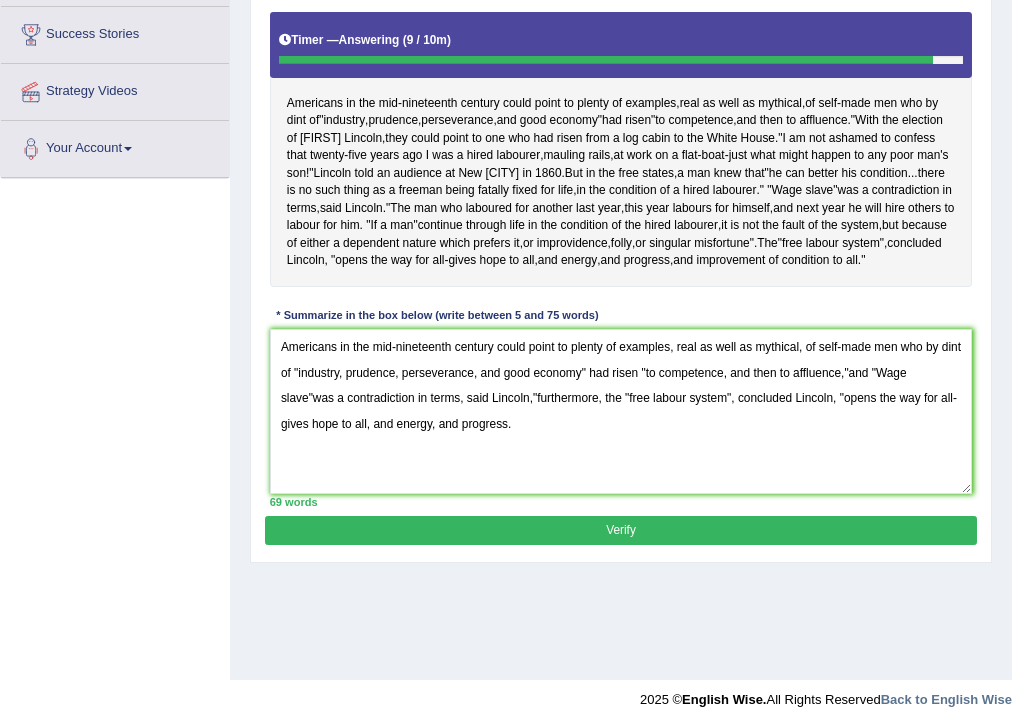 click on "Verify" at bounding box center (620, 530) 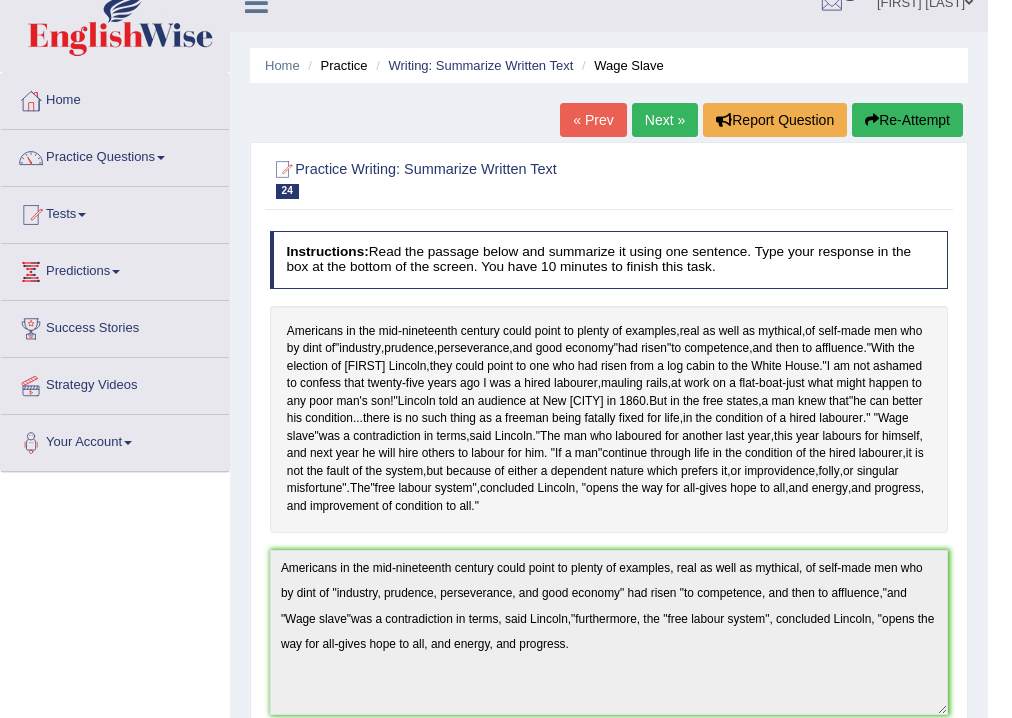scroll, scrollTop: 0, scrollLeft: 0, axis: both 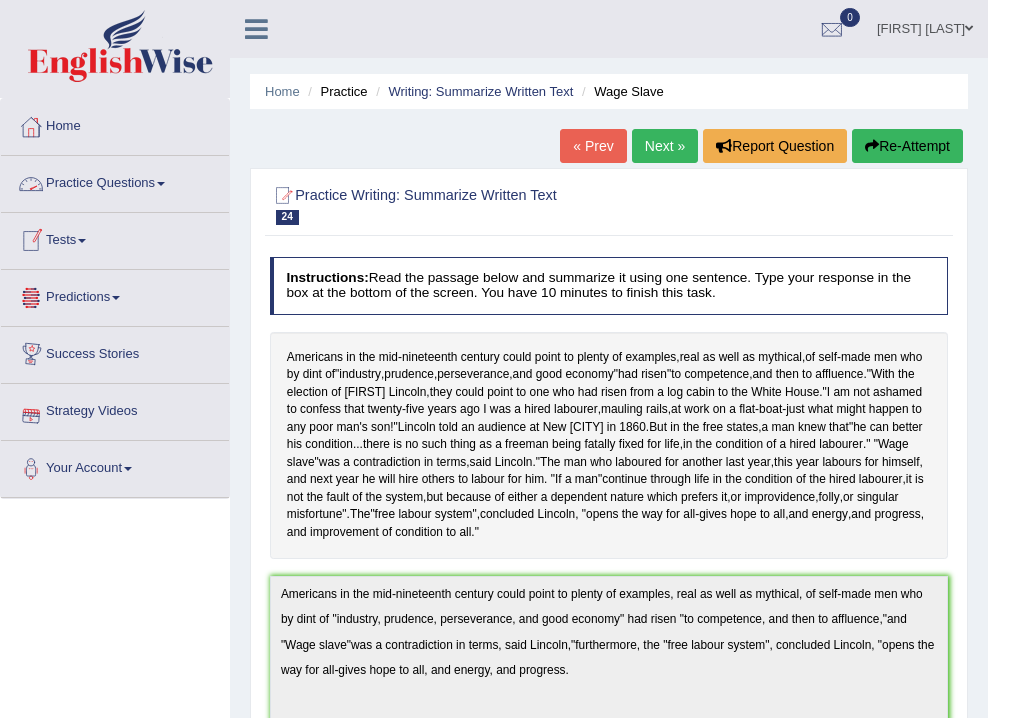 click on "Practice Questions" at bounding box center [115, 181] 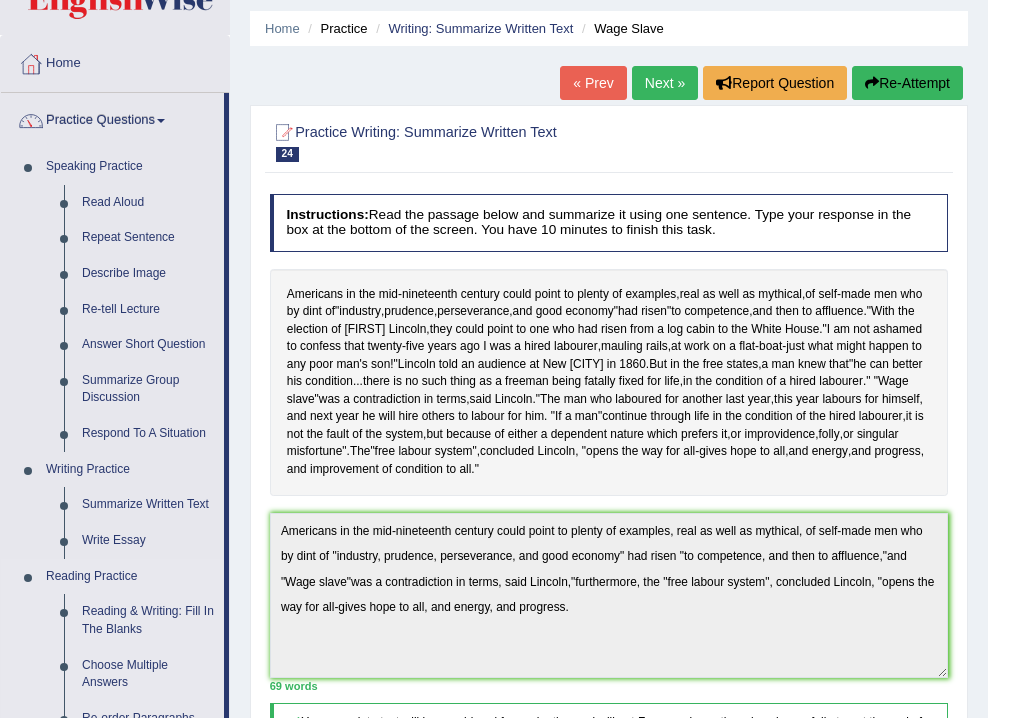 scroll, scrollTop: 160, scrollLeft: 0, axis: vertical 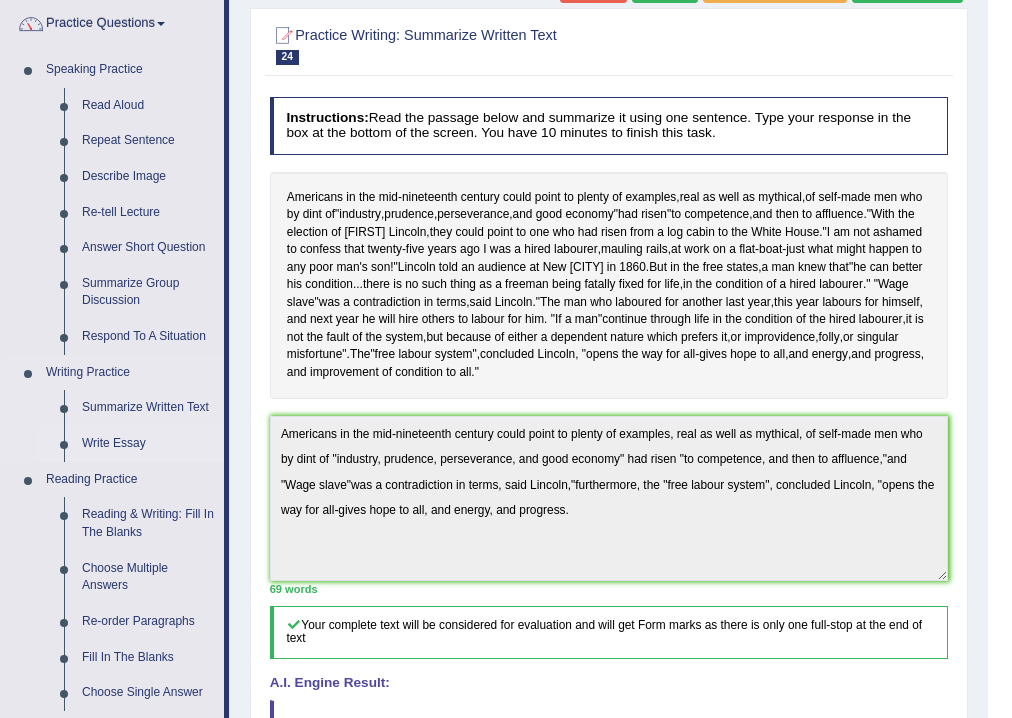 click on "Write Essay" at bounding box center [148, 444] 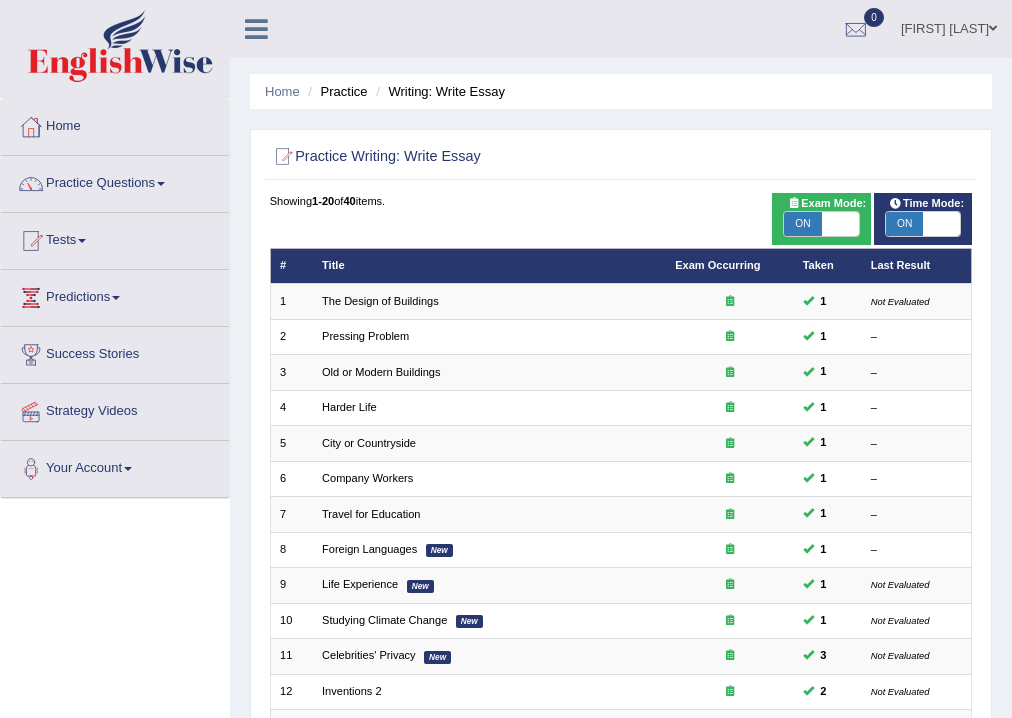 scroll, scrollTop: 0, scrollLeft: 0, axis: both 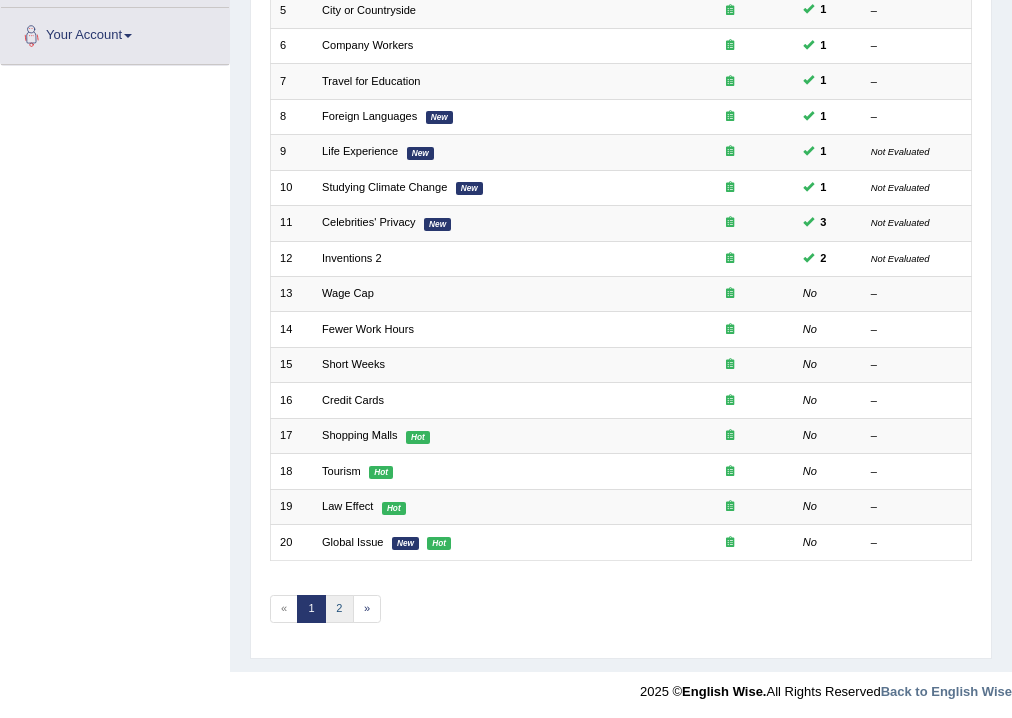 click on "2" at bounding box center [339, 609] 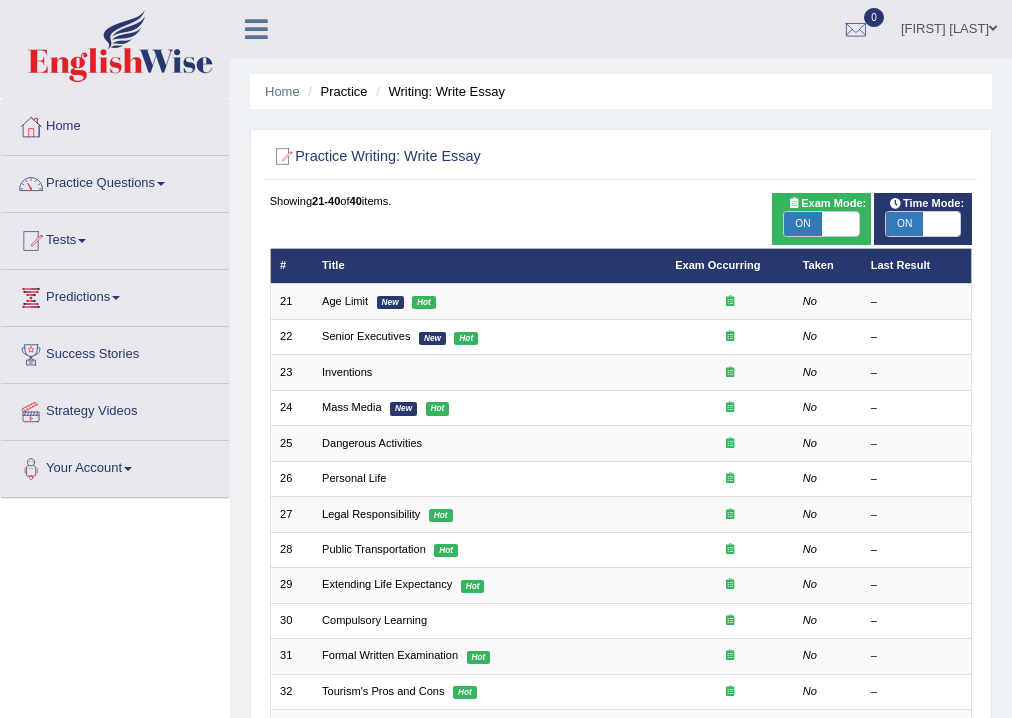 scroll, scrollTop: 433, scrollLeft: 0, axis: vertical 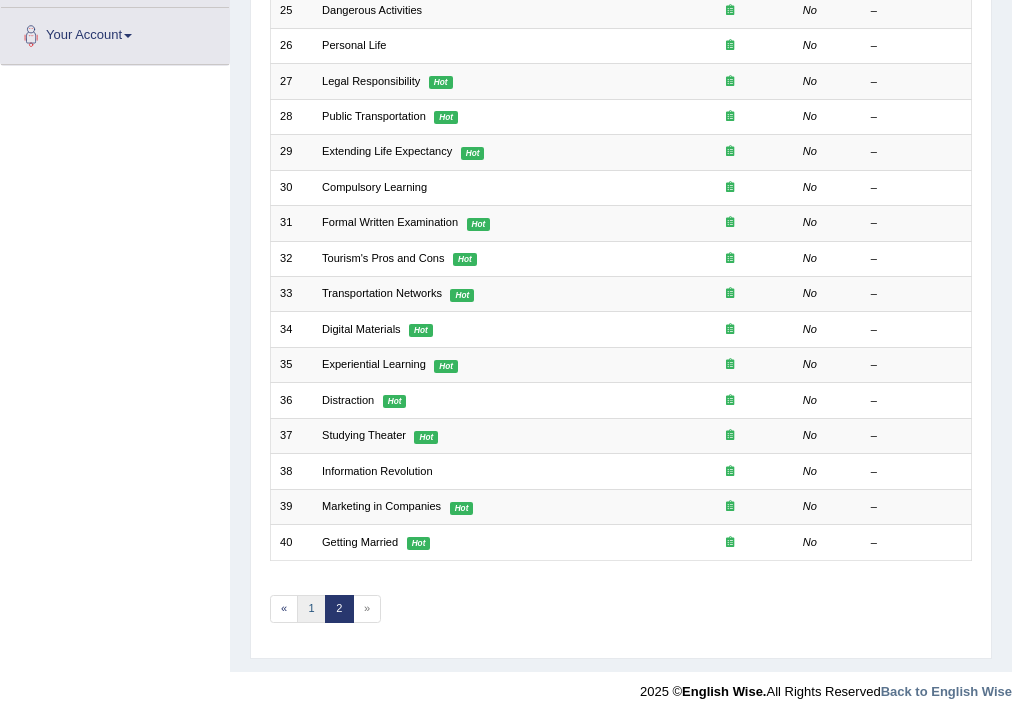 click on "1" at bounding box center [311, 609] 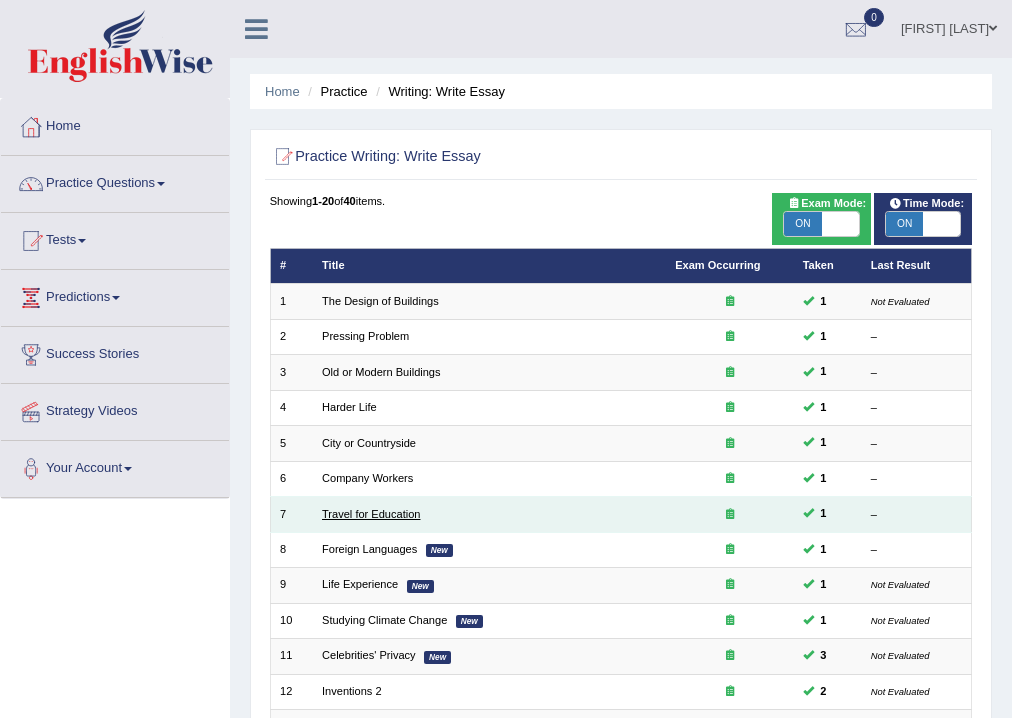 scroll, scrollTop: 0, scrollLeft: 0, axis: both 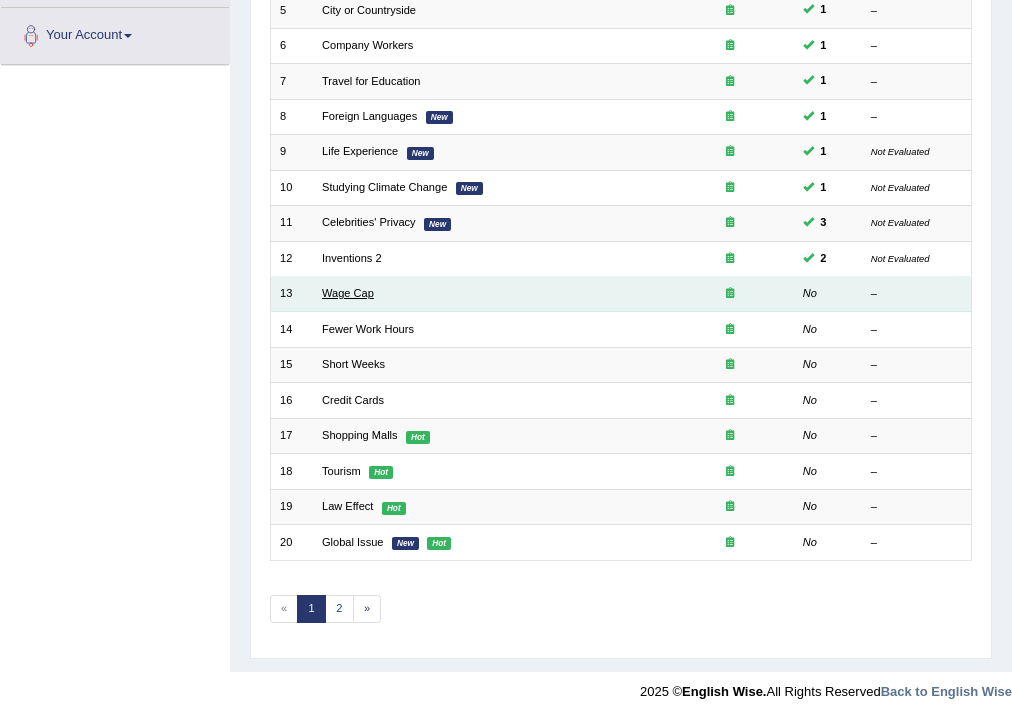 click on "Wage Cap" at bounding box center (348, 293) 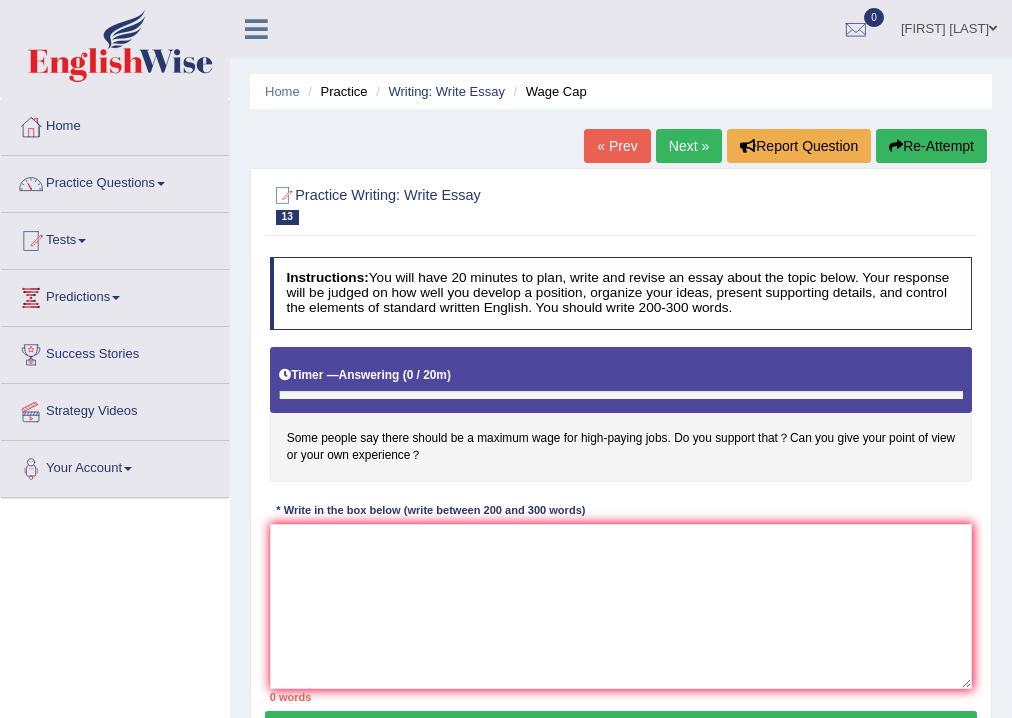 scroll, scrollTop: 0, scrollLeft: 0, axis: both 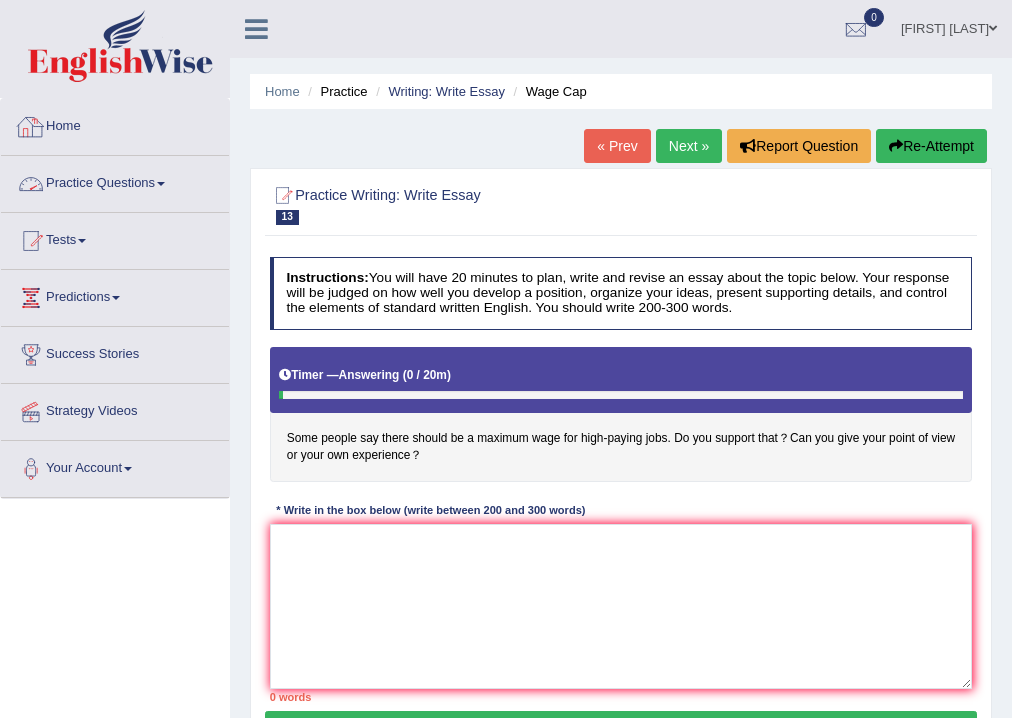 click on "Practice Questions" at bounding box center [115, 181] 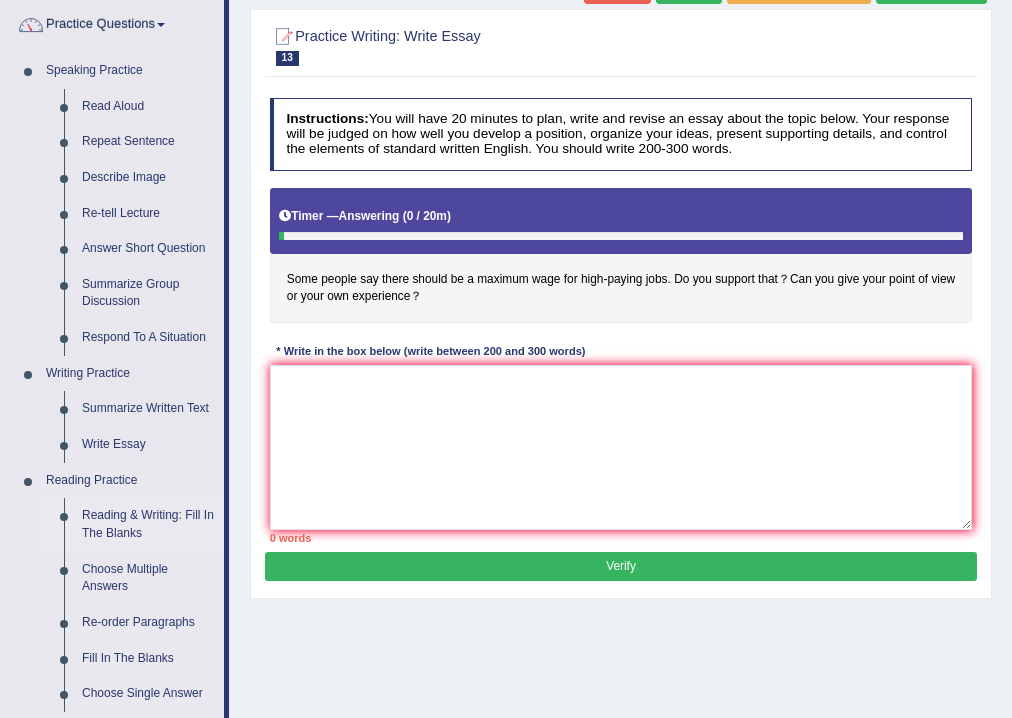 scroll, scrollTop: 160, scrollLeft: 0, axis: vertical 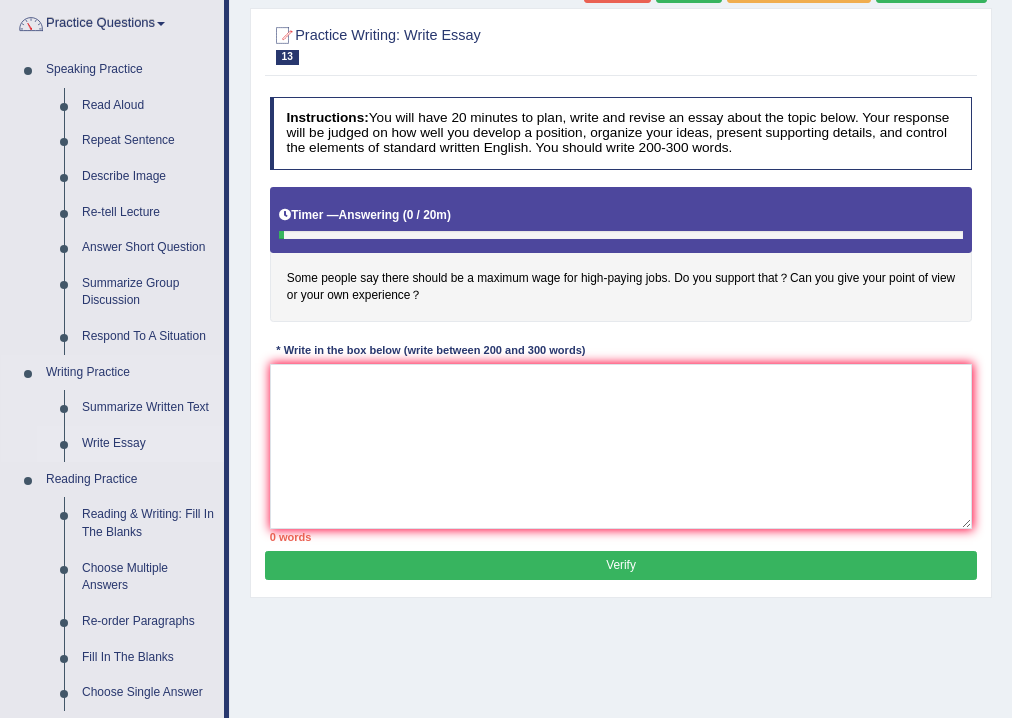 click on "Write Essay" at bounding box center [148, 444] 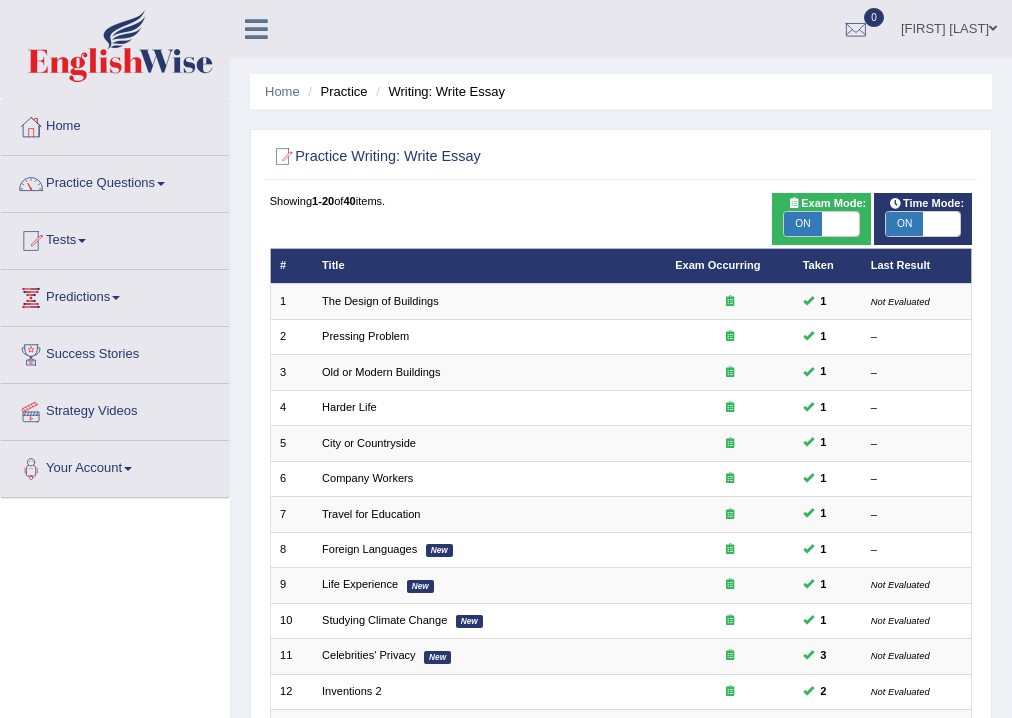 scroll, scrollTop: 0, scrollLeft: 0, axis: both 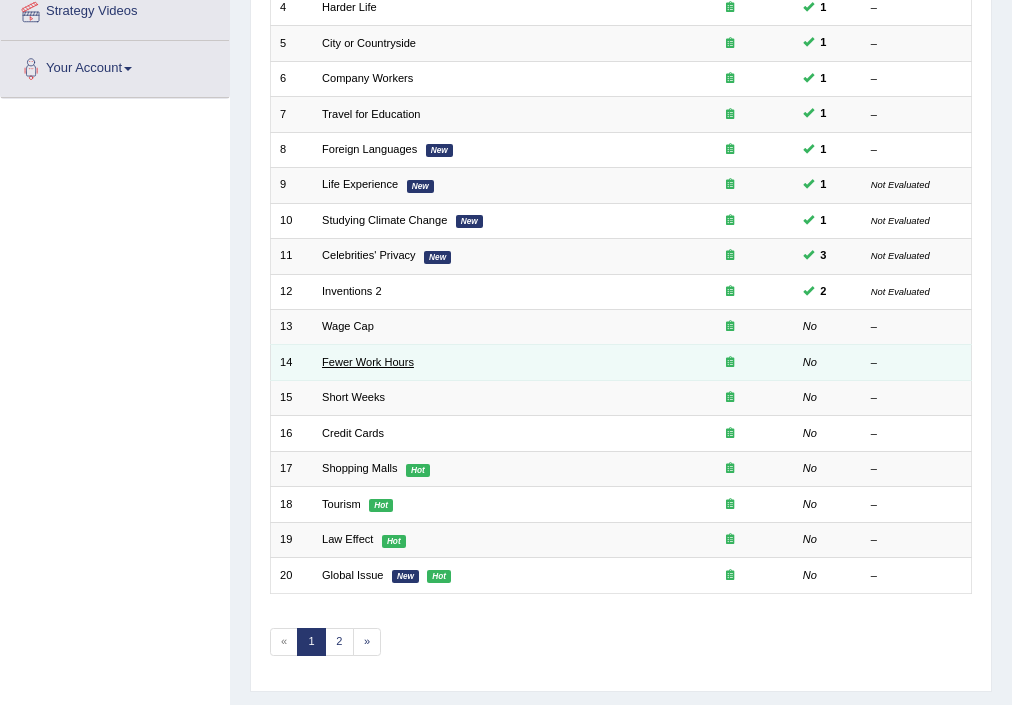 click on "Fewer Work Hours" at bounding box center [368, 362] 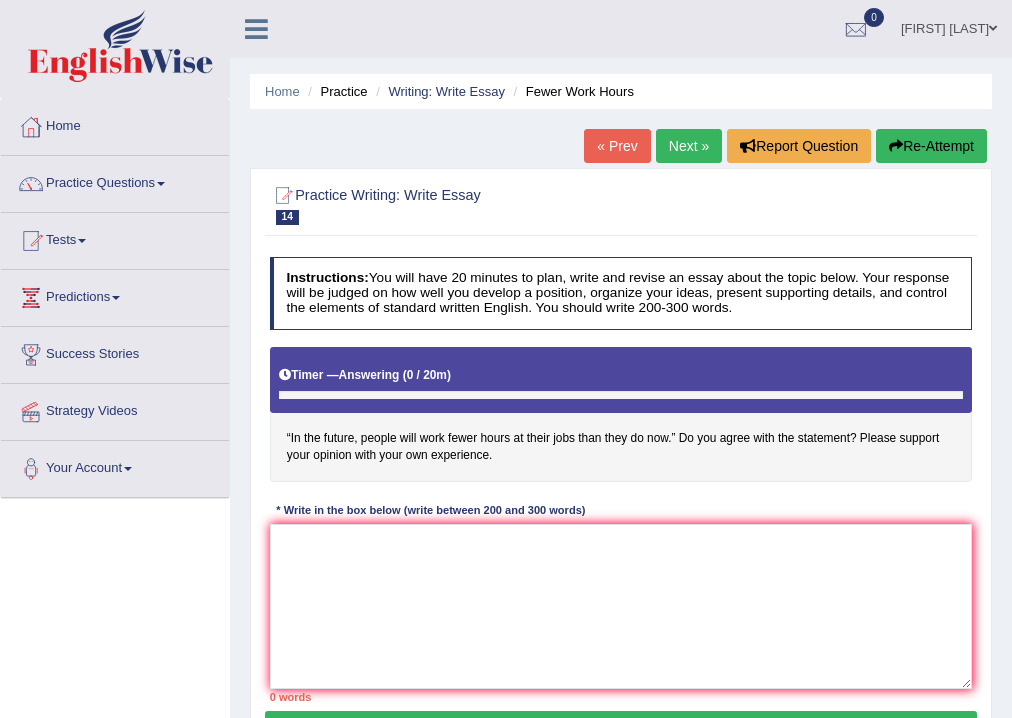 scroll, scrollTop: 0, scrollLeft: 0, axis: both 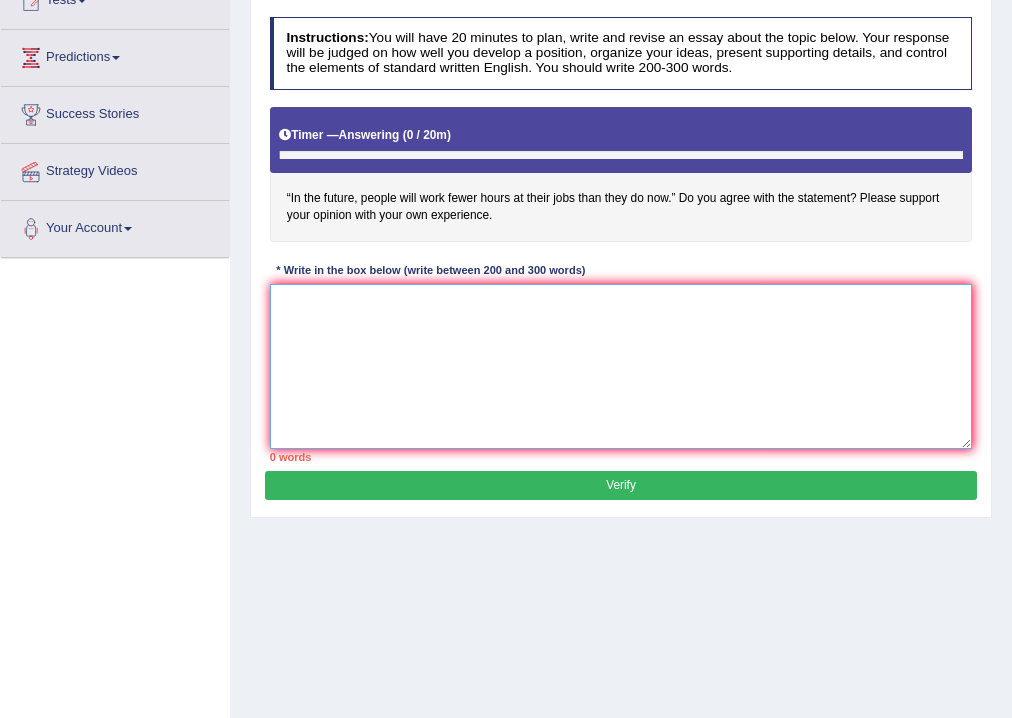 drag, startPoint x: 451, startPoint y: 395, endPoint x: 448, endPoint y: 420, distance: 25.179358 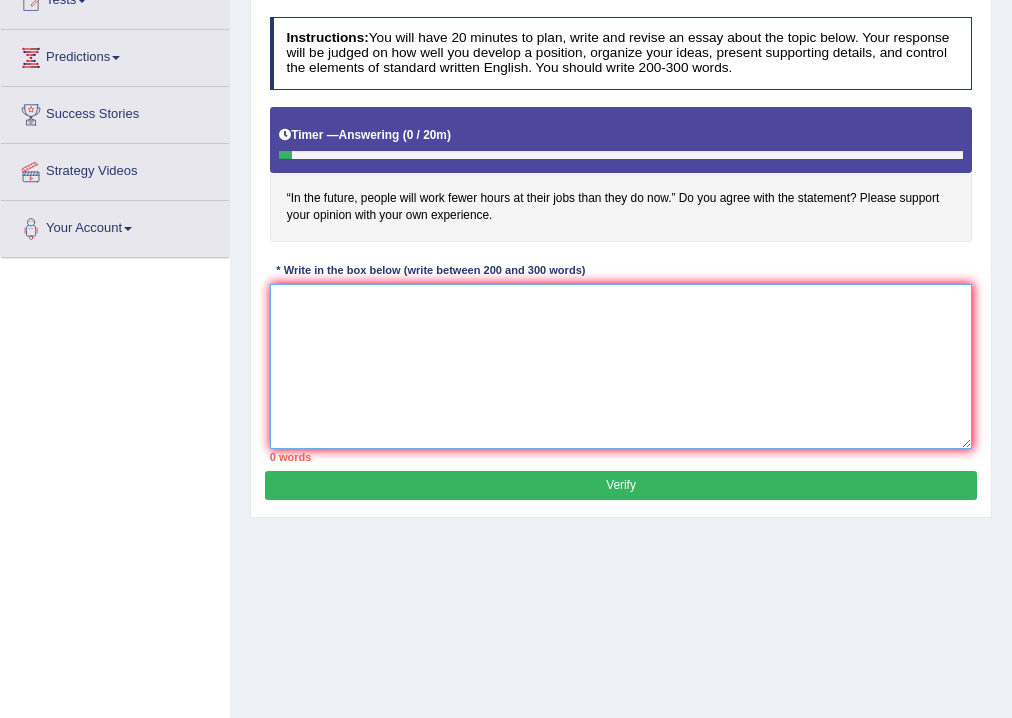 click at bounding box center [621, 366] 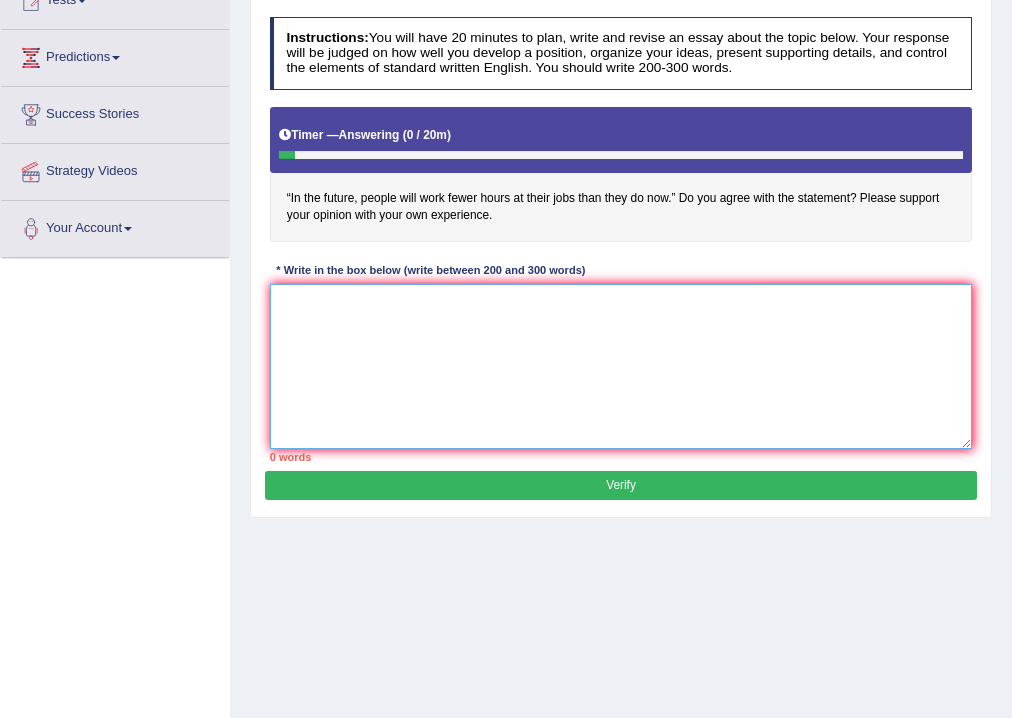 click at bounding box center [621, 366] 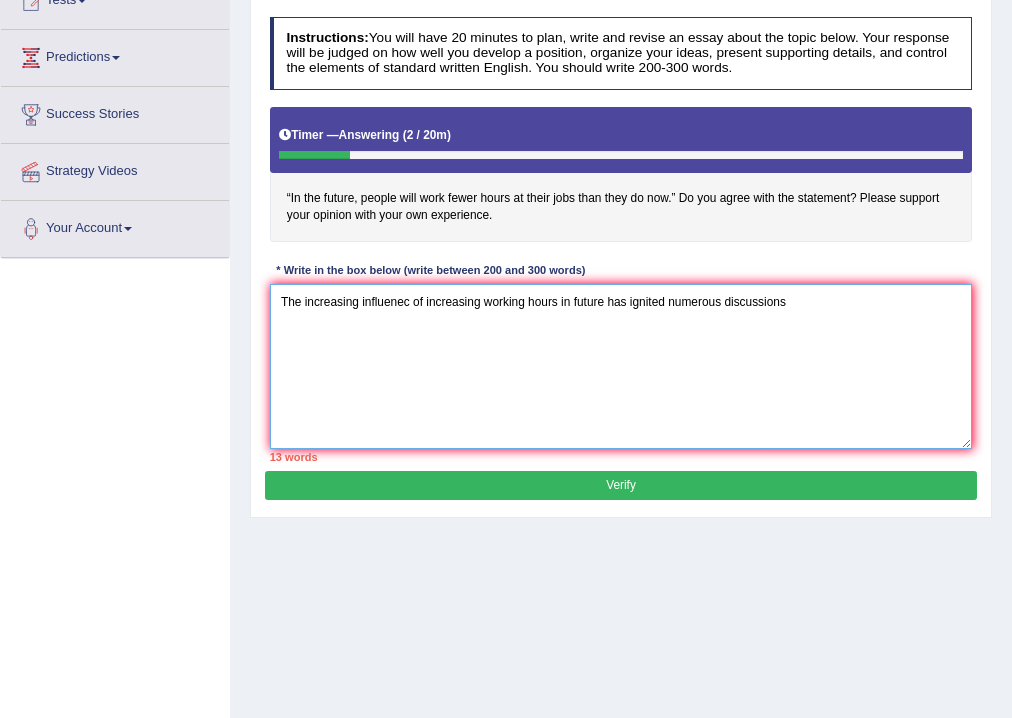 click on "The increasing influenec of increasing working hours in future has ignited numerous discussions" at bounding box center (621, 366) 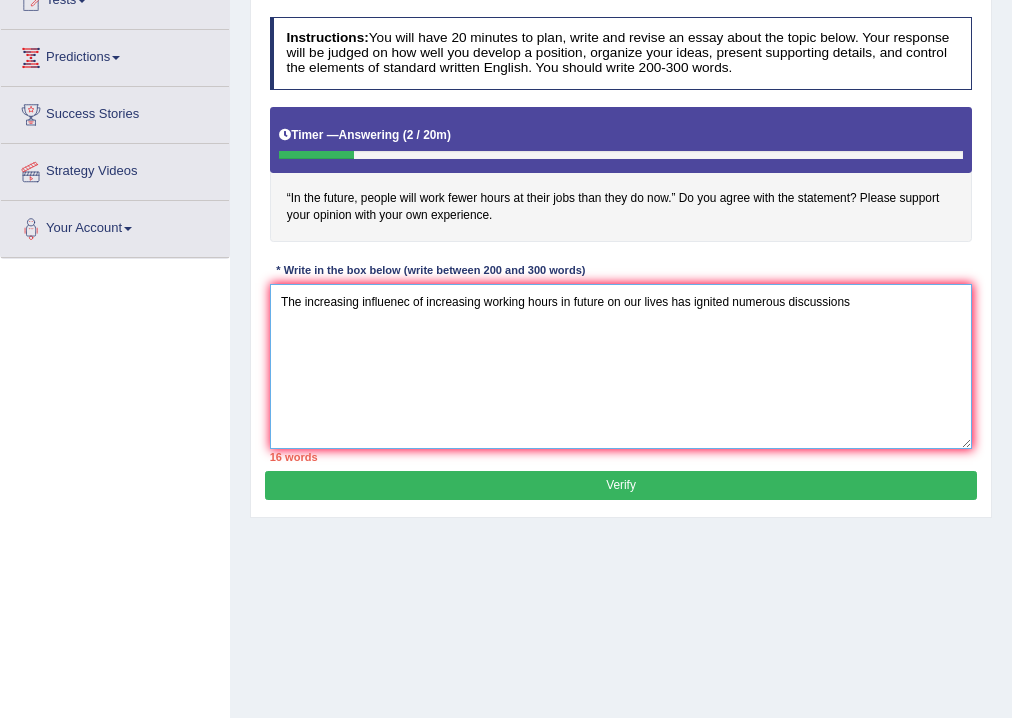 click on "The increasing influenec of increasing working hours in future on our lives has ignited numerous discussions" at bounding box center (621, 366) 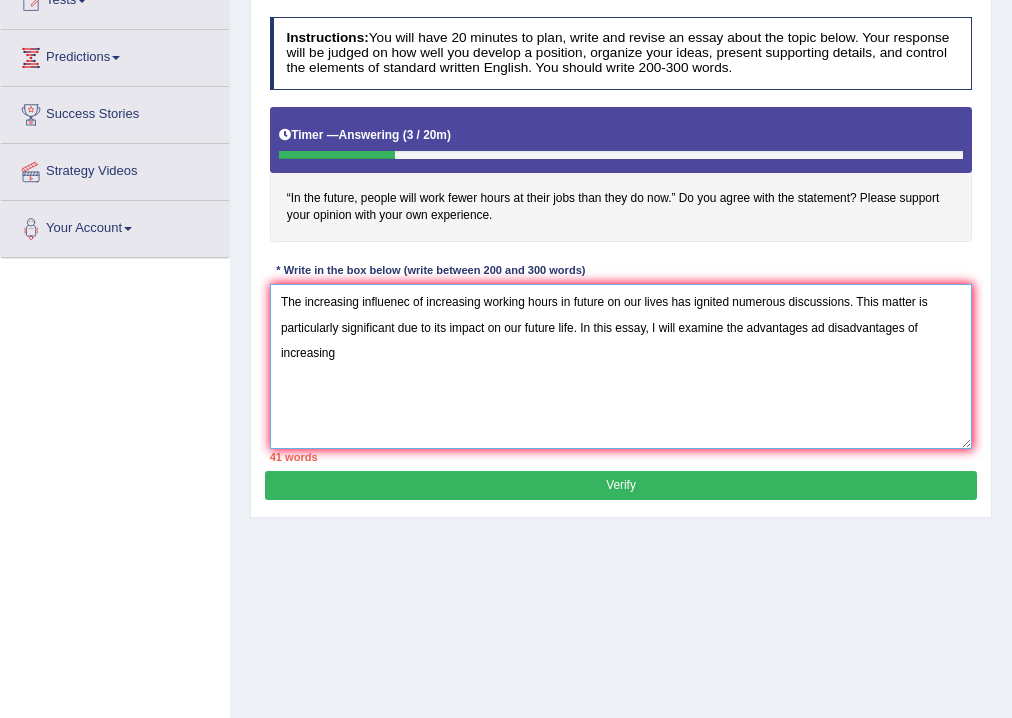 click on "The increasing influenec of increasing working hours in future on our lives has ignited numerous discussions. This matter is particularly significant due to its impact on our future life. In this essay, I will examine the advantages ad disadvantages of increasing" at bounding box center (621, 366) 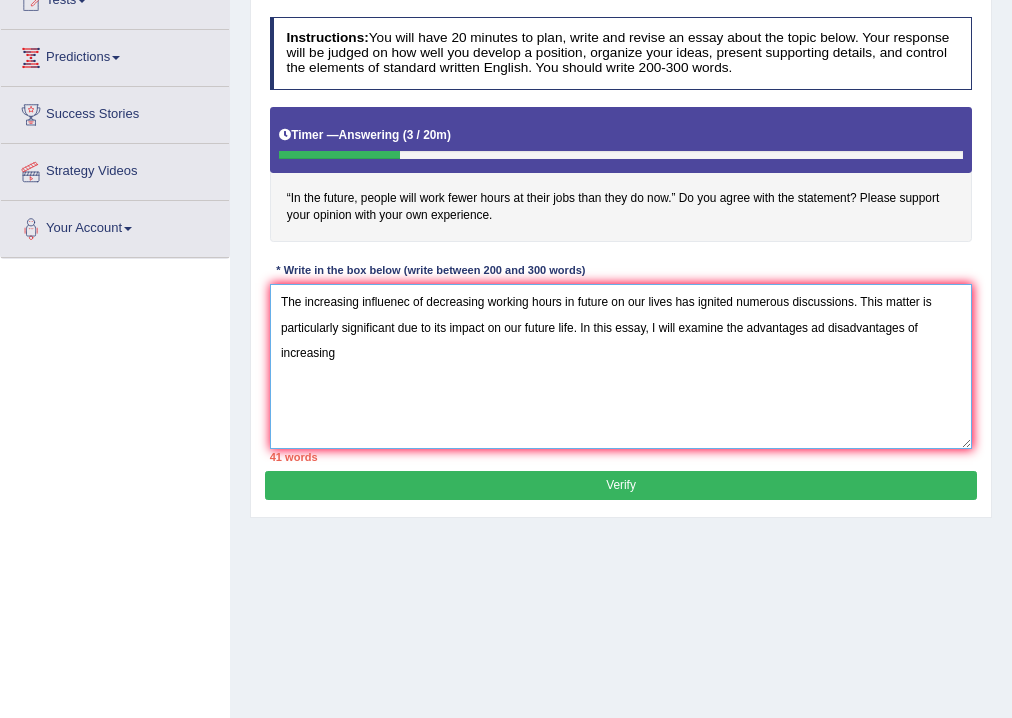 click on "The increasing influenec of decreasing working hours in future on our lives has ignited numerous discussions. This matter is particularly significant due to its impact on our future life. In this essay, I will examine the advantages ad disadvantages of increasing" at bounding box center [621, 366] 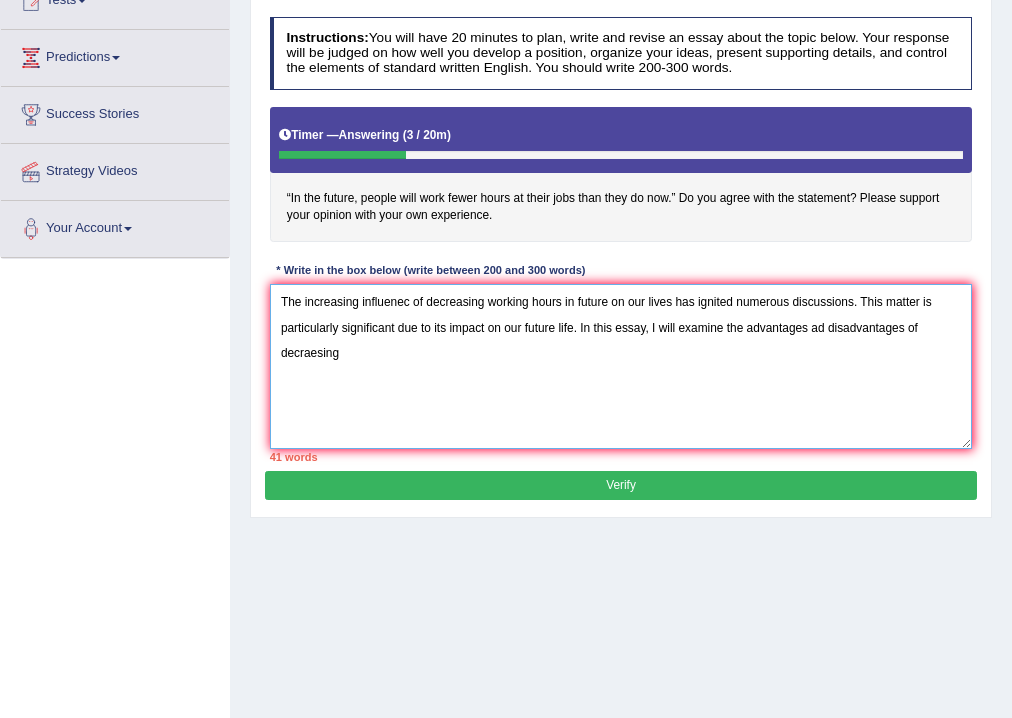 click on "The increasing influenec of decreasing working hours in future on our lives has ignited numerous discussions. This matter is particularly significant due to its impact on our future life. In this essay, I will examine the advantages ad disadvantages of decraesing" at bounding box center (621, 366) 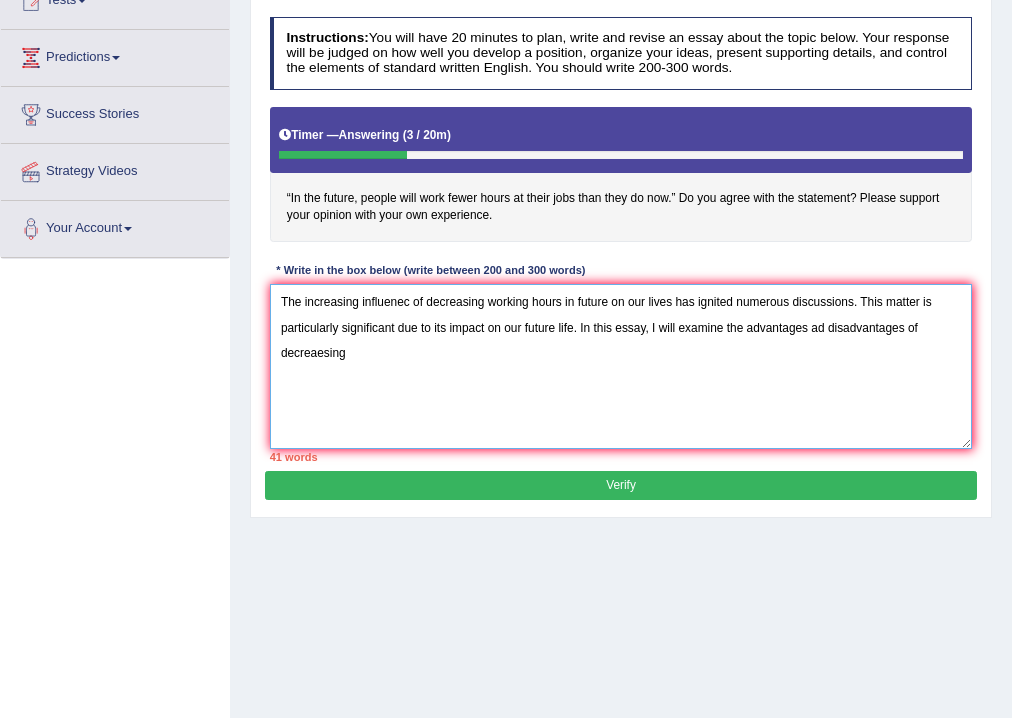 click on "The increasing influenec of decreasing working hours in future on our lives has ignited numerous discussions. This matter is particularly significant due to its impact on our future life. In this essay, I will examine the advantages ad disadvantages of decreaesing" at bounding box center [621, 366] 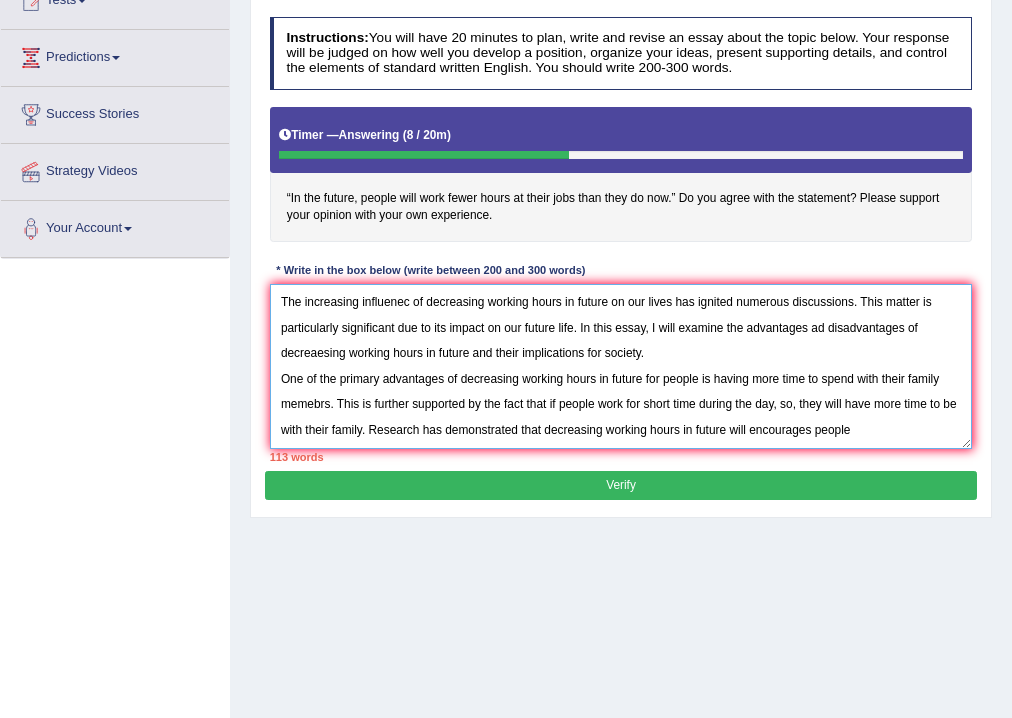 click on "The increasing influenec of decreasing working hours in future on our lives has ignited numerous discussions. This matter is particularly significant due to its impact on our future life. In this essay, I will examine the advantages ad disadvantages of decreaesing working hours in future and their implications for society.
One of the primary advantages of decreasing working hours in future for people is having more time to spend with their family memebrs. This is further supported by the fact that if people work for short time during the day, so, they will have more time to be with their family. Research has demonstrated that decreasing working hours in future will encourages people" at bounding box center (621, 366) 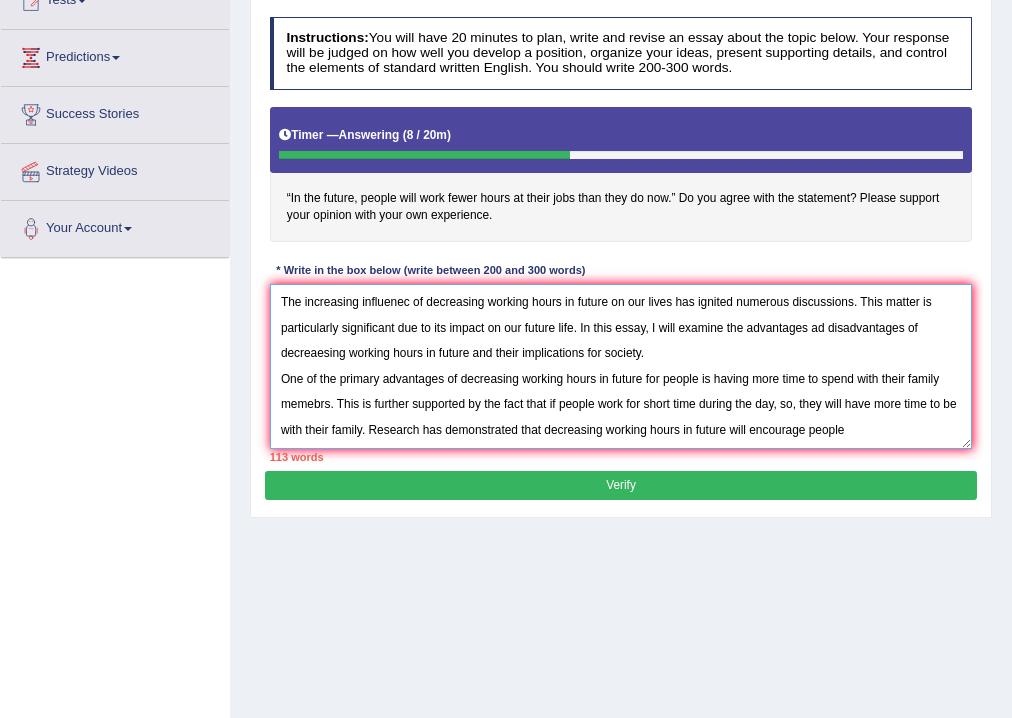 click on "The increasing influenec of decreasing working hours in future on our lives has ignited numerous discussions. This matter is particularly significant due to its impact on our future life. In this essay, I will examine the advantages ad disadvantages of decreaesing working hours in future and their implications for society.
One of the primary advantages of decreasing working hours in future for people is having more time to spend with their family memebrs. This is further supported by the fact that if people work for short time during the day, so, they will have more time to be with their family. Research has demonstrated that decreasing working hours in future will encourage people" at bounding box center [621, 366] 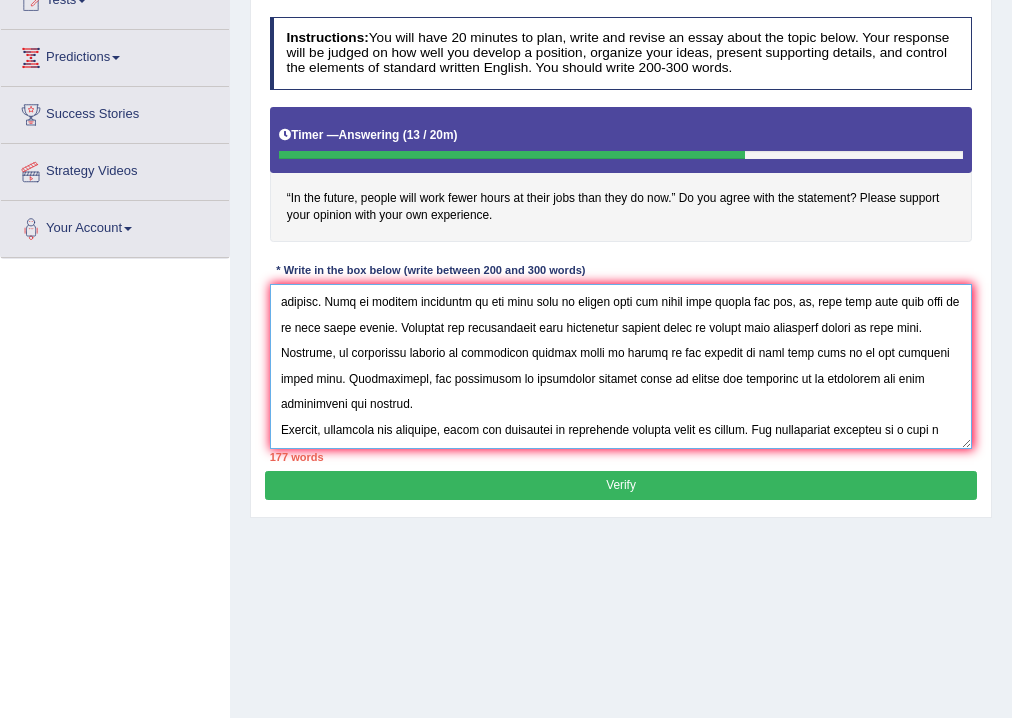 scroll, scrollTop: 135, scrollLeft: 0, axis: vertical 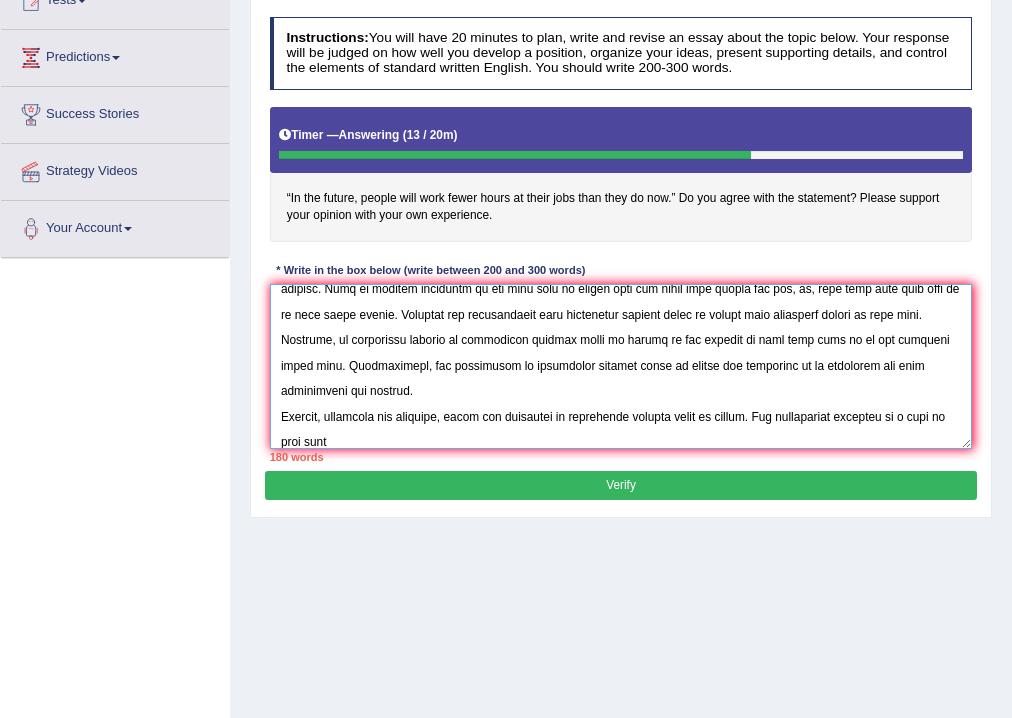 click at bounding box center [621, 366] 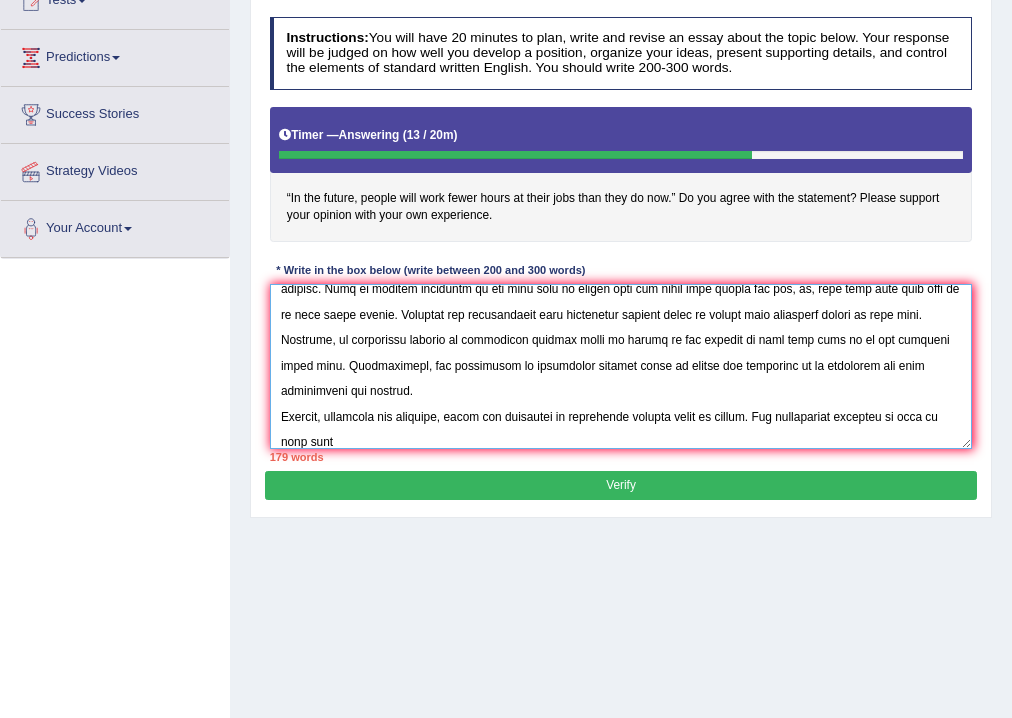 click at bounding box center (621, 366) 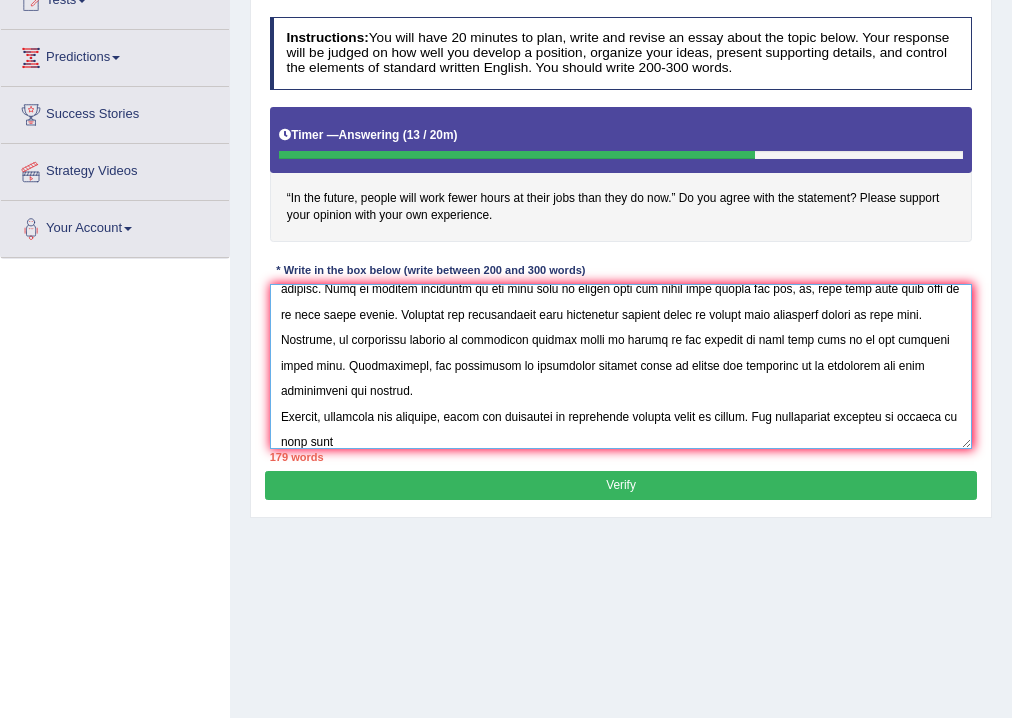 click at bounding box center (621, 366) 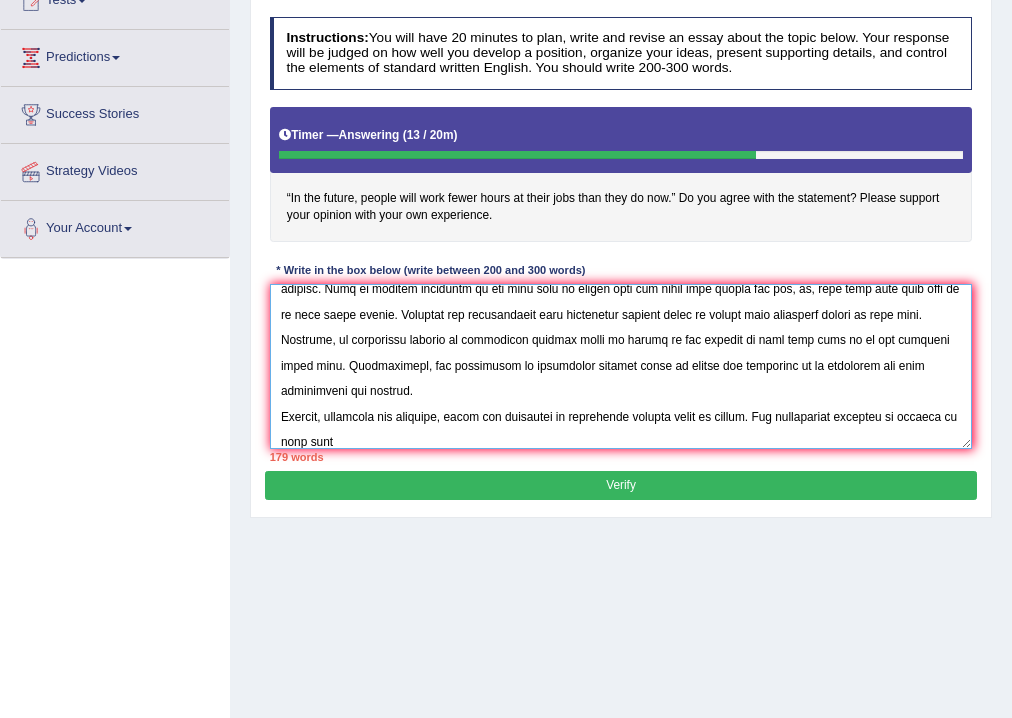 click at bounding box center [621, 366] 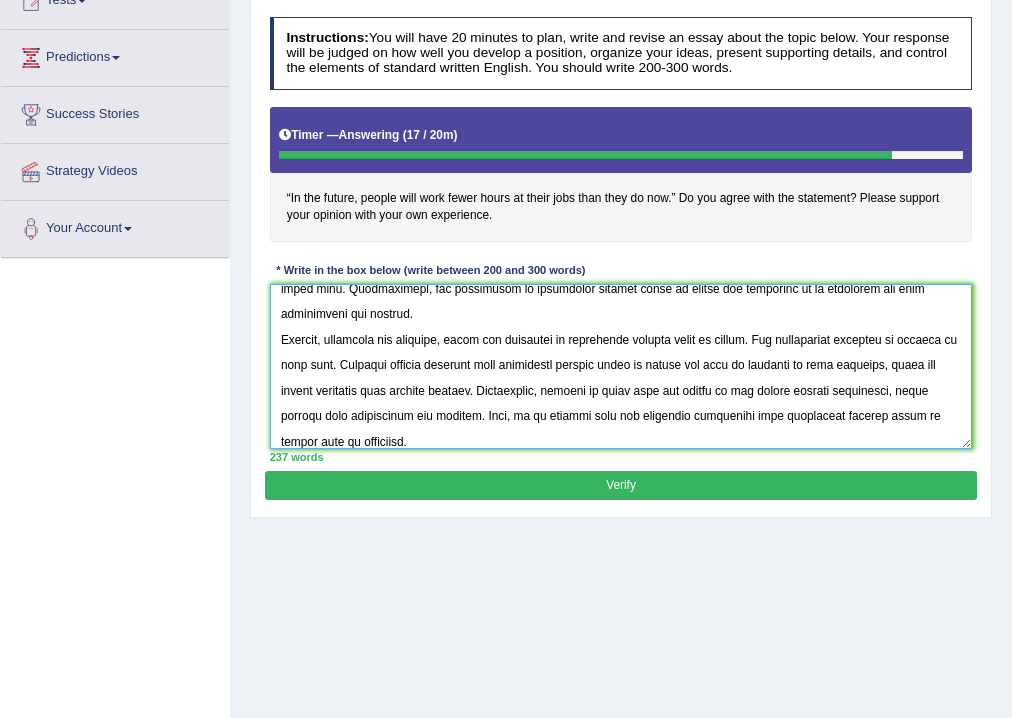 scroll, scrollTop: 256, scrollLeft: 0, axis: vertical 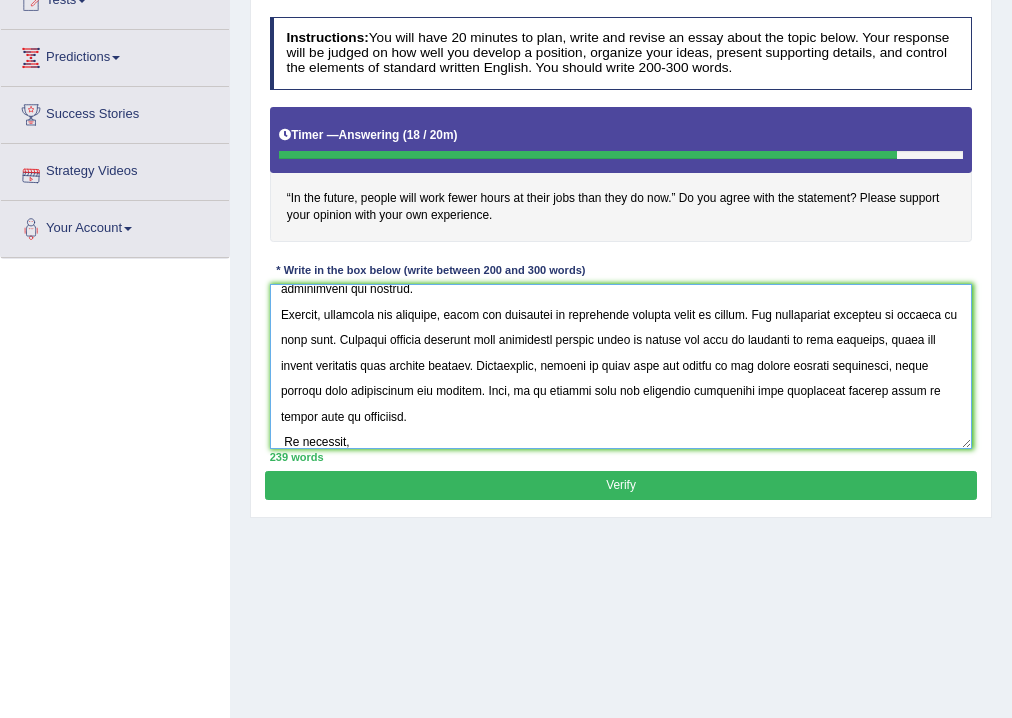 click at bounding box center (621, 366) 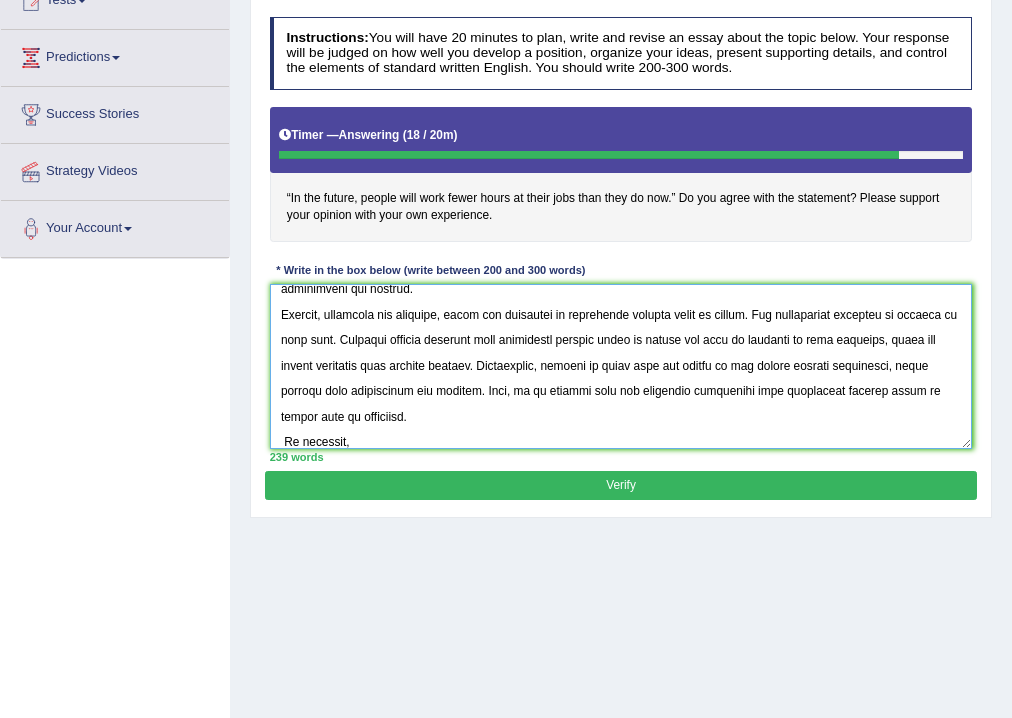 click at bounding box center (621, 366) 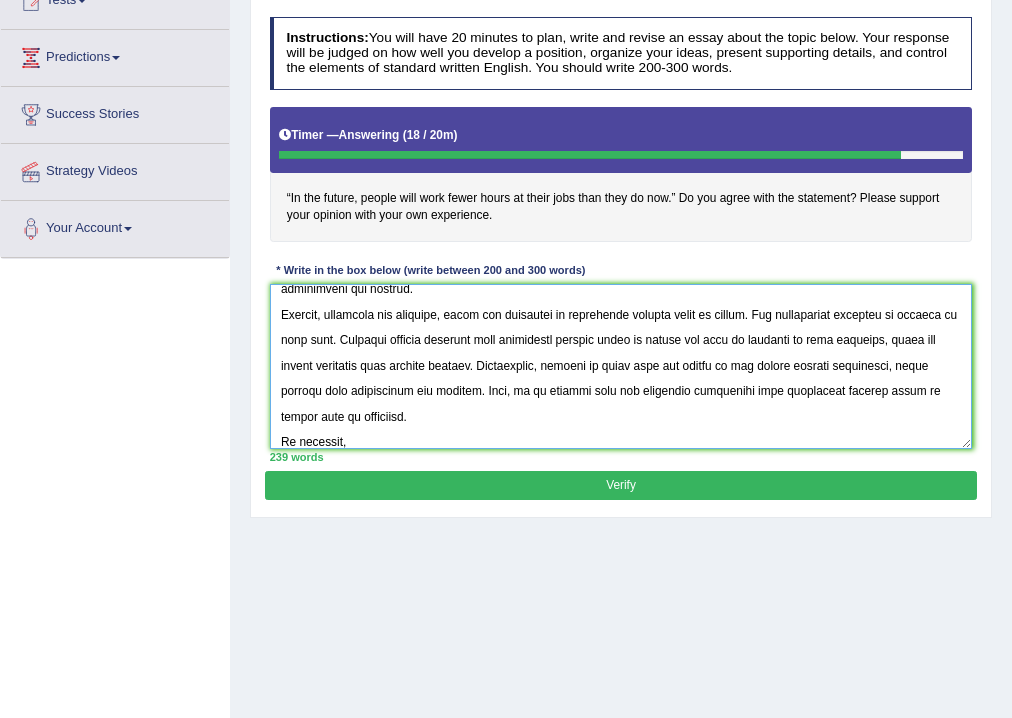 click at bounding box center (621, 366) 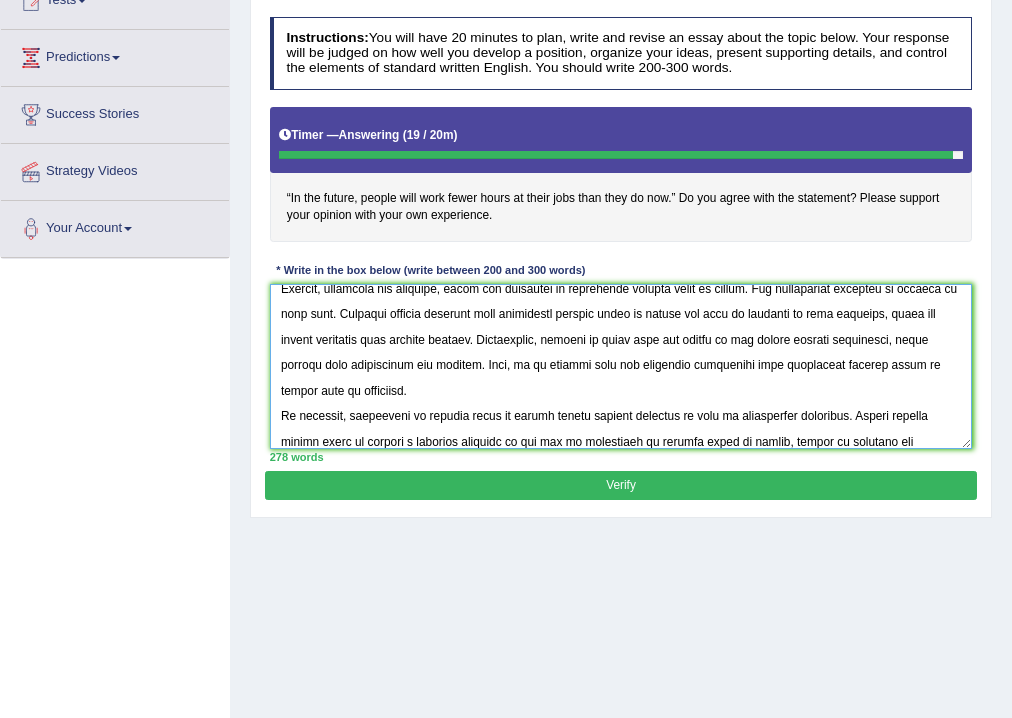 scroll, scrollTop: 316, scrollLeft: 0, axis: vertical 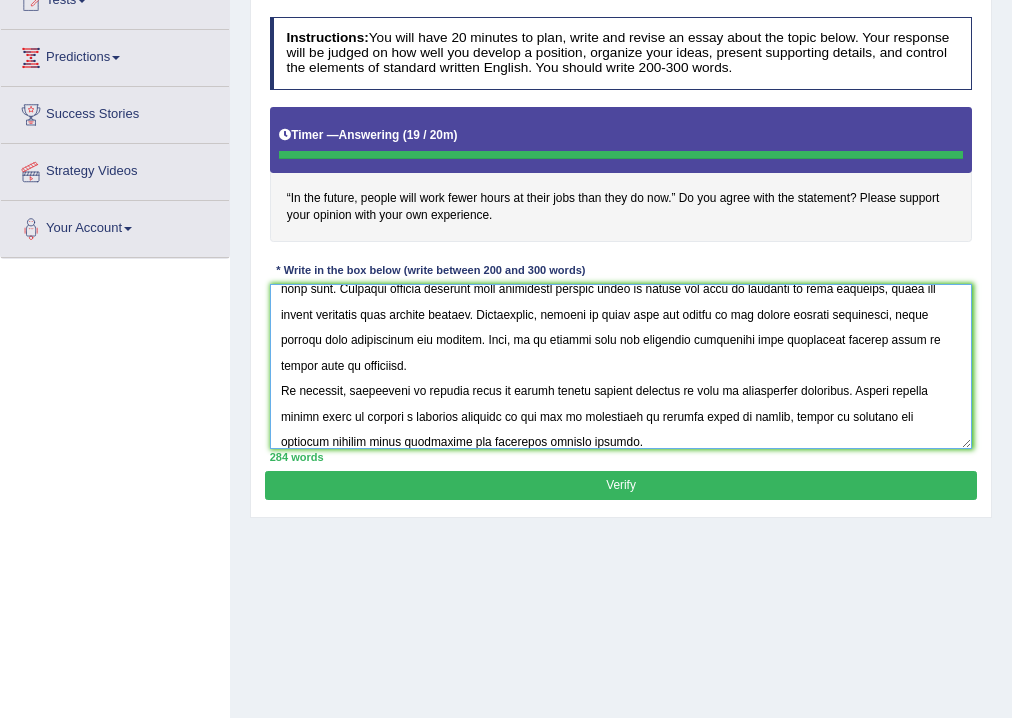 type on "The increasing influenec of decreasing working hours in future on our lives has ignited numerous discussions. This matter is particularly significant due to its impact on our future life. In this essay, I will examine the advantages ad disadvantages of decreaesing working hours in future and their implications for society.
One of the primary advantages of decreasing working hours in future for people is having more time to spend with their family memebrs. This is further supported by the fact that if people work for short time during the day, so, they will have more time to be with their family. Research has demonstrated that decreasing working hours in future will encourage people to work hard. Moreover, an additional benefit of decreasing working hours in future is its ability to have more time to do our personal tasks also. Consequently, the advantages of decreasing working hours in future are essential to be considred for both individuals and society.
However, alongside the benefits, there are drawback..." 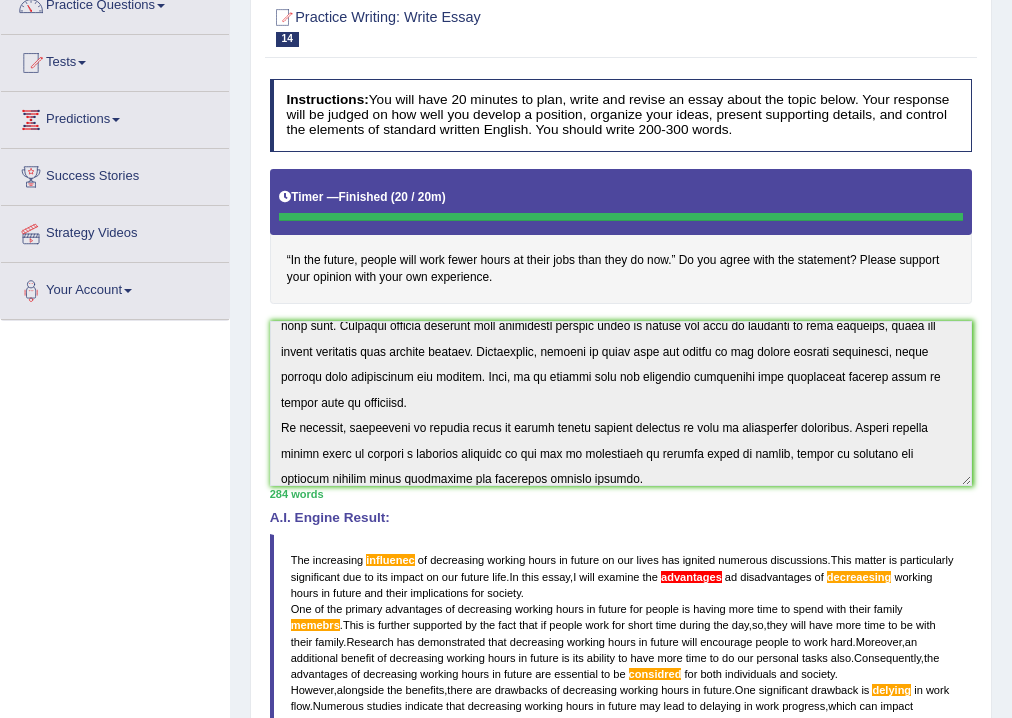 scroll, scrollTop: 0, scrollLeft: 0, axis: both 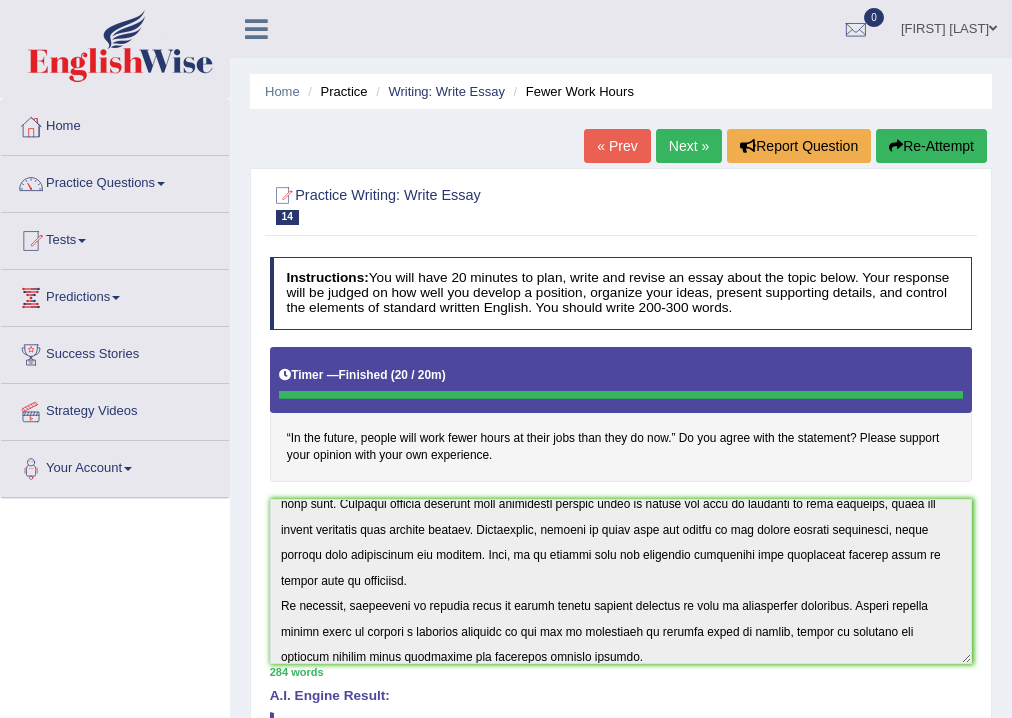click on "Next »" at bounding box center [689, 146] 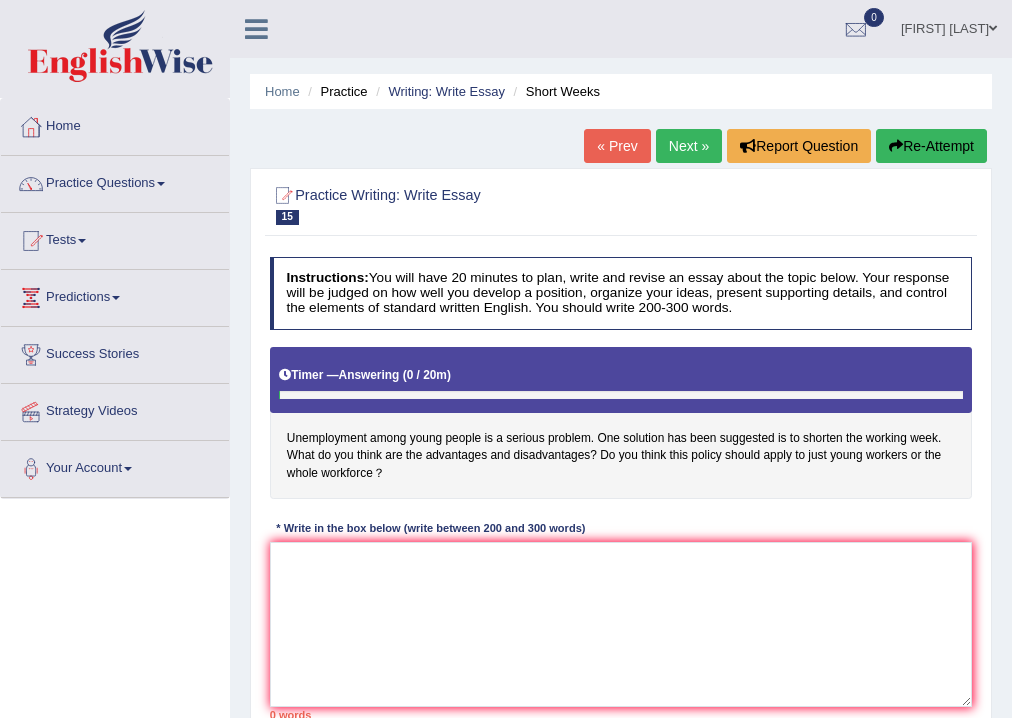 scroll, scrollTop: 0, scrollLeft: 0, axis: both 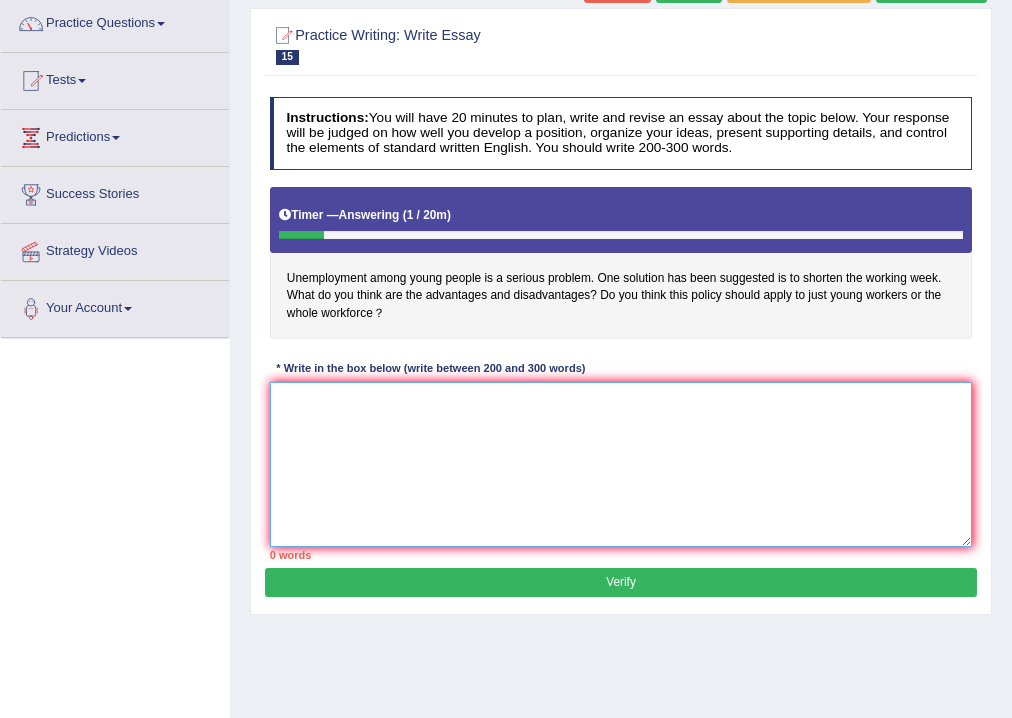 click at bounding box center [621, 464] 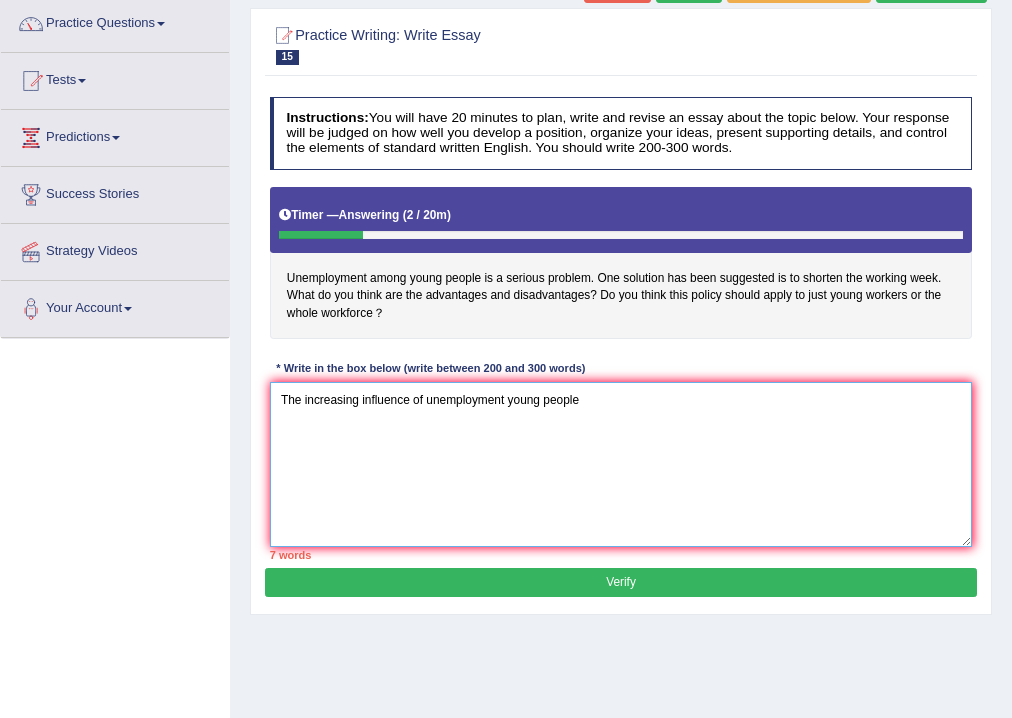 click on "The increasing influence of unemployment young people" at bounding box center (621, 464) 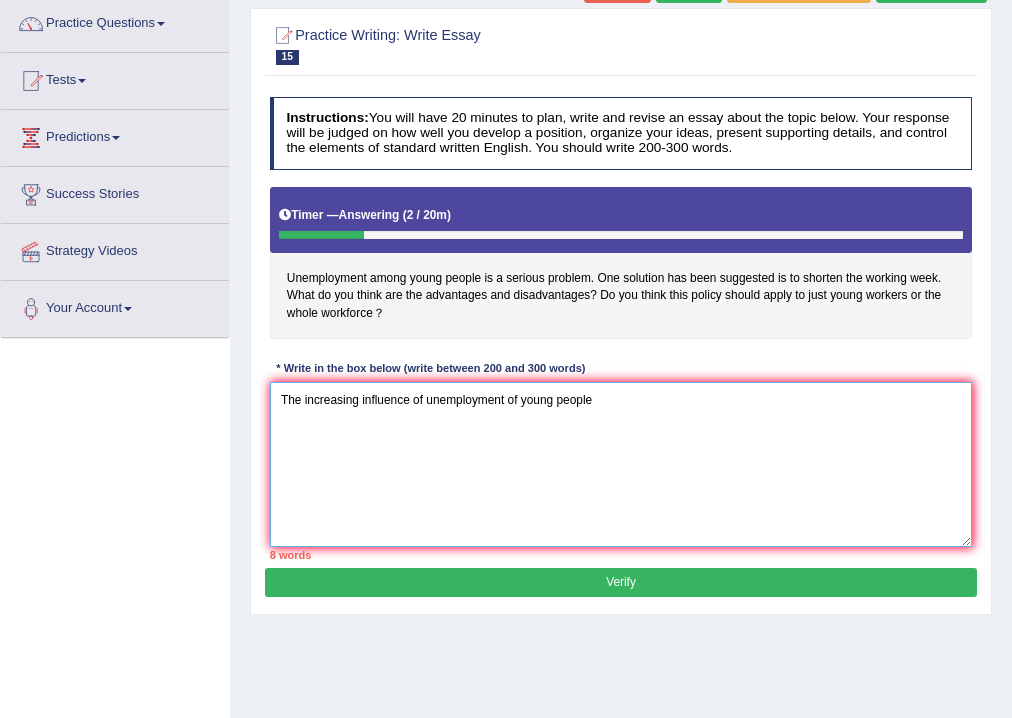 click on "The increasing influence of unemployment of young people" at bounding box center [621, 464] 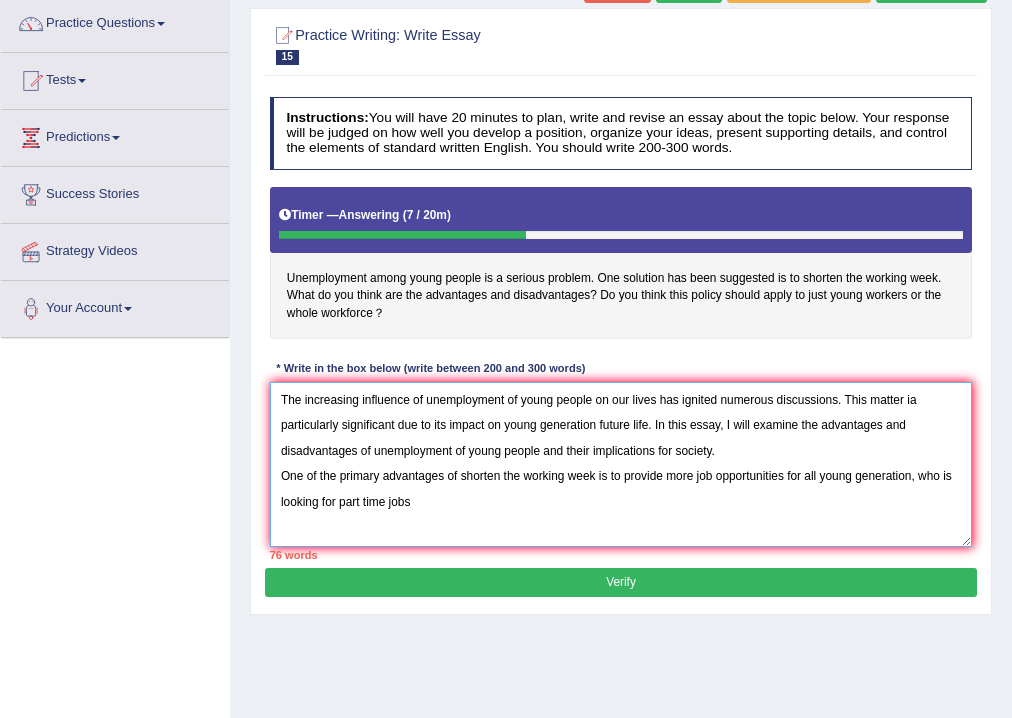 click on "The increasing influence of unemployment of young people on our lives has ignited numerous discussions. This matter ia particularly significant due to its impact on young generation future life. In this essay, I will examine the advantages and disadvantages of unemployment of young people and their implications for society.
One of the primary advantages of shorten the working week is to provide more job opportunities for all young generation, who is looking for part time jobs" at bounding box center (621, 464) 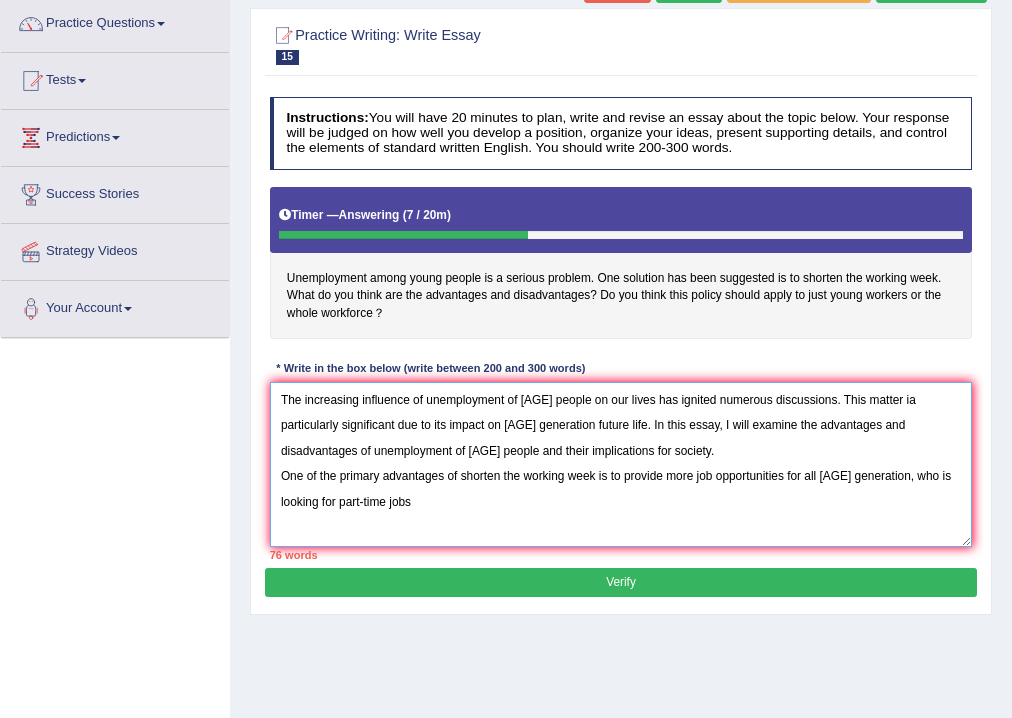 click on "The increasing influence of unemployment of [AGE] people on our lives has ignited numerous discussions. This matter ia particularly significant due to its impact on [AGE] generation future life. In this essay, I will examine the advantages and disadvantages of unemployment of [AGE] people and their implications for society.
One of the primary advantages of shorten the working week is to provide more job opportunities for all [AGE] generation, who is looking for part-time jobs" at bounding box center (621, 464) 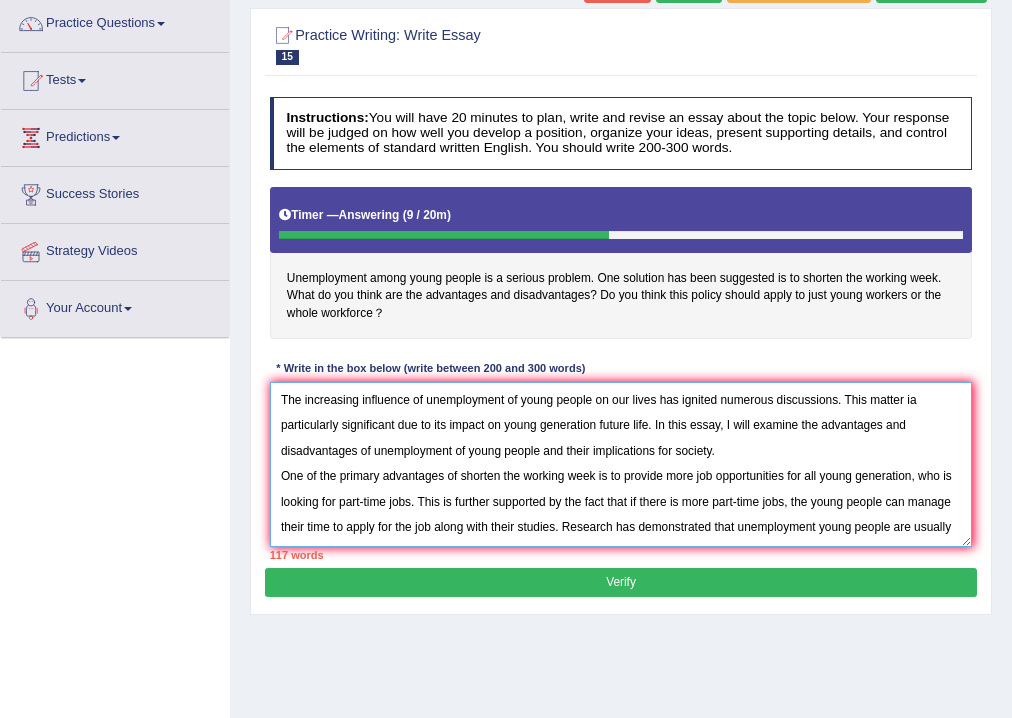 scroll, scrollTop: 16, scrollLeft: 0, axis: vertical 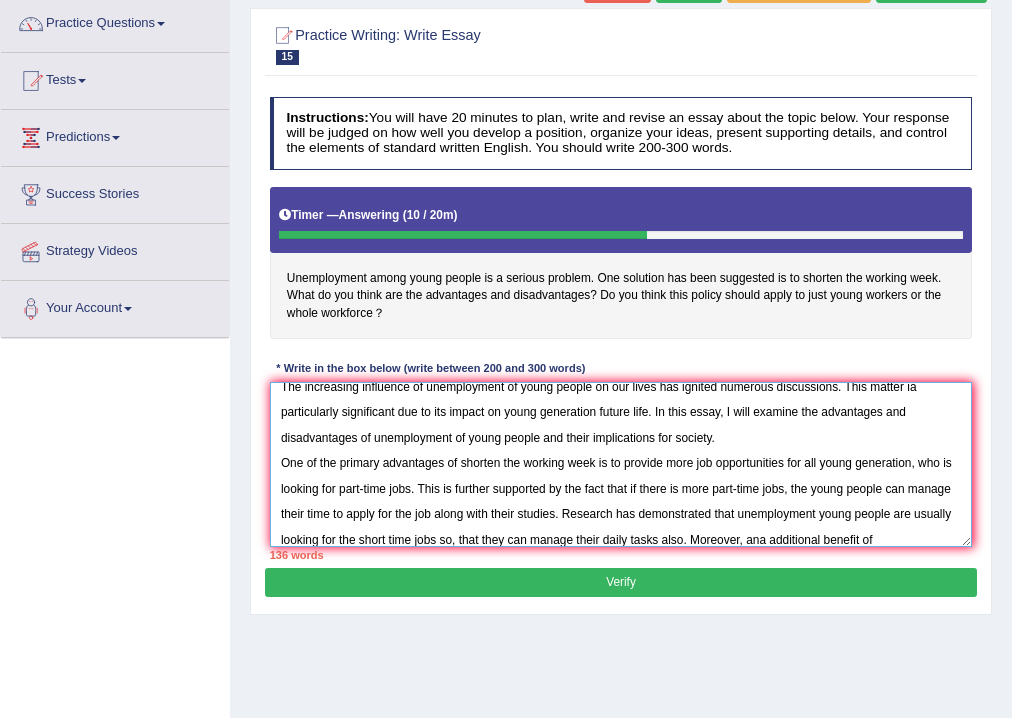 click on "The increasing influence of unemployment of young people on our lives has ignited numerous discussions. This matter ia particularly significant due to its impact on young generation future life. In this essay, I will examine the advantages and disadvantages of unemployment of young people and their implications for society.
One of the primary advantages of shorten the working week is to provide more job opportunities for all young generation, who is looking for part-time jobs. This is further supported by the fact that if there is more part-time jobs, the young people can manage their time to apply for the job along with their studies. Research has demonstrated that unemployment young people are usually looking for the short time jobs so, that they can manage their daily tasks also. Moreover, ana additional benefit of" at bounding box center (621, 464) 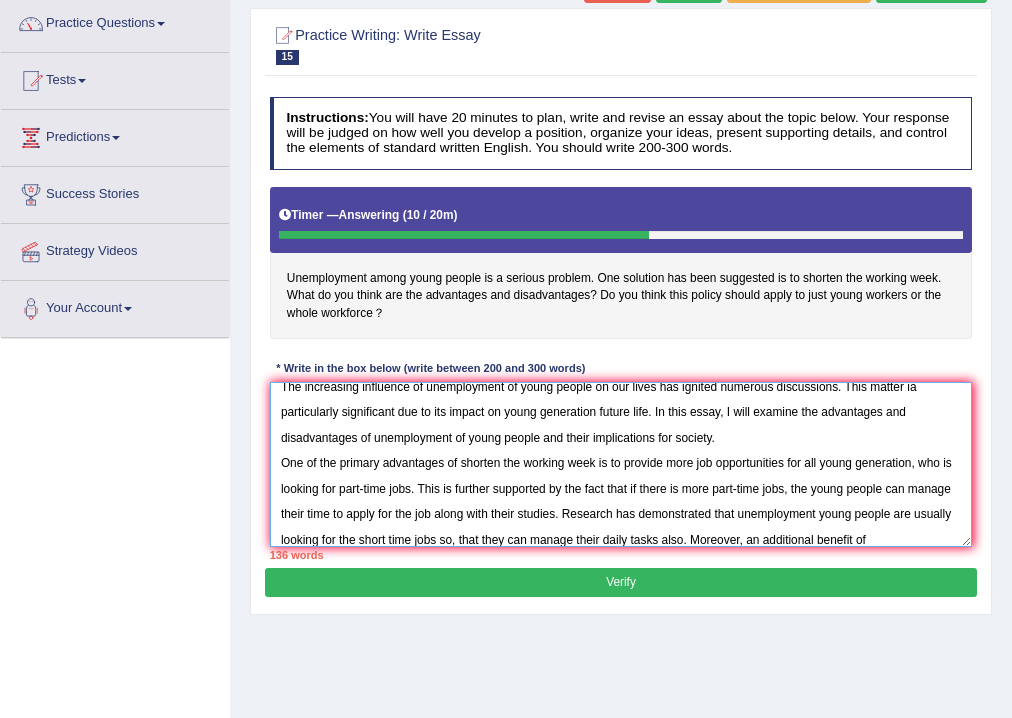 click on "The increasing influence of unemployment of young people on our lives has ignited numerous discussions. This matter ia particularly significant due to its impact on young generation future life. In this essay, I will examine the advantages and disadvantages of unemployment of young people and their implications for society.
One of the primary advantages of shorten the working week is to provide more job opportunities for all young generation, who is looking for part-time jobs. This is further supported by the fact that if there is more part-time jobs, the young people can manage their time to apply for the job along with their studies. Research has demonstrated that unemployment young people are usually looking for the short time jobs so, that they can manage their daily tasks also. Moreover, an additional benefit of" at bounding box center [621, 464] 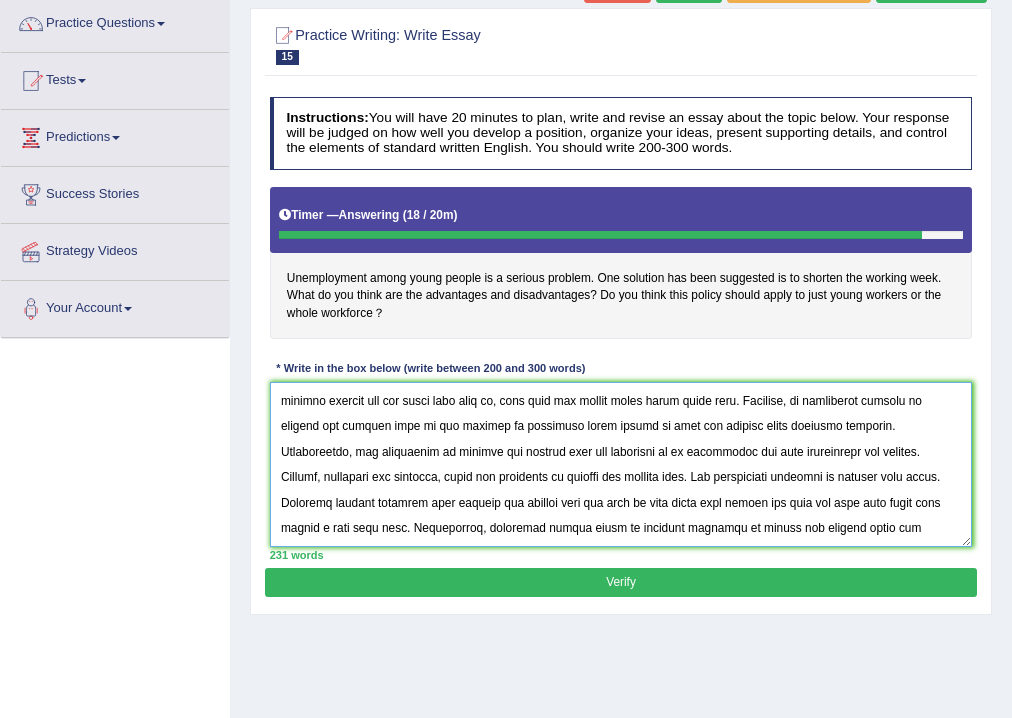 scroll, scrollTop: 195, scrollLeft: 0, axis: vertical 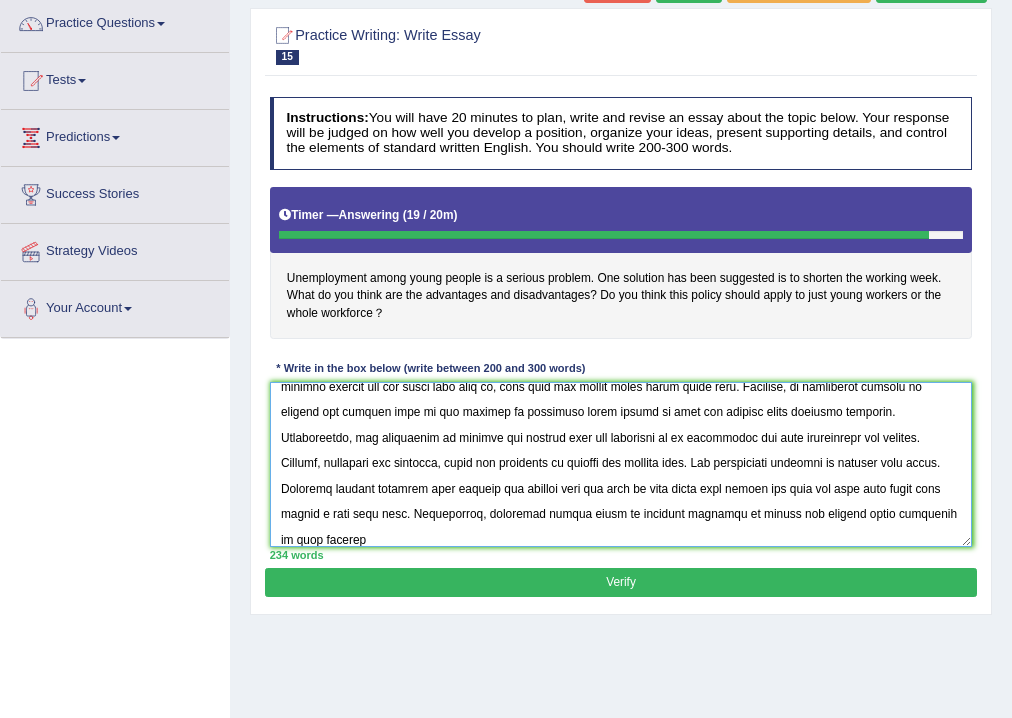 click at bounding box center [621, 464] 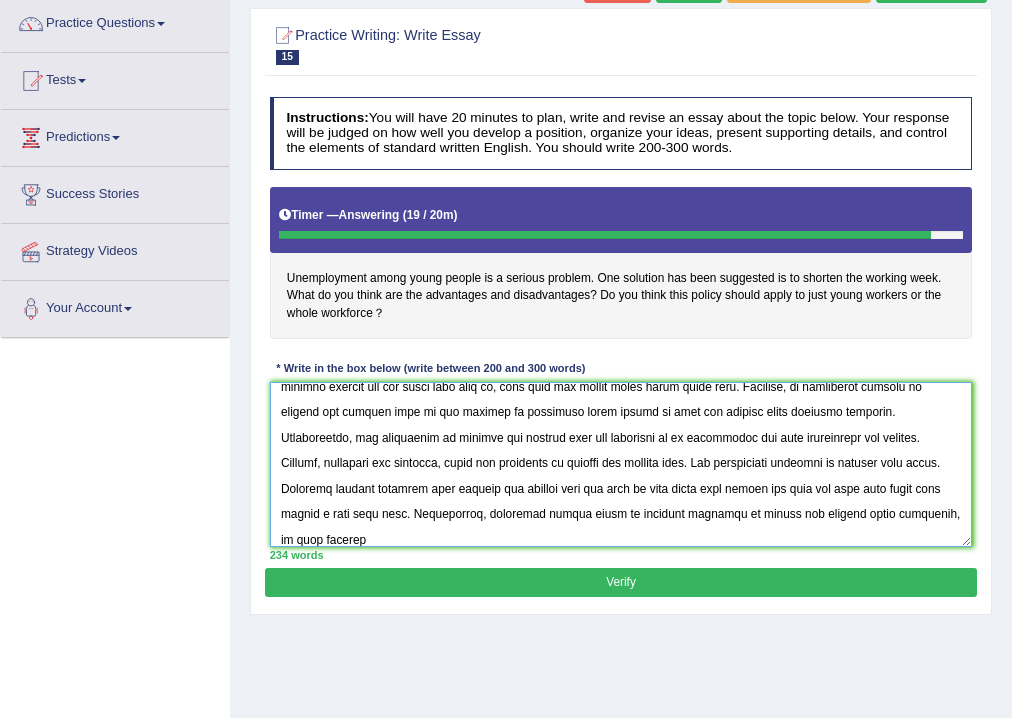 click at bounding box center [621, 464] 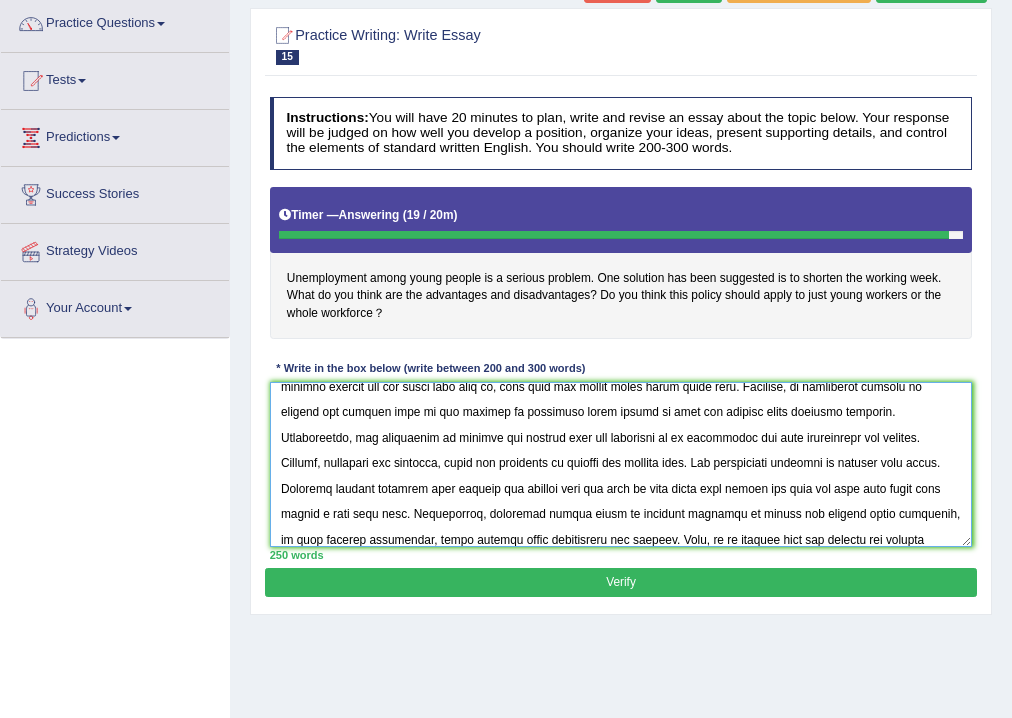 scroll, scrollTop: 225, scrollLeft: 0, axis: vertical 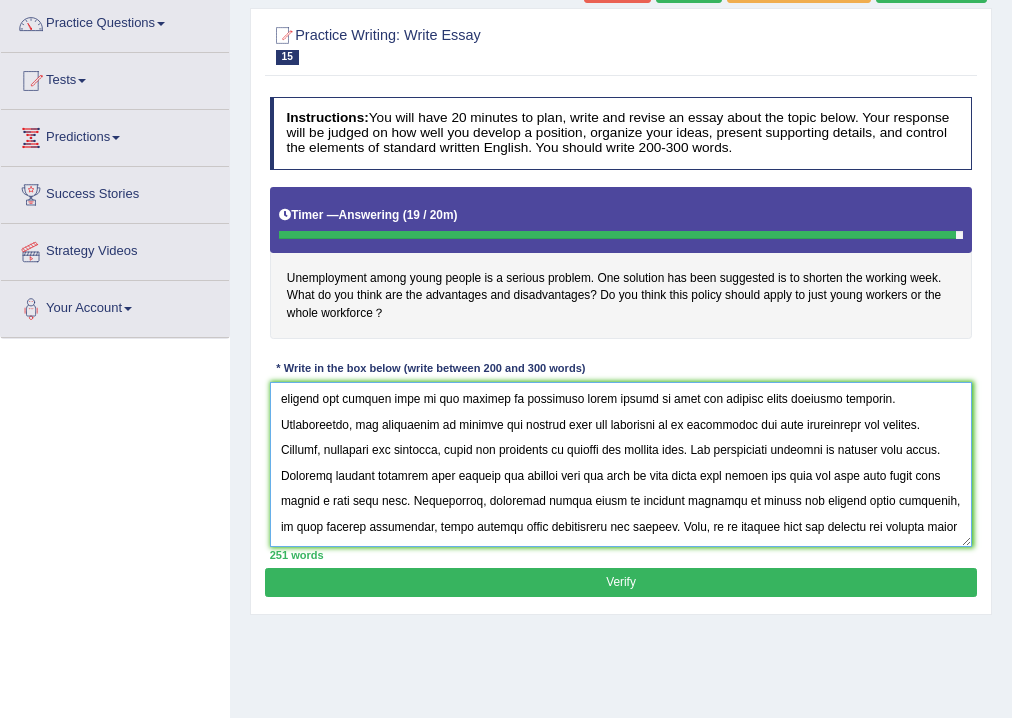 click at bounding box center [621, 464] 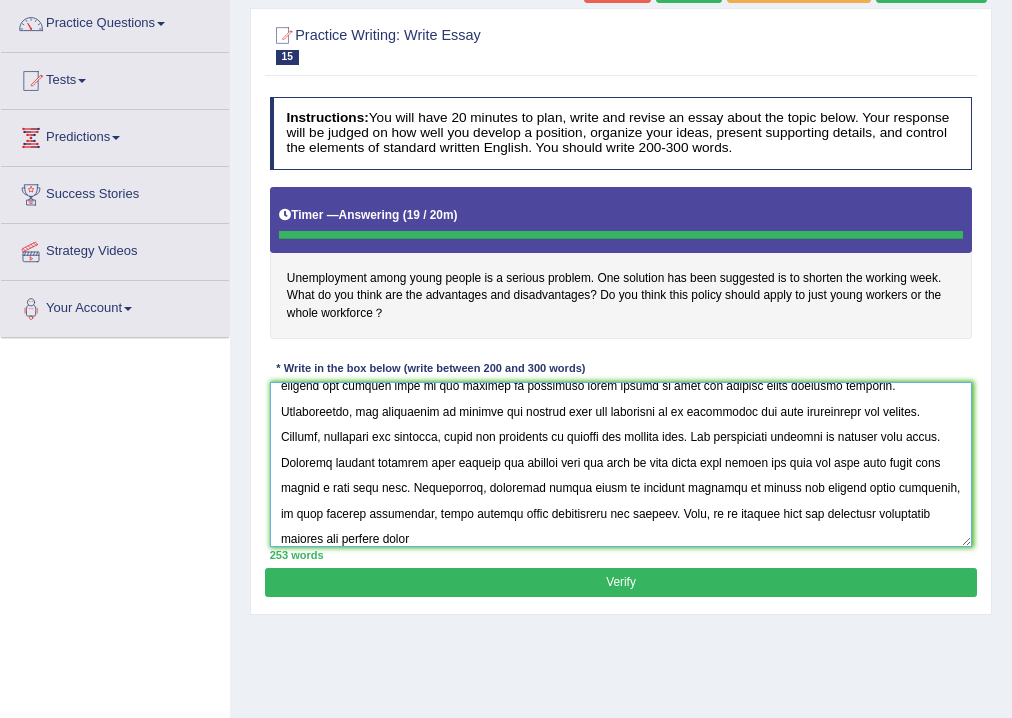 type on "The increasing influence of unemployment of young people on our lives has ignited numerous discussions. This matter ia particularly significant due to its impact on young generation future life. In this essay, I will examine the advantages and disadvantages of unemployment of young people and their implications for society.
One of the primary advantages of shorten the working week is to provide more job opportunities for all young generation, who is looking for part-time jobs. This is further supported by the fact that if there is more part-time jobs, the young people can manage their time to apply for the job along with their studies. Research has demonstrated that unemployment young people are usually looking for the short time jobs so, that they can manage their daily tasks also. Moreover, an additional benefit of shorten the working week is its ability to encourage young people to work and support their studying payments. Consequently, the advantages of shorten the working week are essential to be sons..." 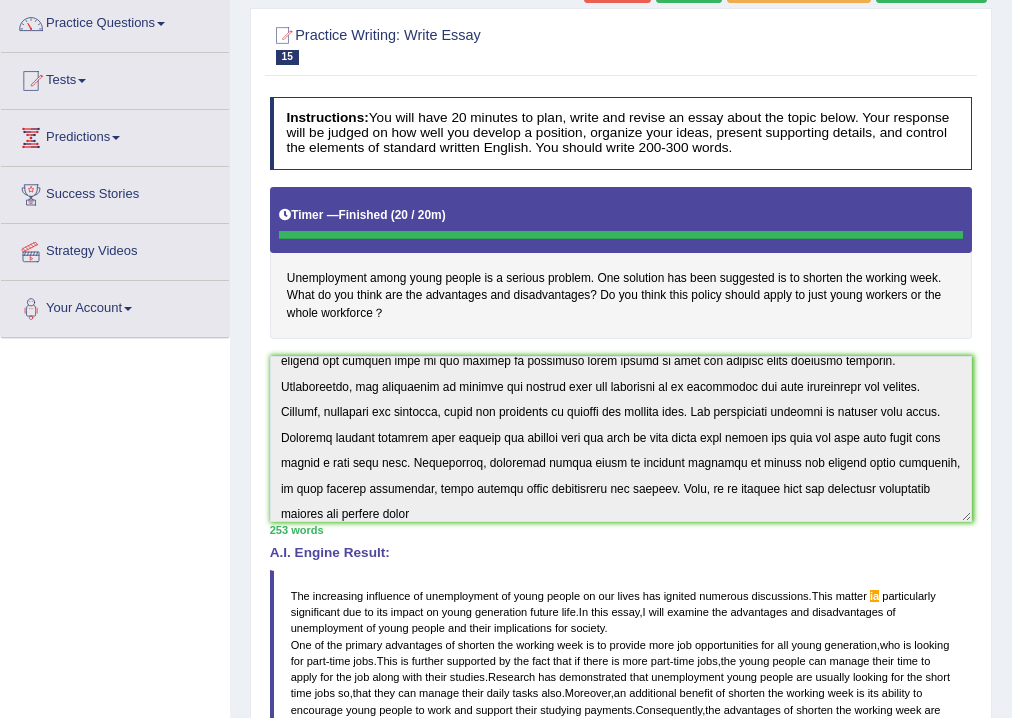 scroll, scrollTop: 560, scrollLeft: 0, axis: vertical 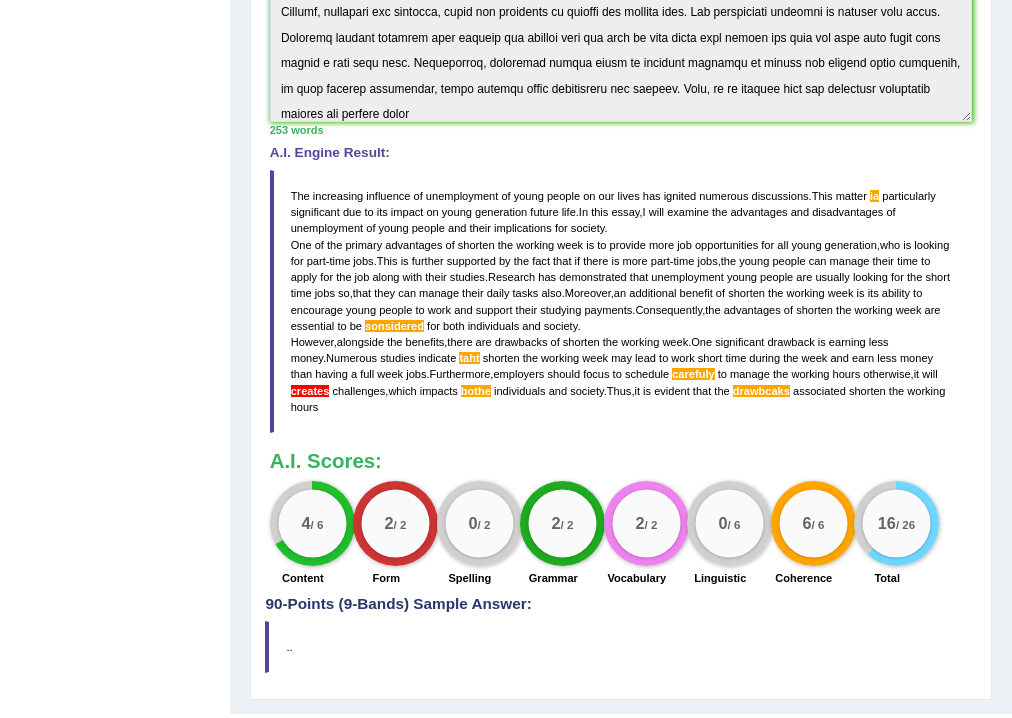 drag, startPoint x: 316, startPoint y: 415, endPoint x: 279, endPoint y: 281, distance: 139.01439 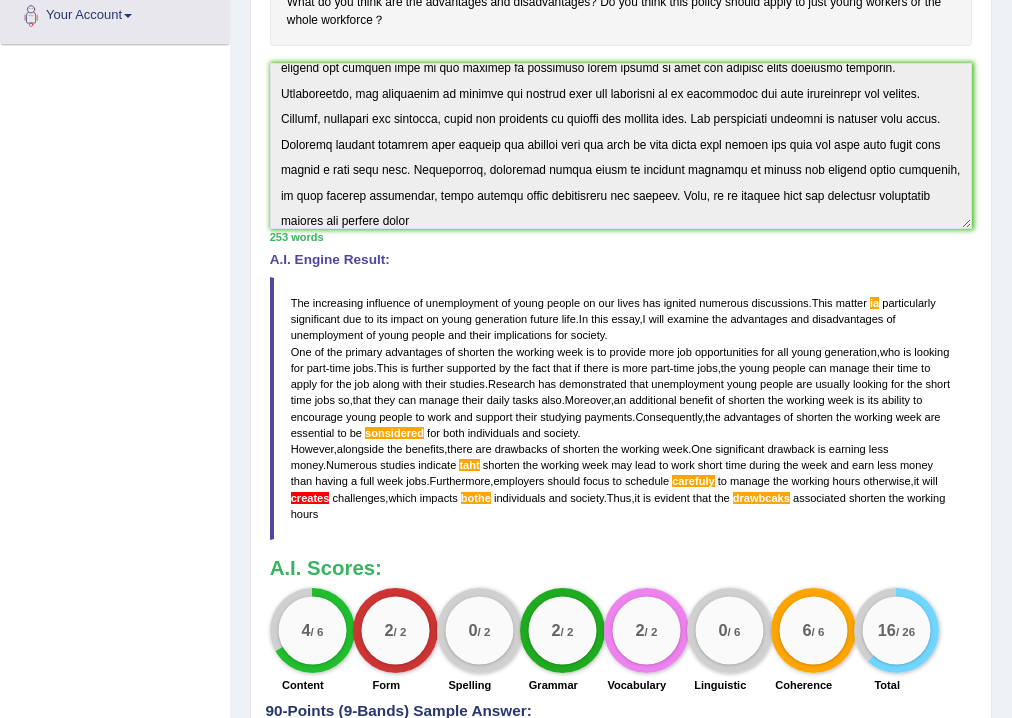 scroll, scrollTop: 240, scrollLeft: 0, axis: vertical 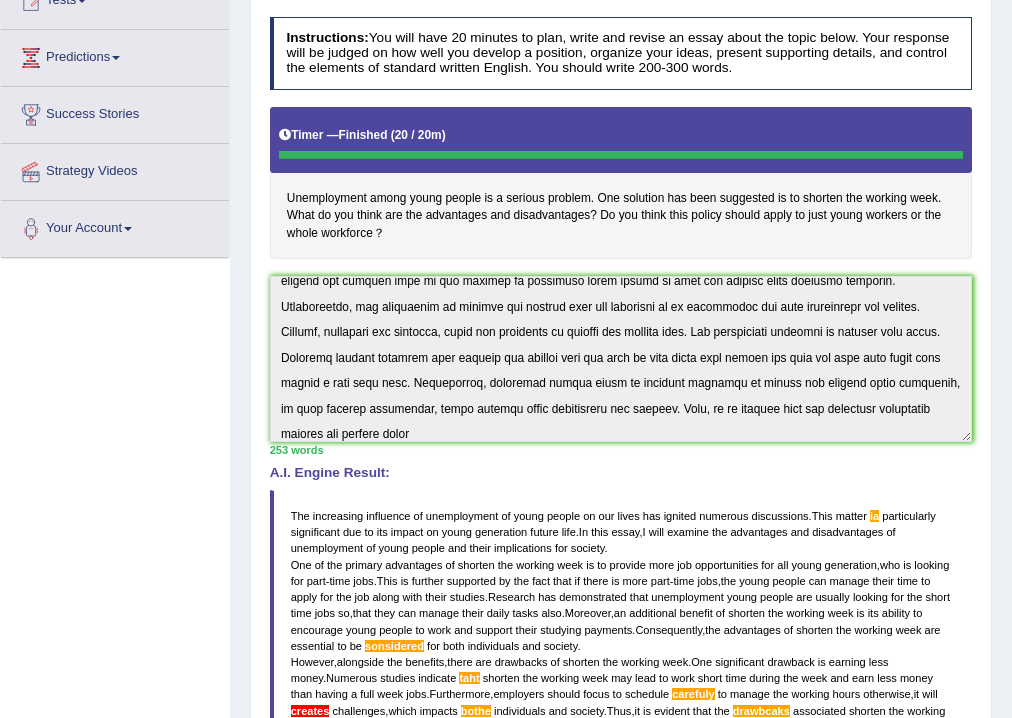 click on "Instructions:  You will have 20 minutes to plan, write and revise an essay about the topic below. Your response will be judged on how well you develop a position, organize your ideas, present supporting details, and control the elements of standard written English. You should write 200-300 words.
Timer —  Finished   ( 20 / 20m ) Skip Unemployment among young people is a serious problem. One solution has been suggested is to shorten the working week. What do you think are the advantages and disadvantages? Do you think this policy should apply to just young workers or the whole workforce？ * Write in the box below (write between 200 and 300 words) 253 words Written Keywords:  unemployment  young  people  shorten  working  week  advantages  disadvantages  apply  young  job  impact  society A.I. Engine Result: The   increasing   influence   of   unemployment   of   young   people   on   our   lives   has   ignited   numerous   discussions .  This   matter   ia   particularly   significant   due" at bounding box center [620, 462] 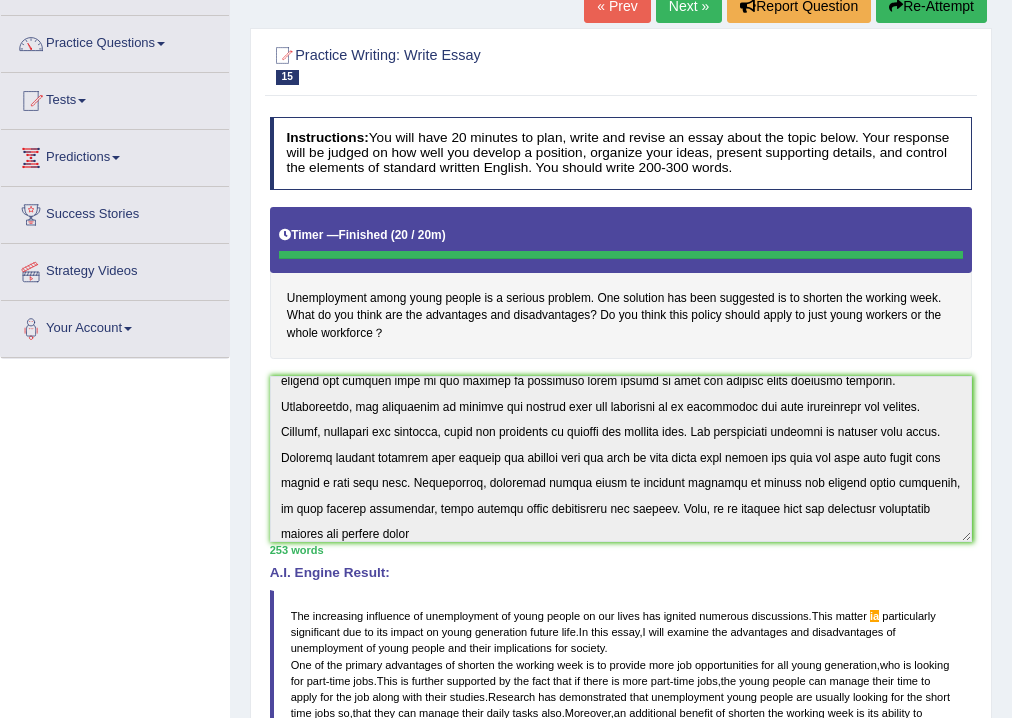 scroll, scrollTop: 0, scrollLeft: 0, axis: both 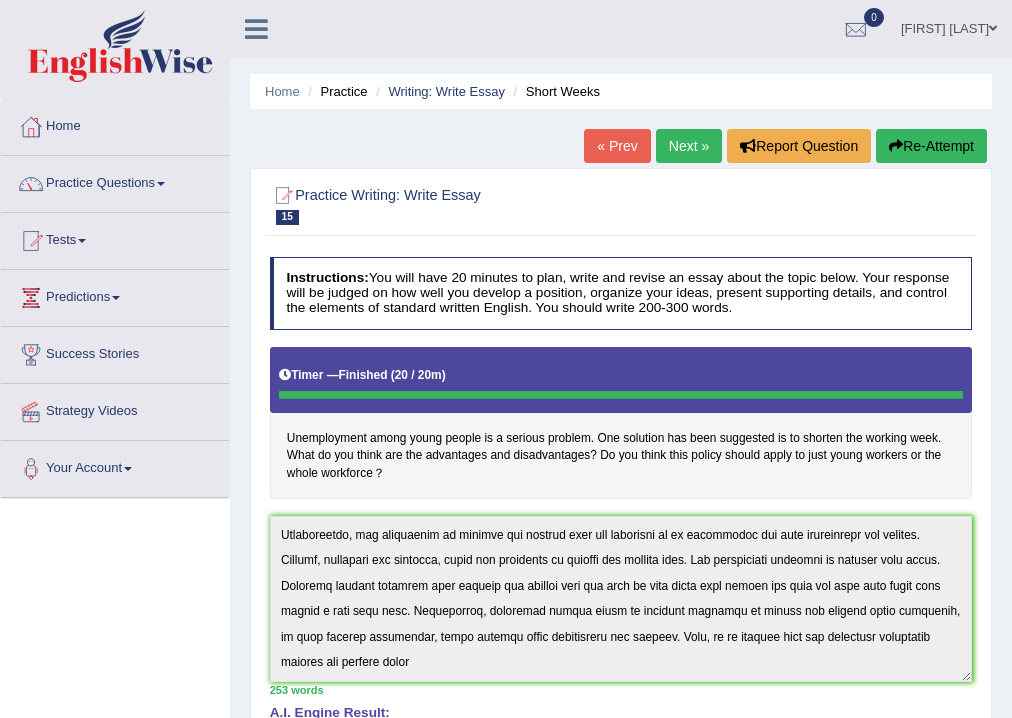 drag, startPoint x: 492, startPoint y: 440, endPoint x: 662, endPoint y: 680, distance: 294.10883 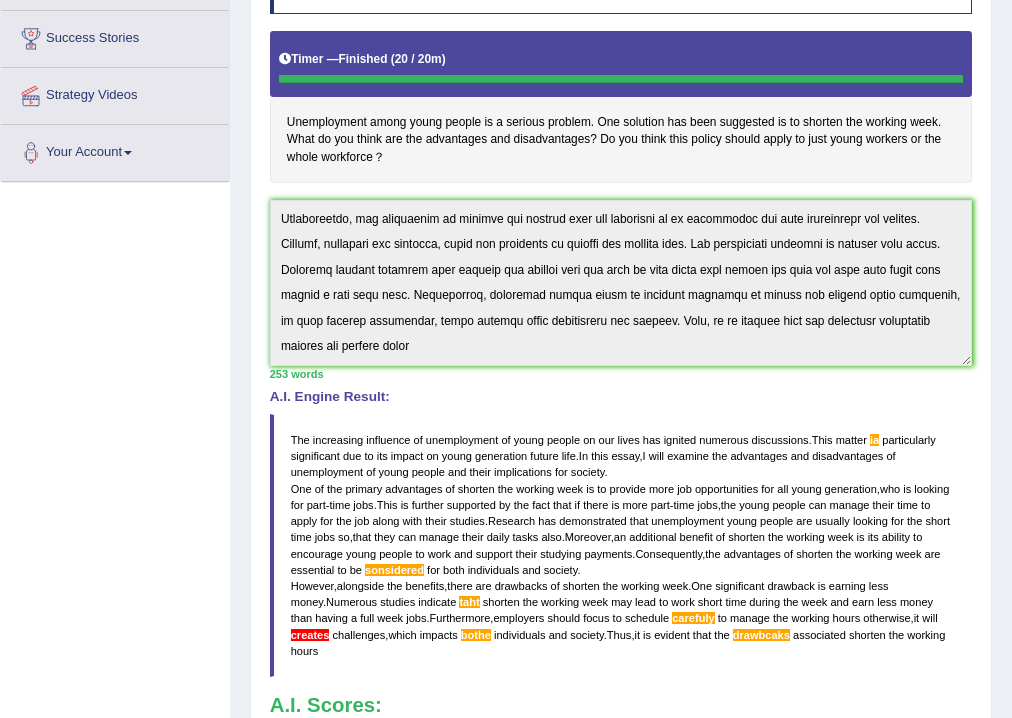 scroll, scrollTop: 400, scrollLeft: 0, axis: vertical 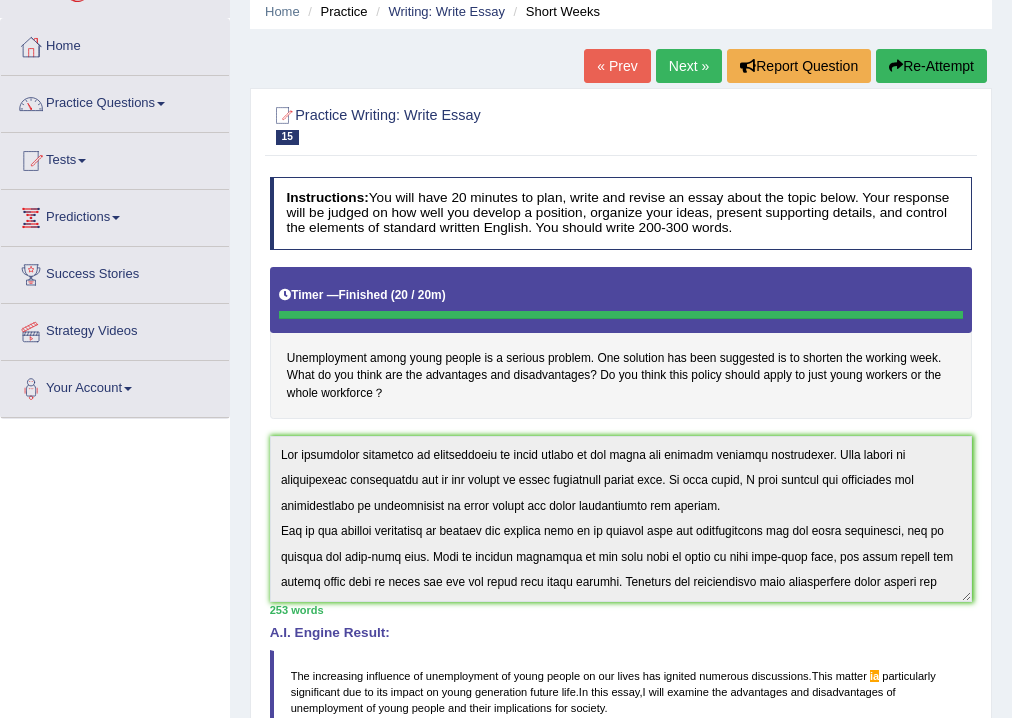 click on "Re-Attempt" at bounding box center (931, 66) 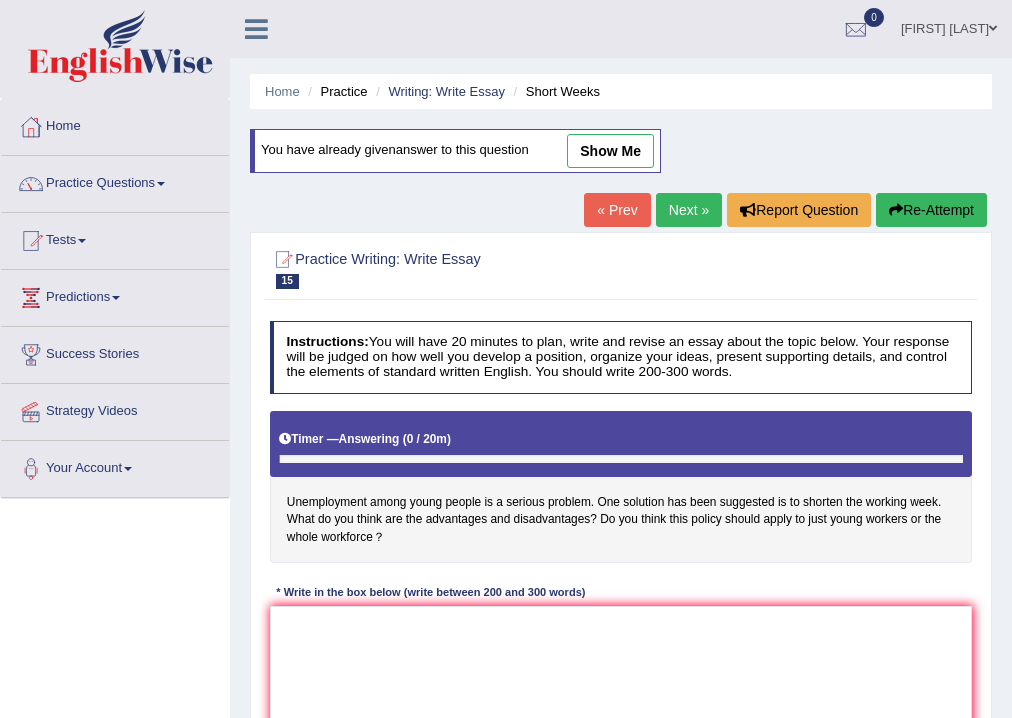 click at bounding box center [621, 688] 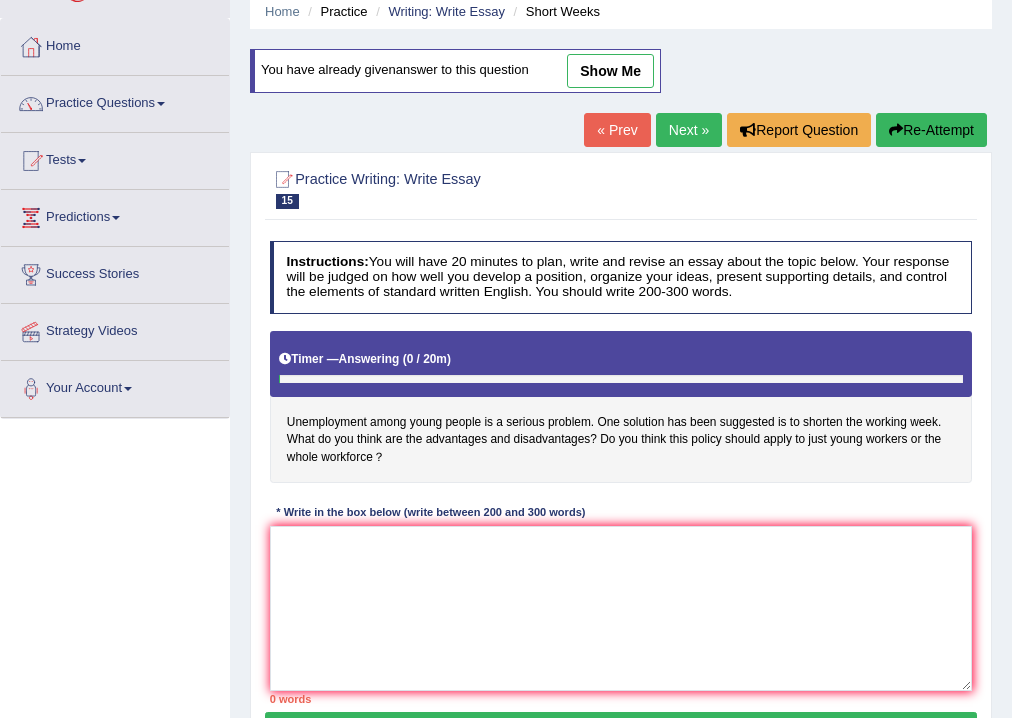 scroll, scrollTop: 0, scrollLeft: 0, axis: both 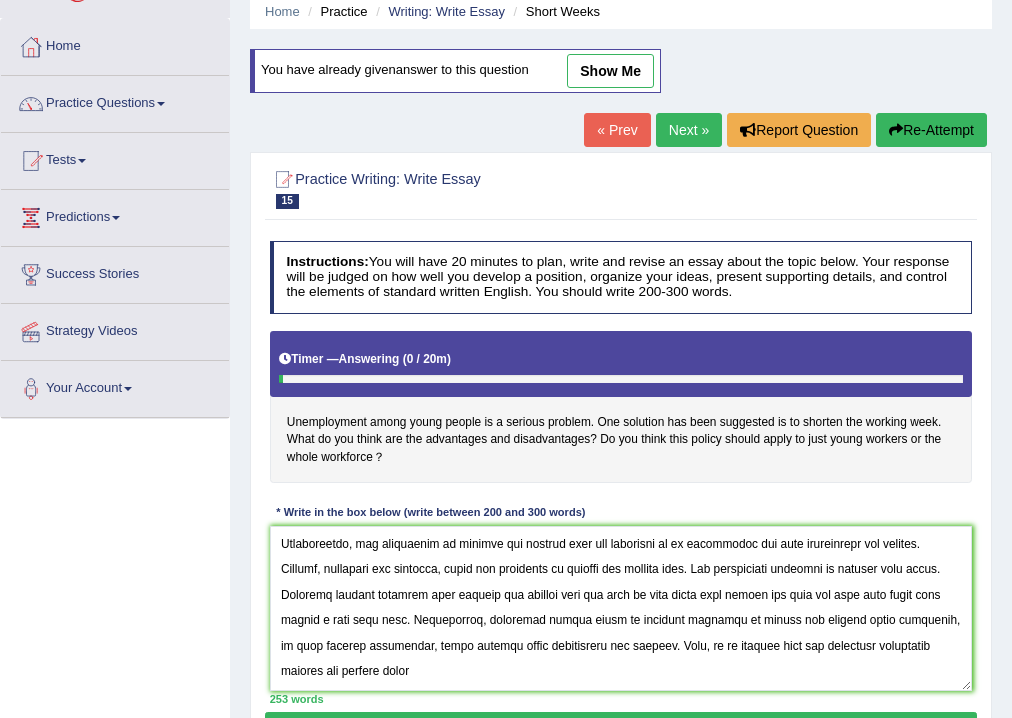 click at bounding box center (621, 608) 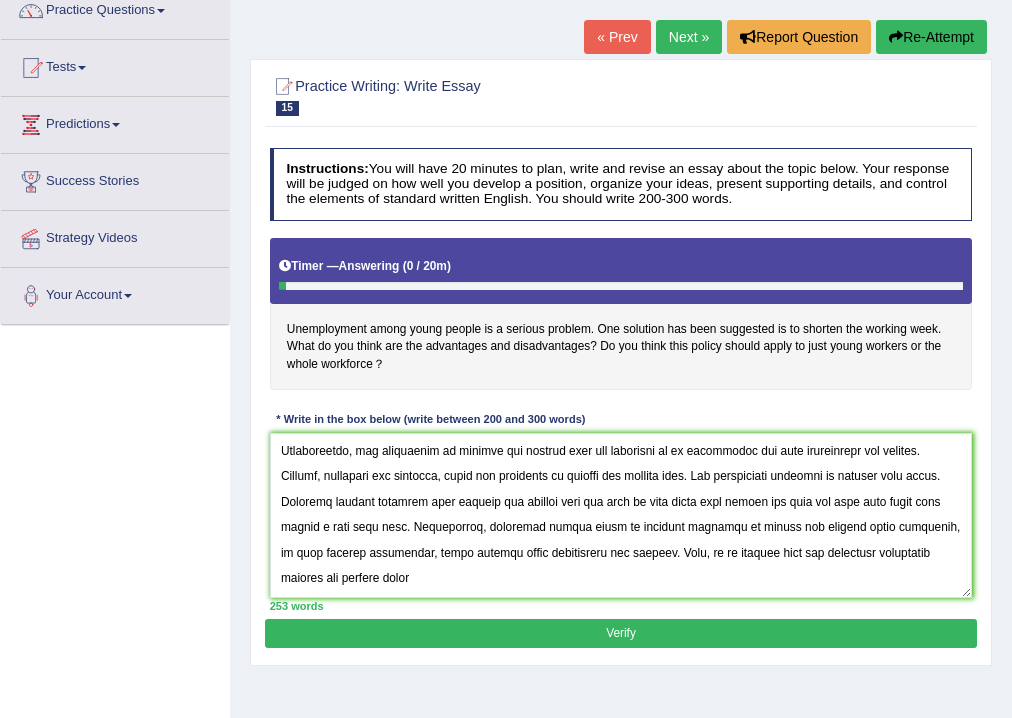 scroll, scrollTop: 320, scrollLeft: 0, axis: vertical 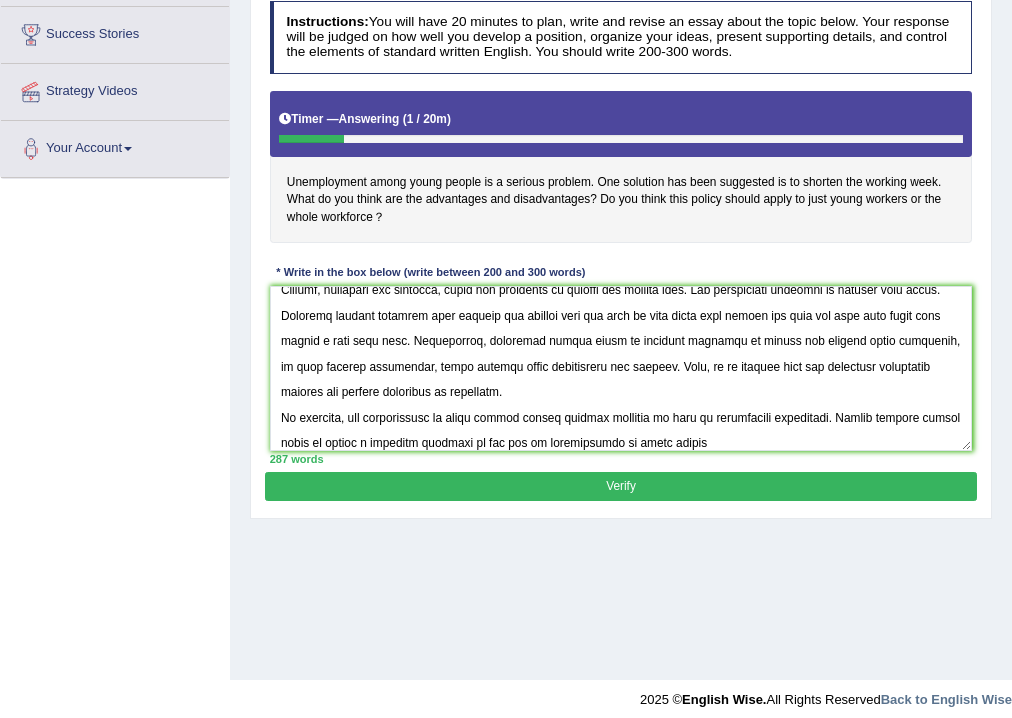 click at bounding box center (621, 368) 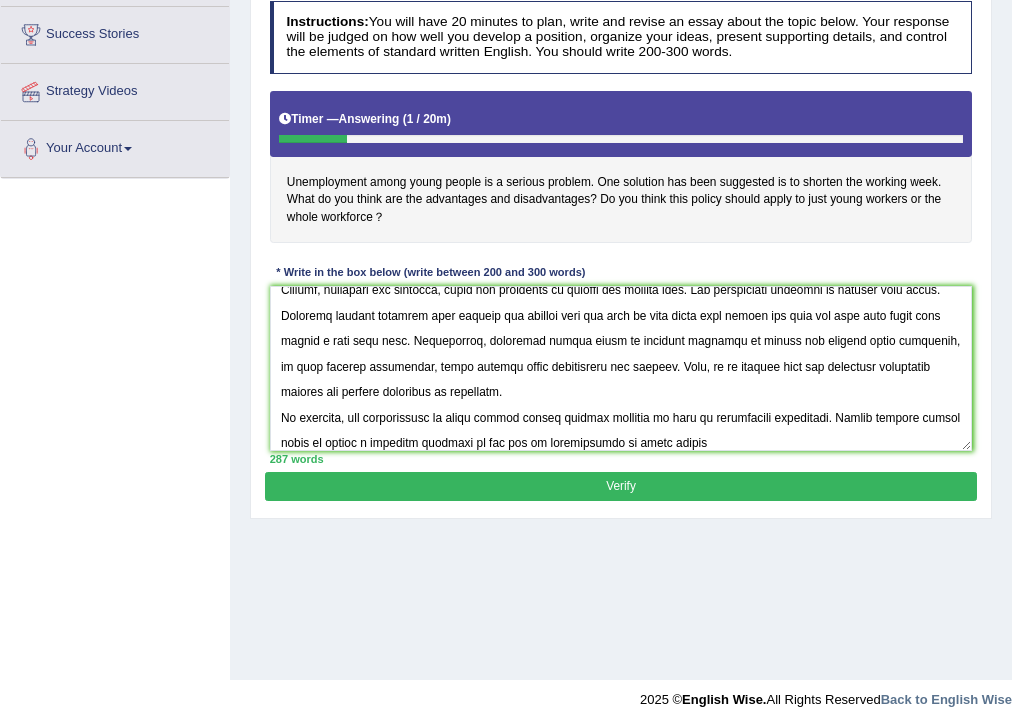 click at bounding box center [621, 368] 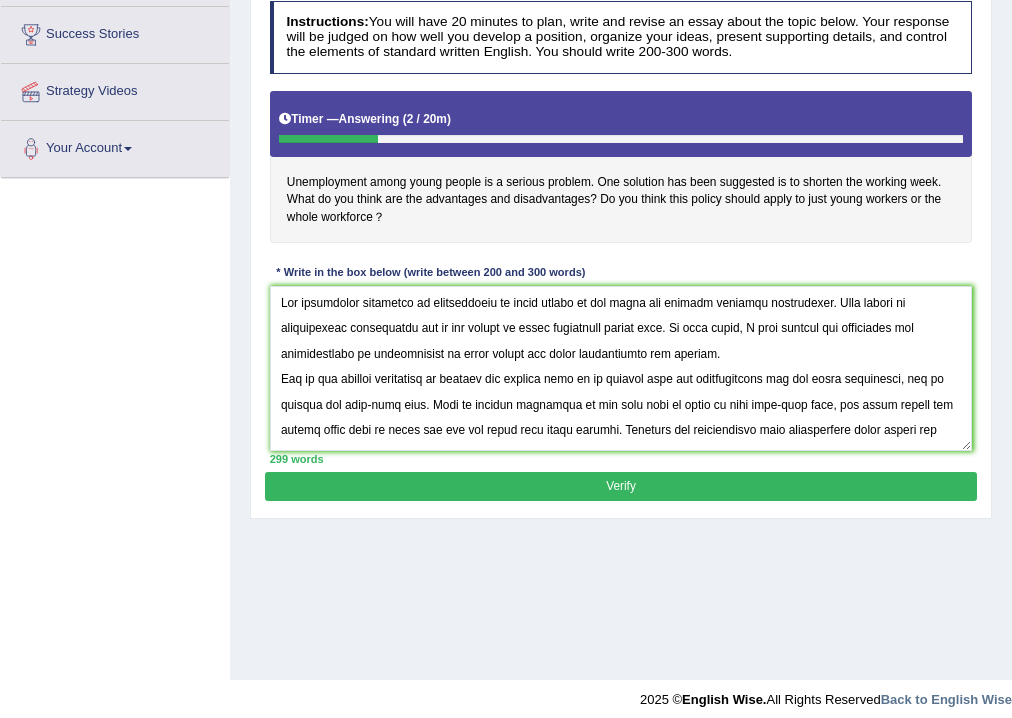 scroll, scrollTop: 0, scrollLeft: 0, axis: both 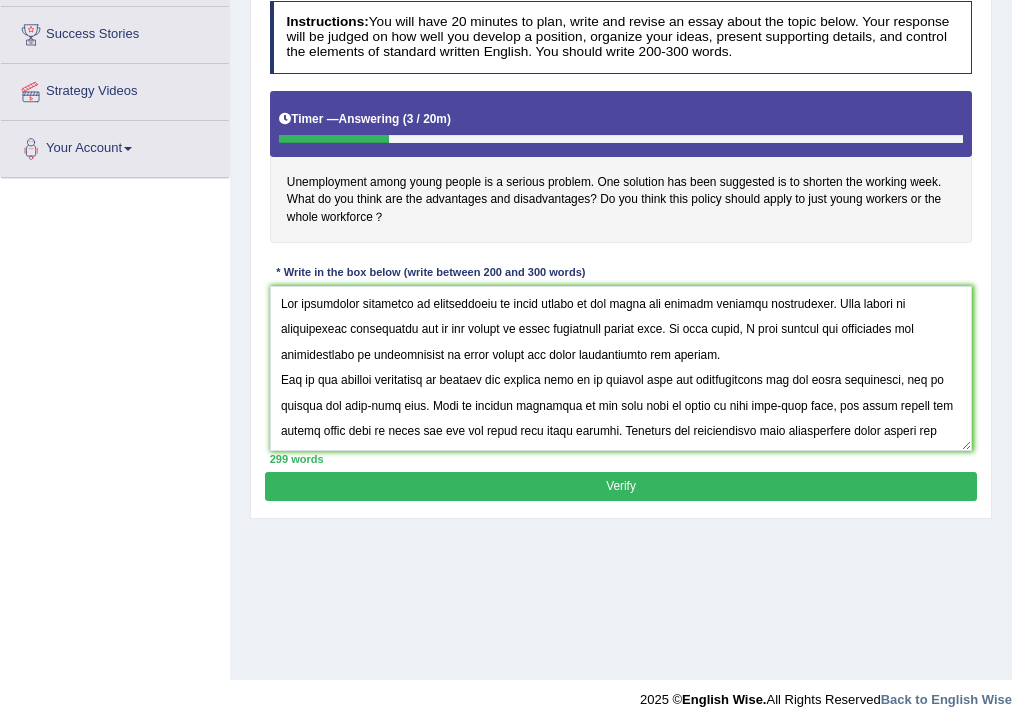 click at bounding box center [621, 368] 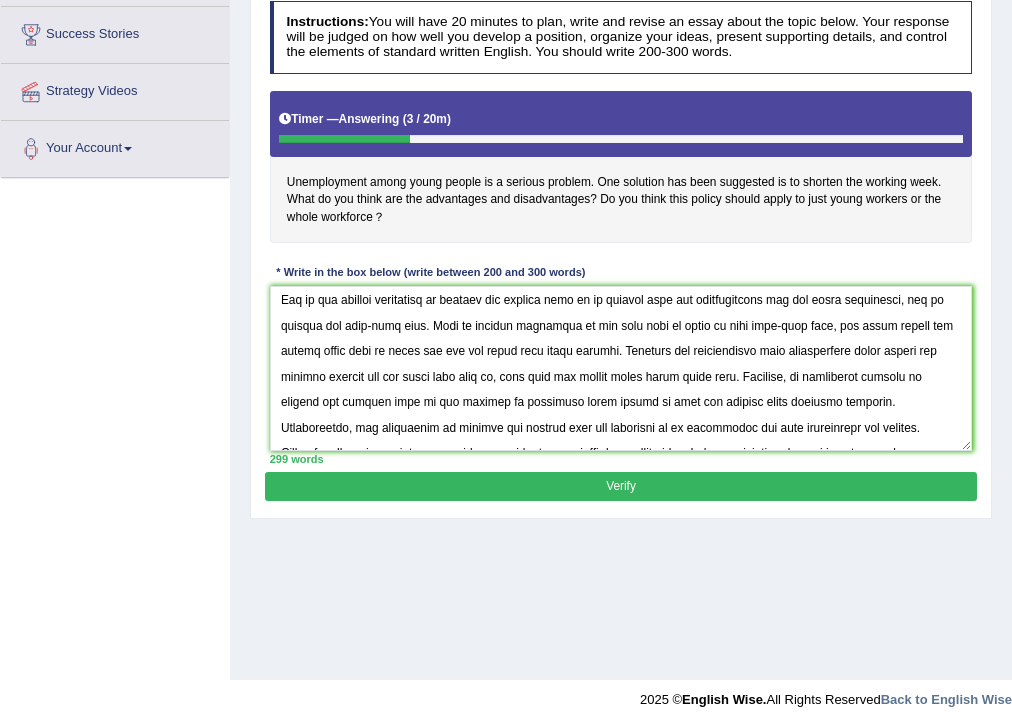 scroll, scrollTop: 188, scrollLeft: 0, axis: vertical 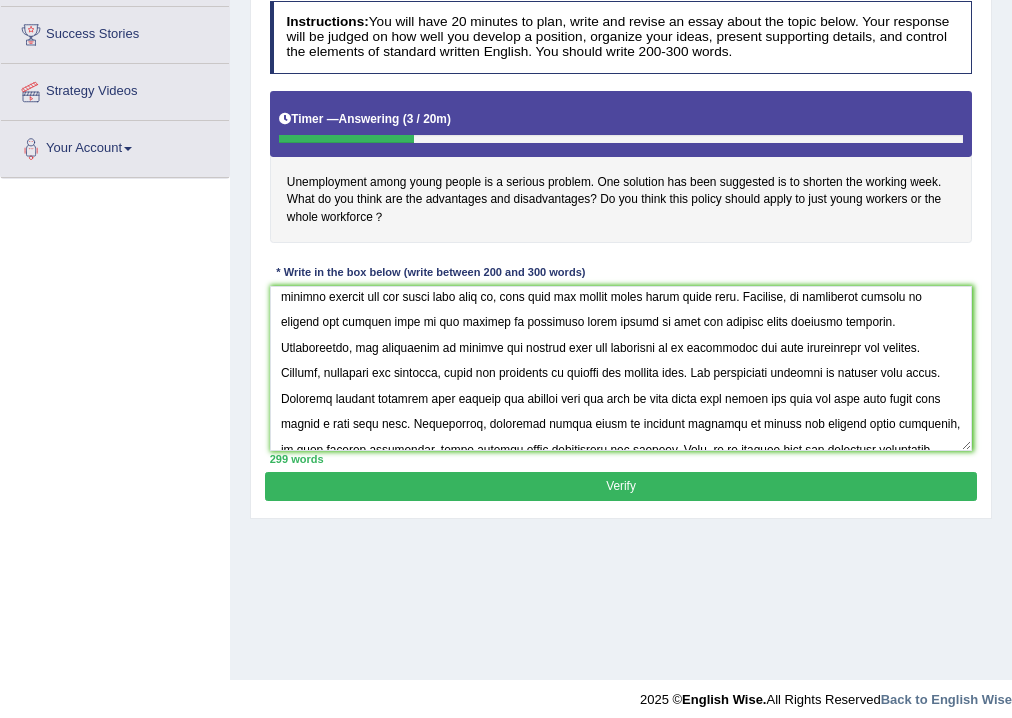 click at bounding box center (621, 368) 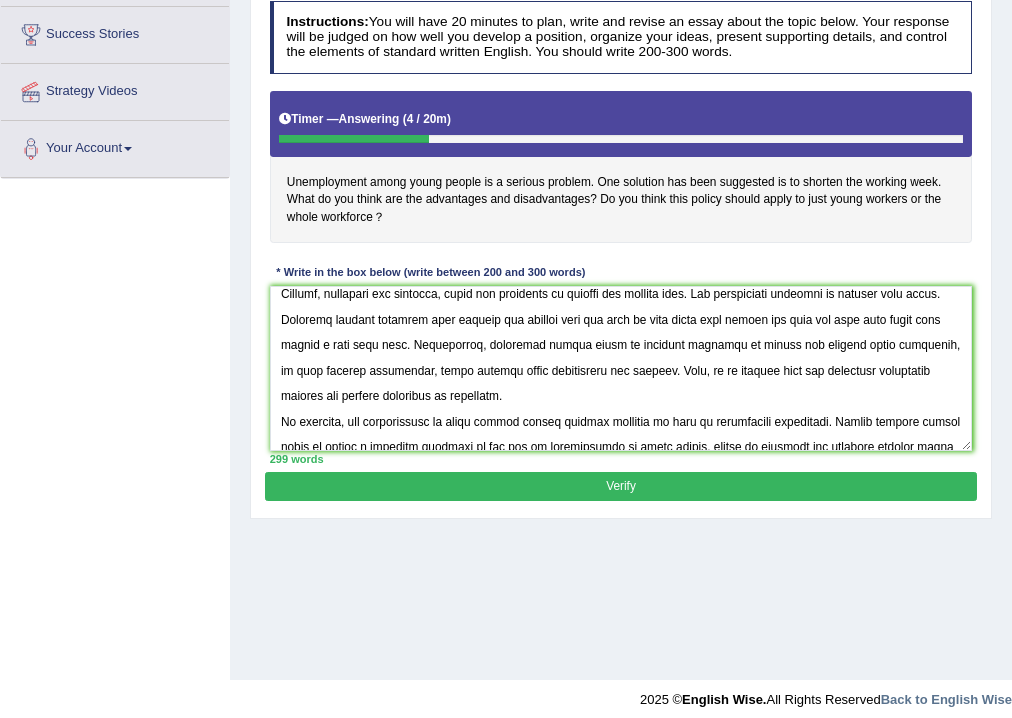 scroll, scrollTop: 282, scrollLeft: 0, axis: vertical 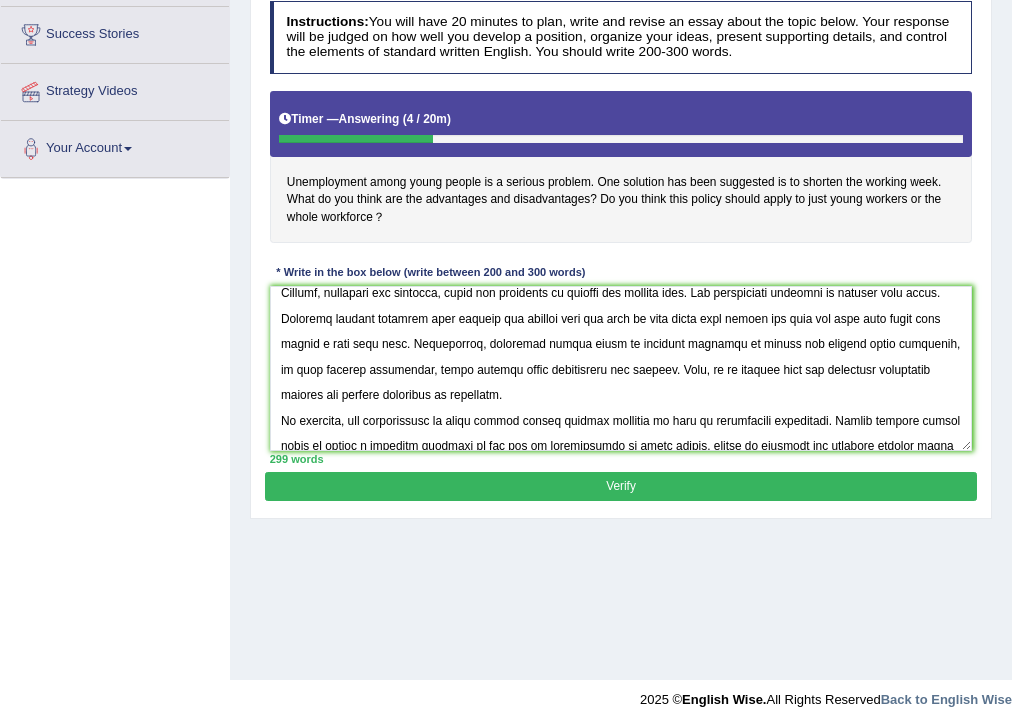 click at bounding box center [621, 368] 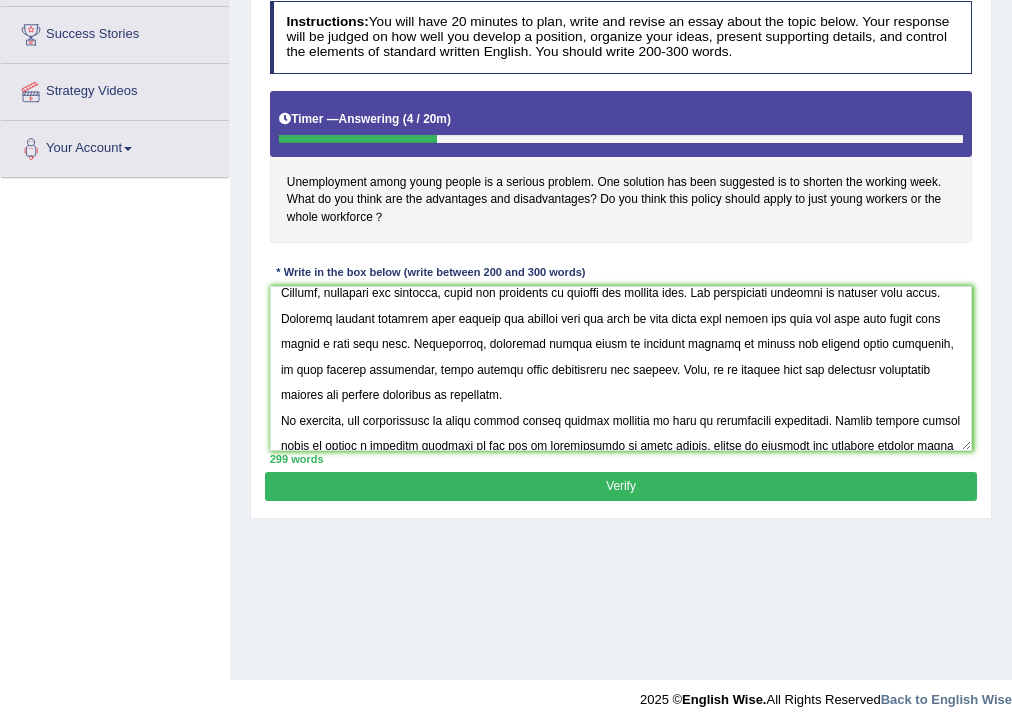 click at bounding box center [621, 368] 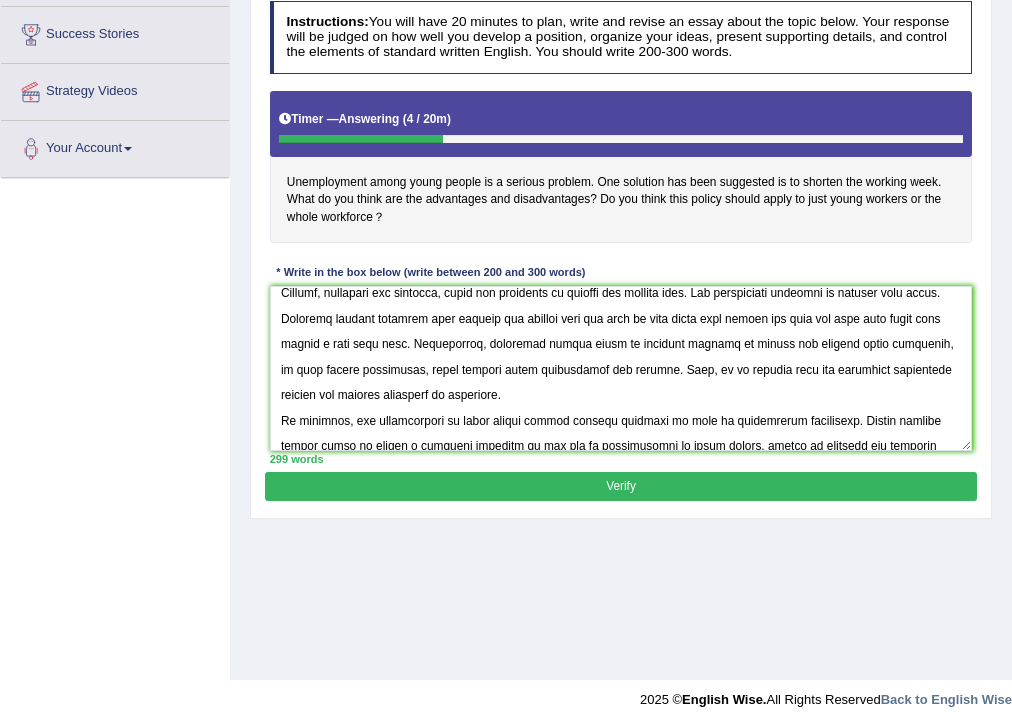 click at bounding box center (621, 368) 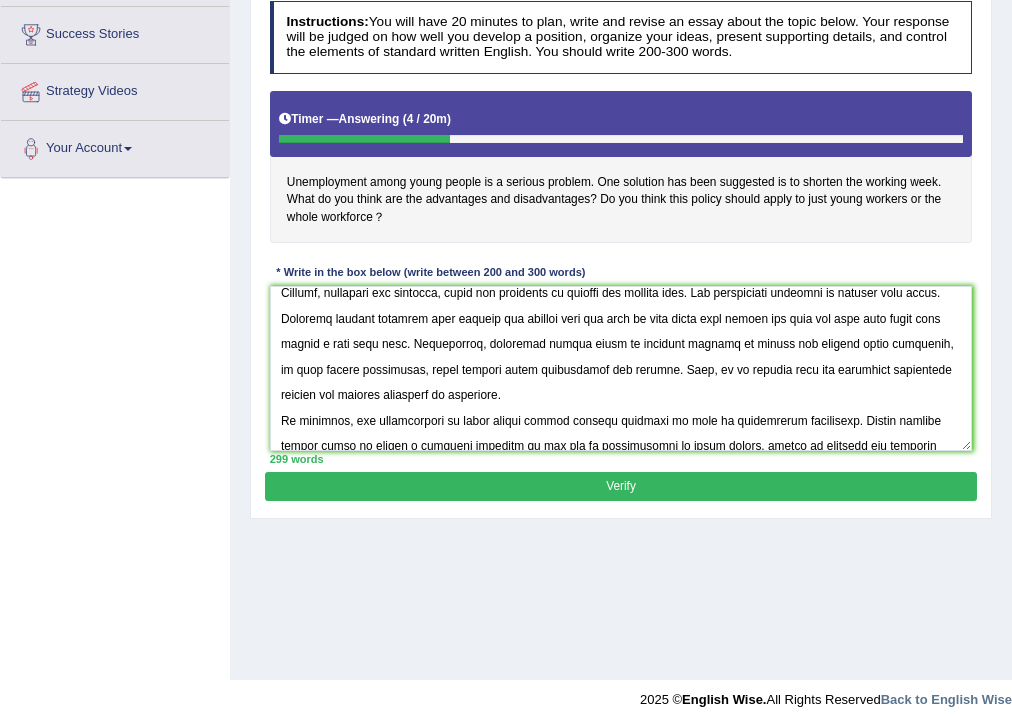 click at bounding box center [621, 368] 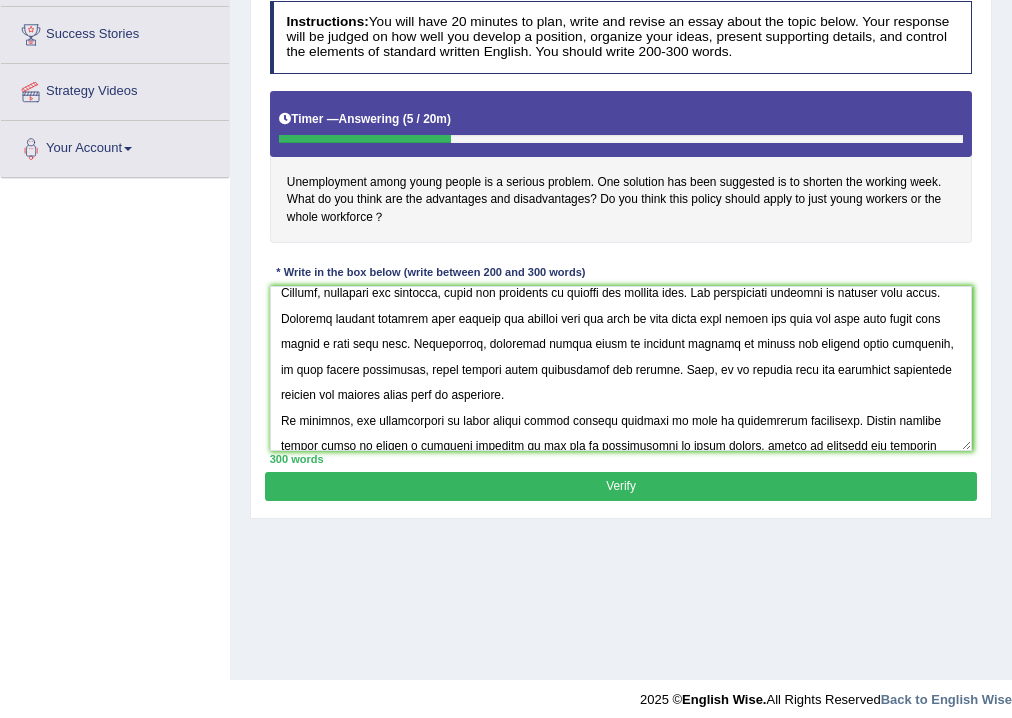 scroll, scrollTop: 329, scrollLeft: 0, axis: vertical 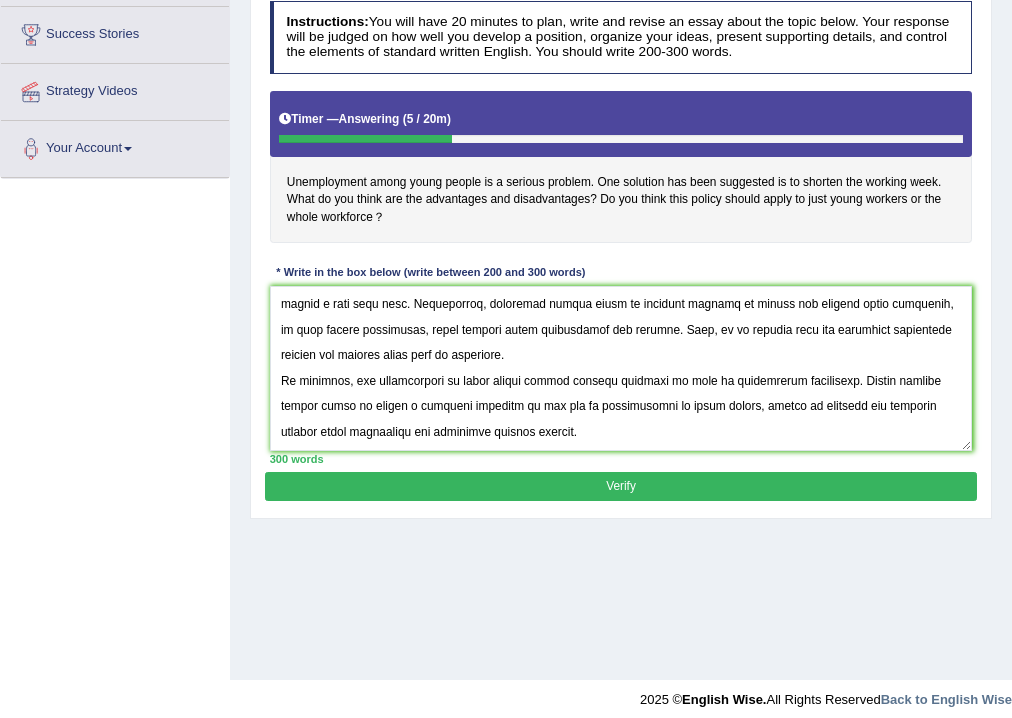type on "The increasing influence of unemployment of young people on our lives has ignited numerous discussions. This matter ia particularly significant due to its impact on young generation future life. In this essay, I will examine the advantages and disadvantages of unemployment of young people and their implications for society.
One of the primary advantages of shorten the working week is to provide more job opportunities for all young generation, who is looking for part-time jobs. This is further supported by the fact that if there is more part-time jobs, the young people can manage their time to apply for the job along with their studies. Research has demonstrated that unemployment young people are usually looking for the short time jobs so, that they can manage their daily tasks also. Moreover, an additional benefit of shorten the working week is its ability to encourage young people to work and support their studying payments. Consequently, the advantages of shorten the working week are essential to be cons..." 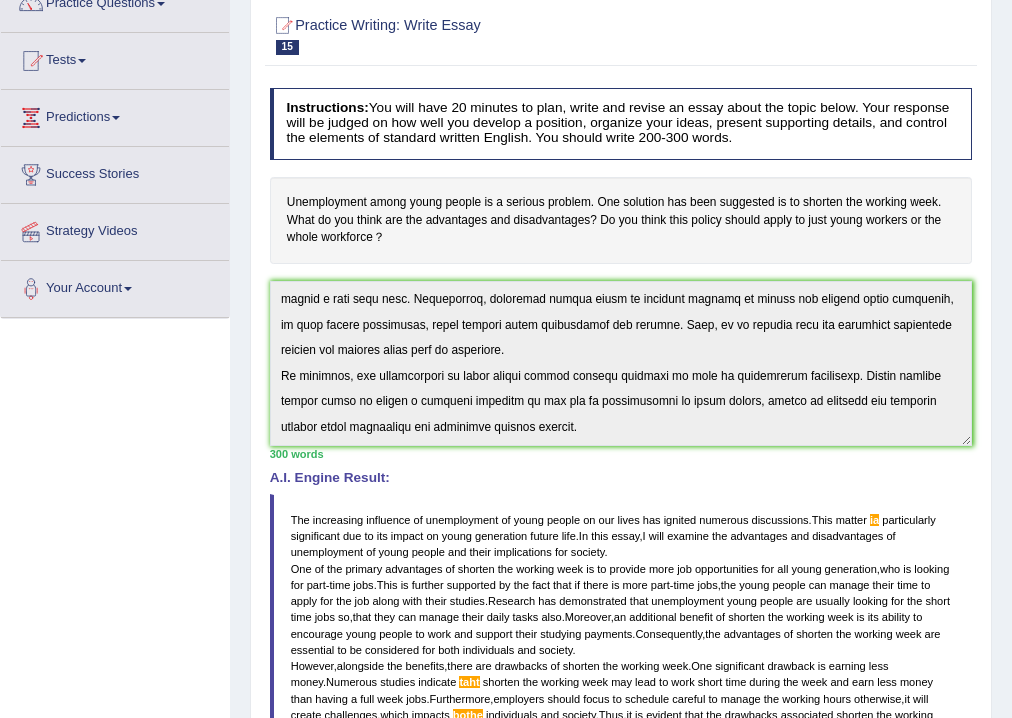 scroll, scrollTop: 160, scrollLeft: 0, axis: vertical 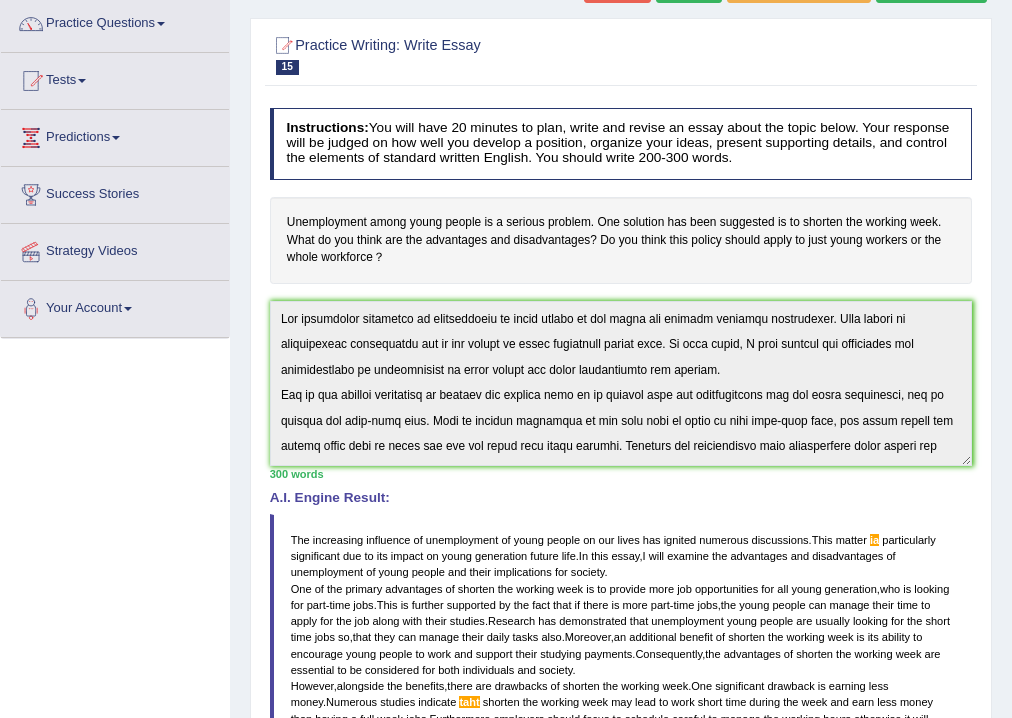 click on "Practice Writing: Write Essay
15
Short Weeks
Instructions:  You will have 20 minutes to plan, write and revise an essay about the topic below. Your response will be judged on how well you develop a position, organize your ideas, present supporting details, and control the elements of standard written English. You should write 200-300 words.
Timer —  Answering   ( 5 / 20m ) Skip Unemployment among young people is a serious problem. One solution has been suggested is to shorten the working week. What do you think are the advantages and disadvantages? Do you think this policy should apply to just young workers or the whole workforce？ * Write in the box below (write between 200 and 300 words) 300 words Written Keywords:  unemployment  young  people  shorten  working  week  advantages  disadvantages  apply  young  job  impact  society A.I. Engine Result: The   increasing   influence   of   unemployment   of   young   people" at bounding box center [621, 555] 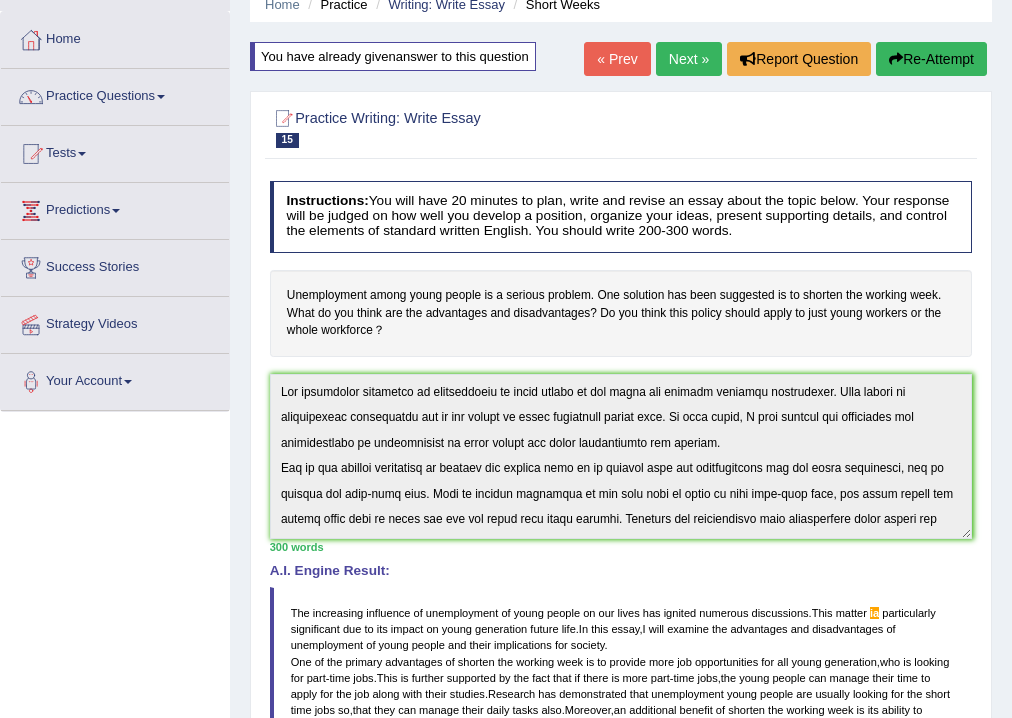 scroll, scrollTop: 0, scrollLeft: 0, axis: both 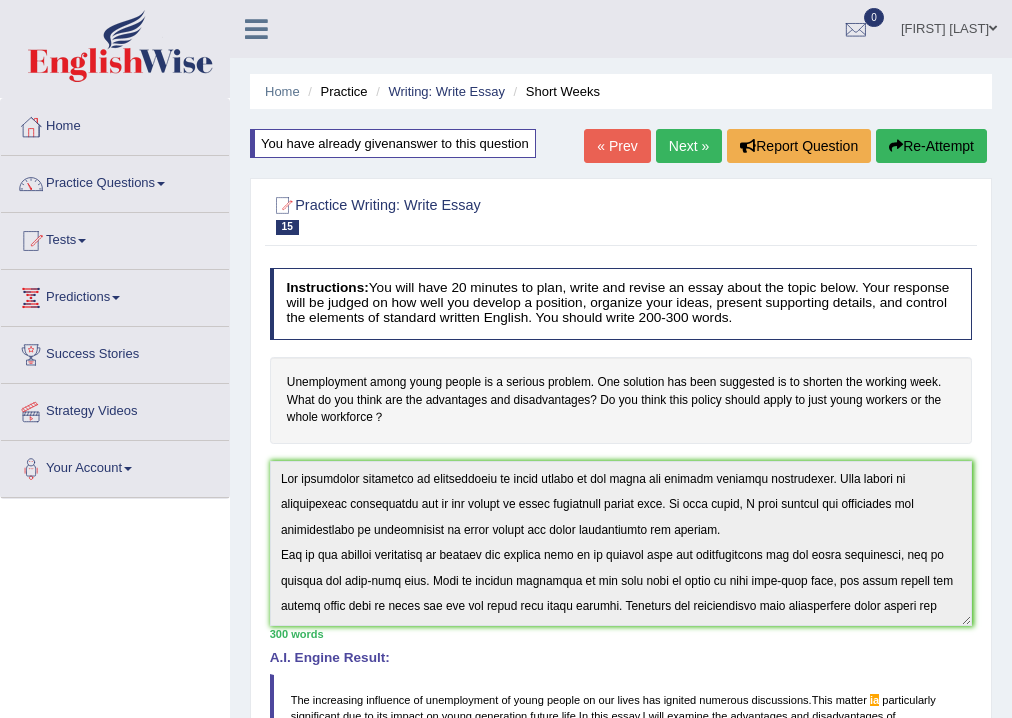 click on "Re-Attempt" at bounding box center (931, 146) 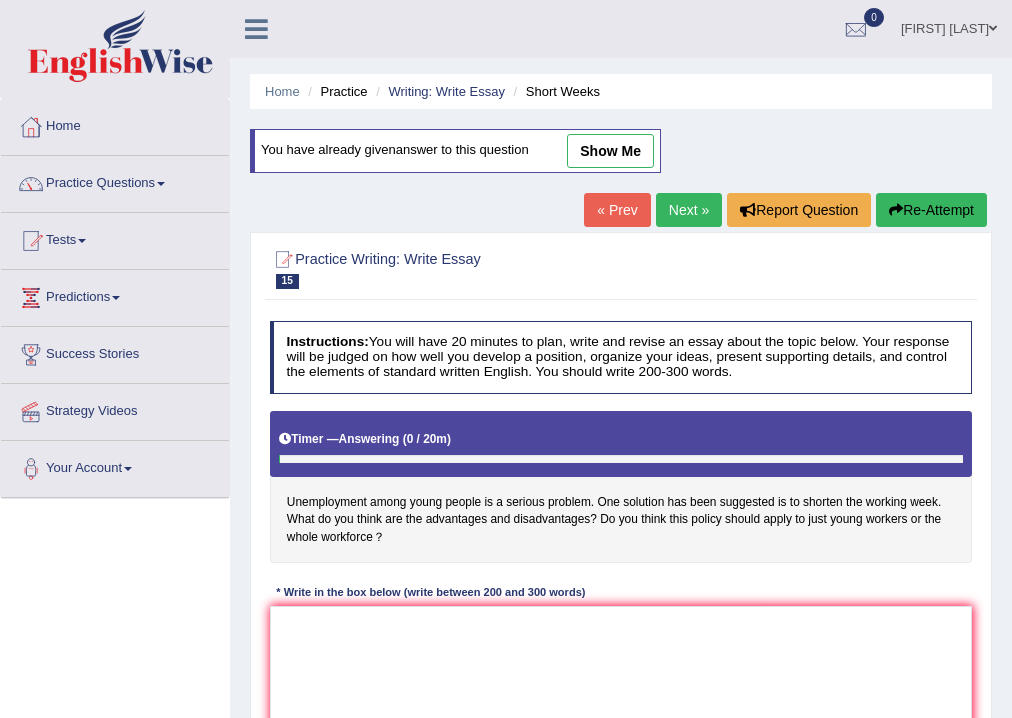 scroll, scrollTop: 0, scrollLeft: 0, axis: both 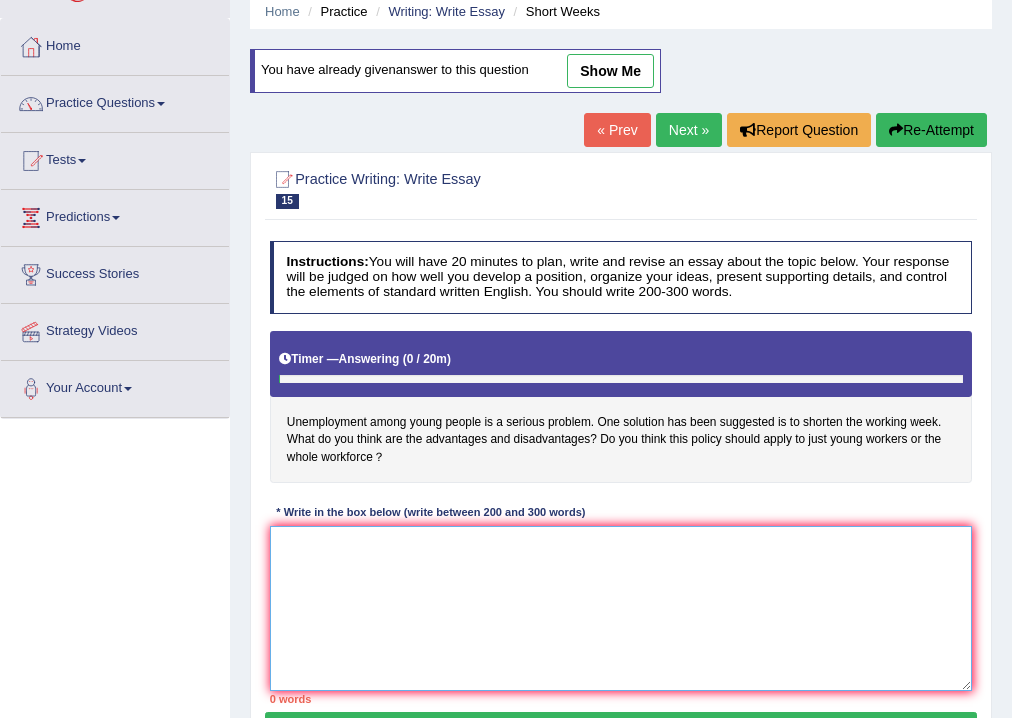 click at bounding box center [621, 608] 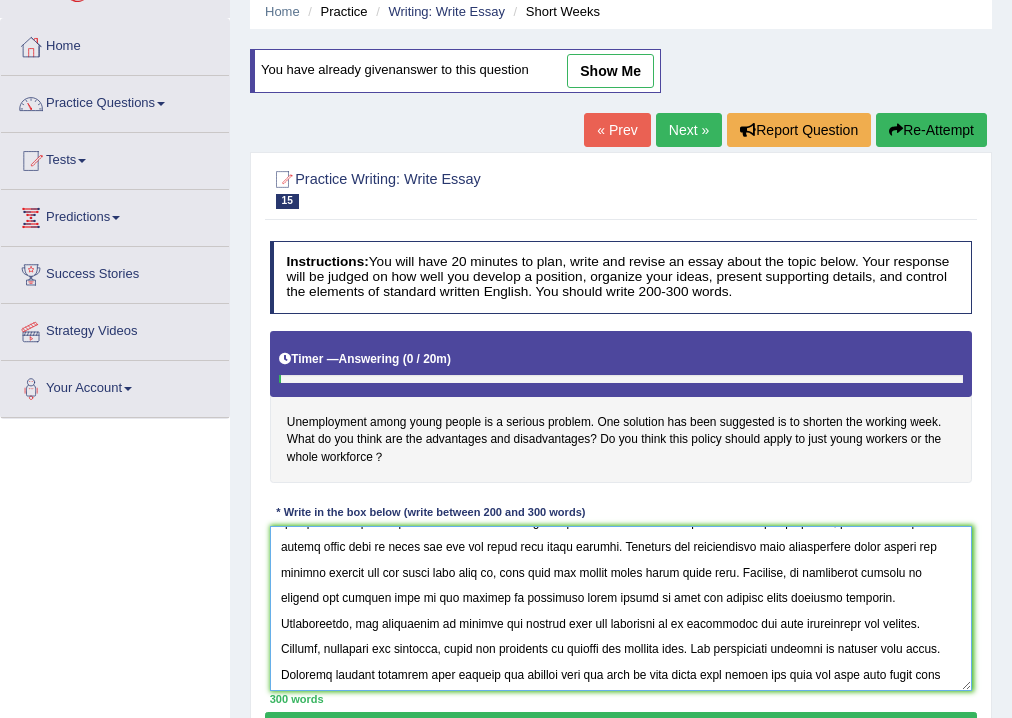 scroll, scrollTop: 0, scrollLeft: 0, axis: both 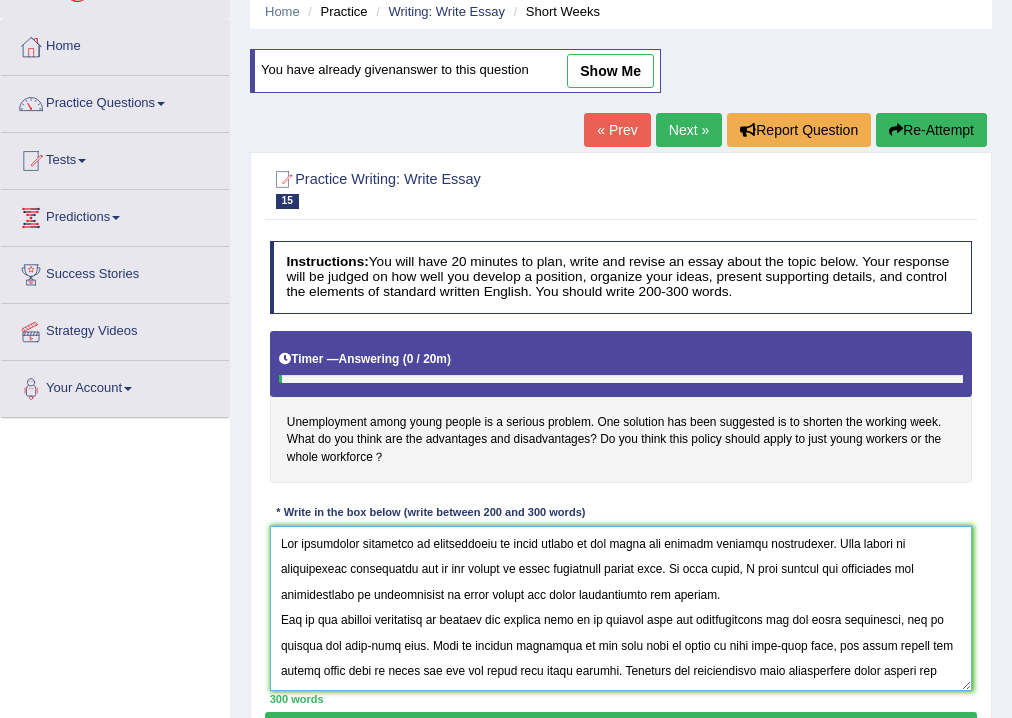click at bounding box center [621, 608] 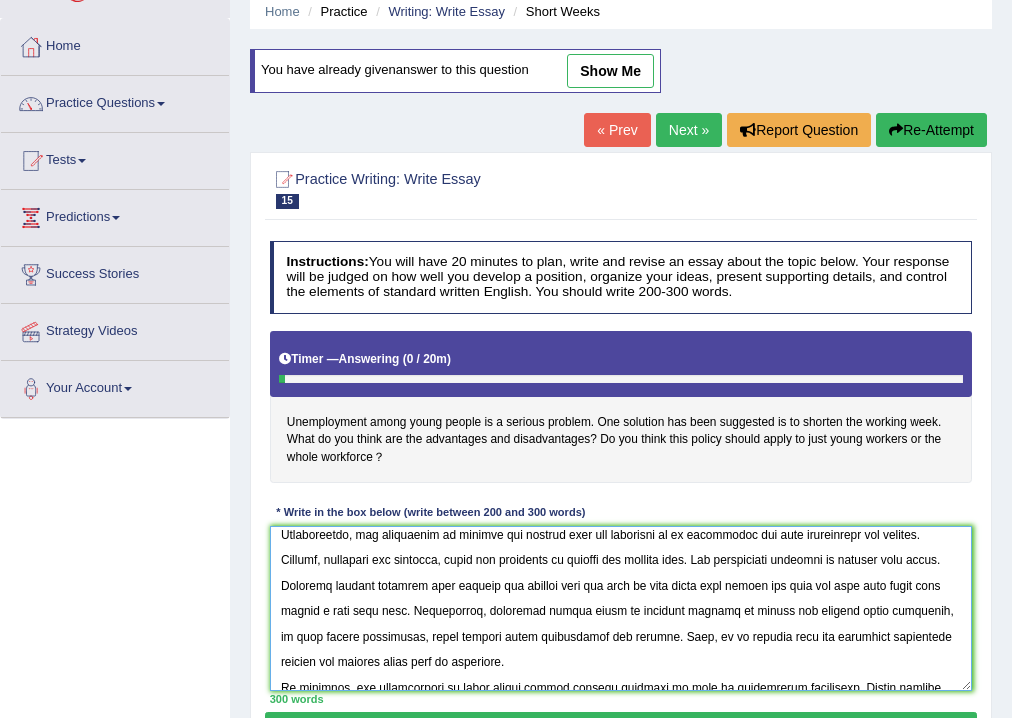 scroll, scrollTop: 282, scrollLeft: 0, axis: vertical 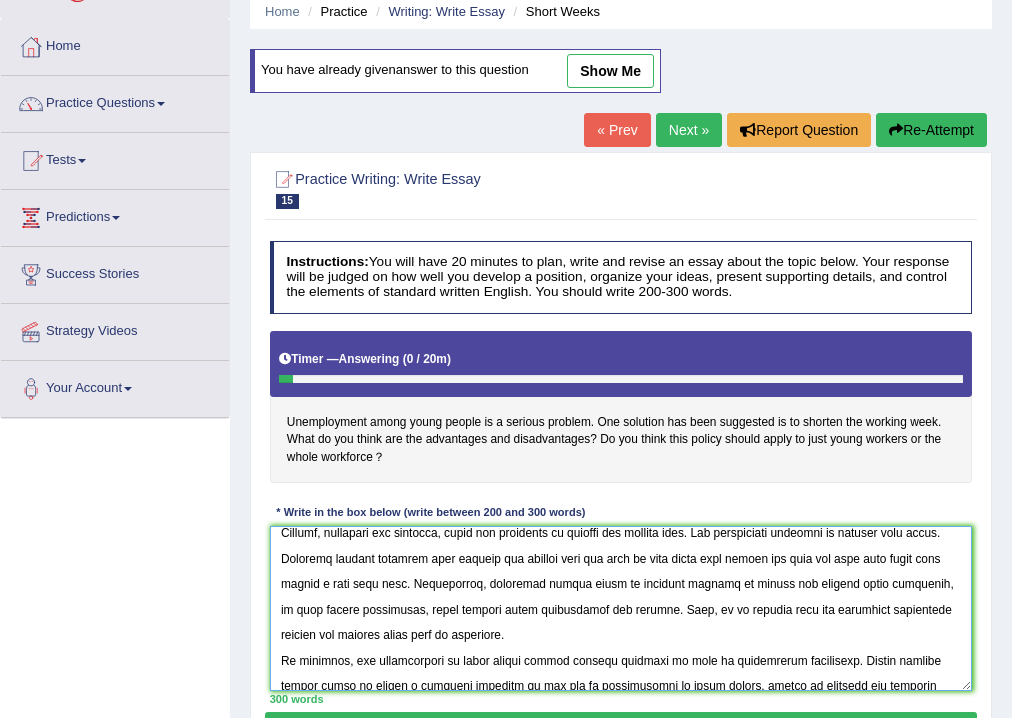 click at bounding box center [621, 608] 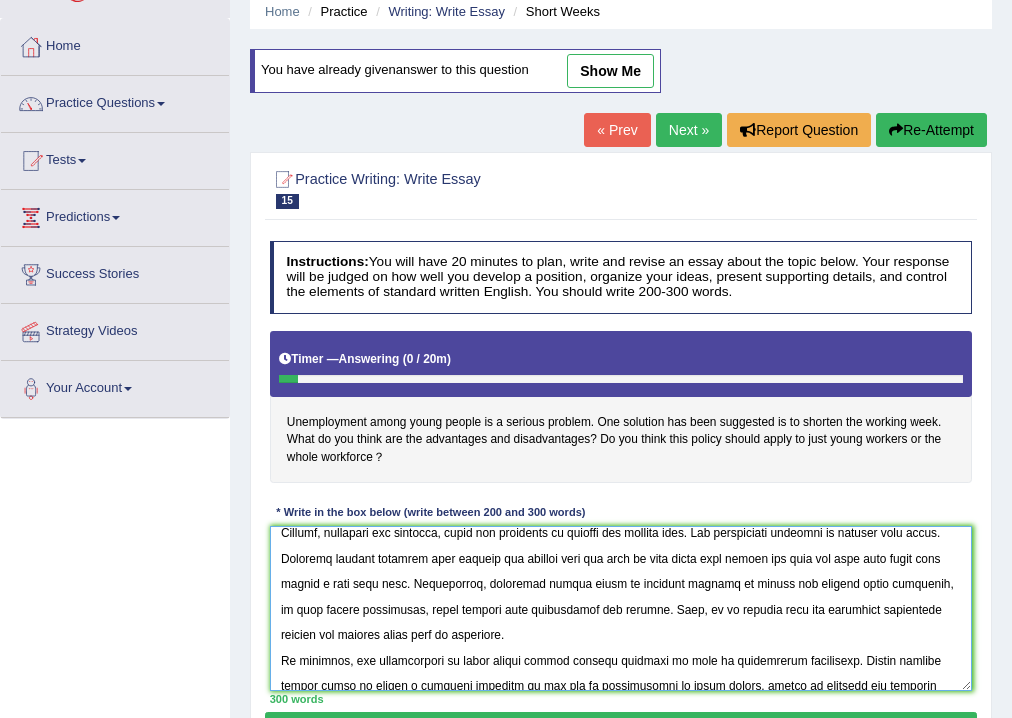 scroll, scrollTop: 329, scrollLeft: 0, axis: vertical 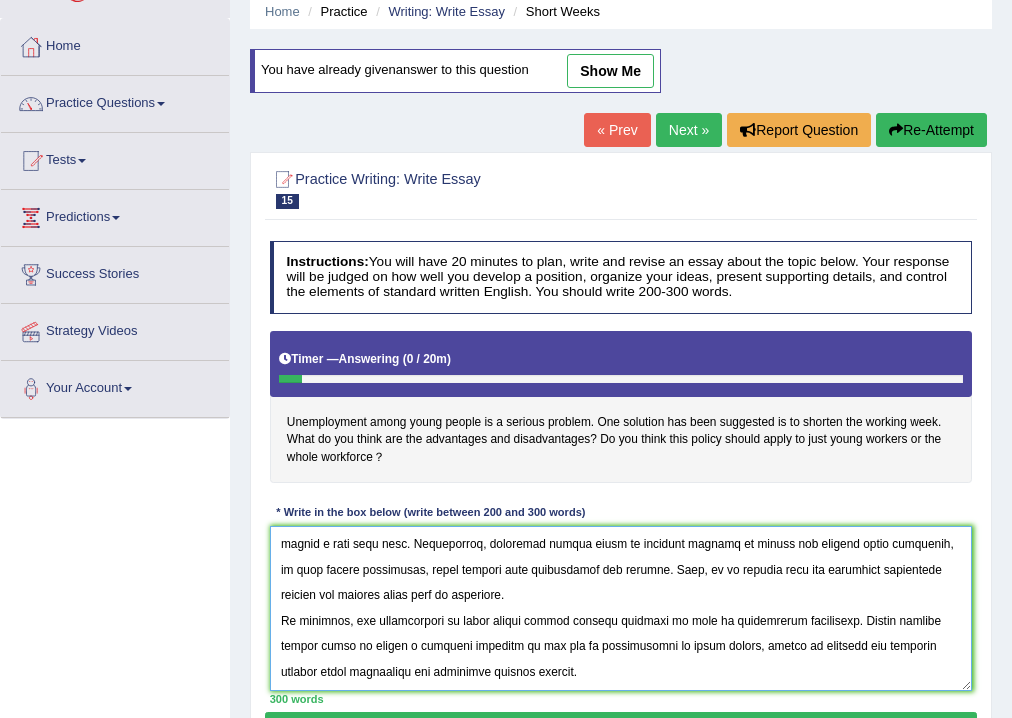 click at bounding box center [621, 608] 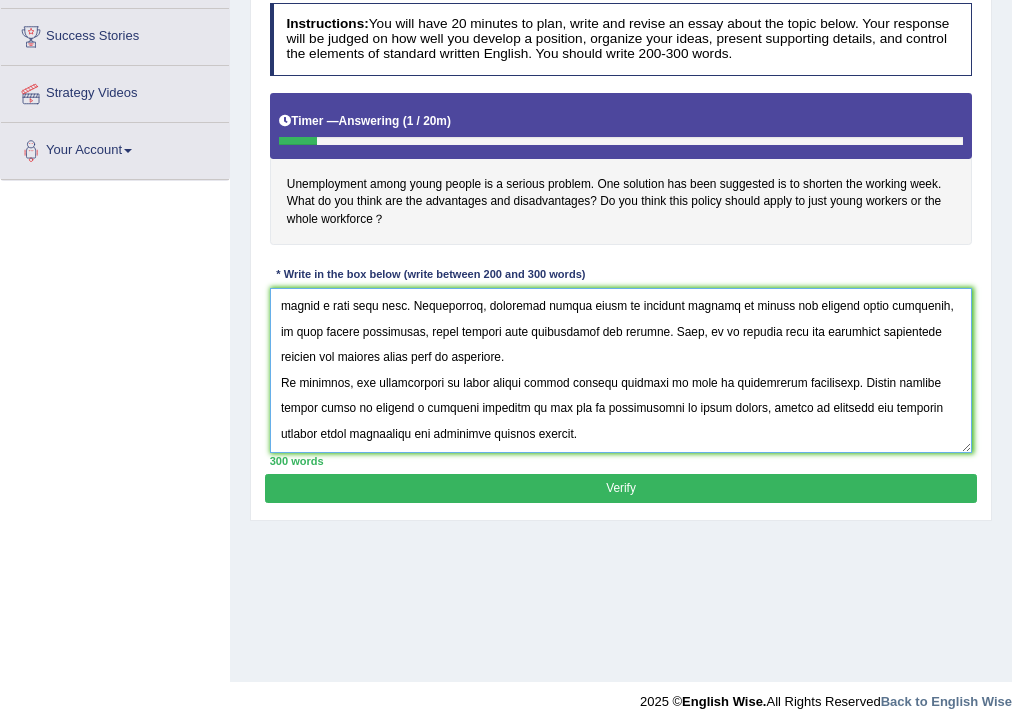scroll, scrollTop: 320, scrollLeft: 0, axis: vertical 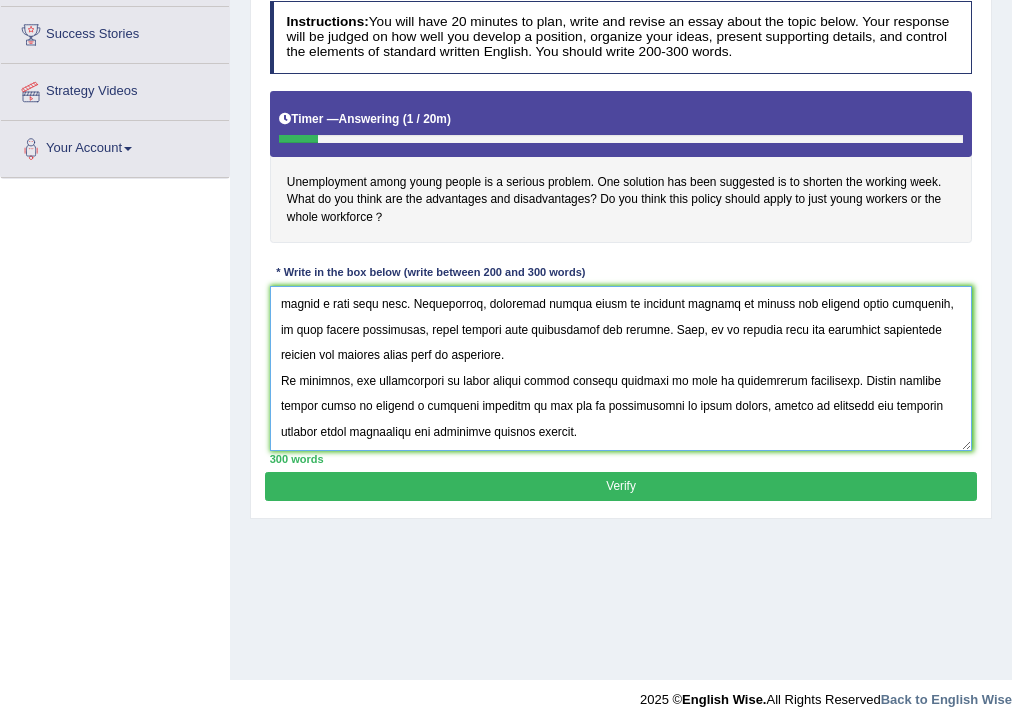 type on "The increasing influence of unemployment of young people on our lives has ignited numerous discussions. This matter is particularly significant due to its impact on young generation future life. In this essay, I will examine the advantages and disadvantages of unemployment of young people and their implications for society.
One of the primary advantages of shorten the working week is to provide more job opportunities for all young generation, who is looking for part-time jobs. This is further supported by the fact that if there is more part-time jobs, the young people can manage their time to apply for the job along with their studies. Research has demonstrated that unemployment young people are usually looking for the short time jobs so, that they can manage their daily tasks also. Moreover, an additional benefit of shorten the working week is its ability to encourage young people to work and support their studying payments. Consequently, the advantages of shorten the working week are essential to be cons..." 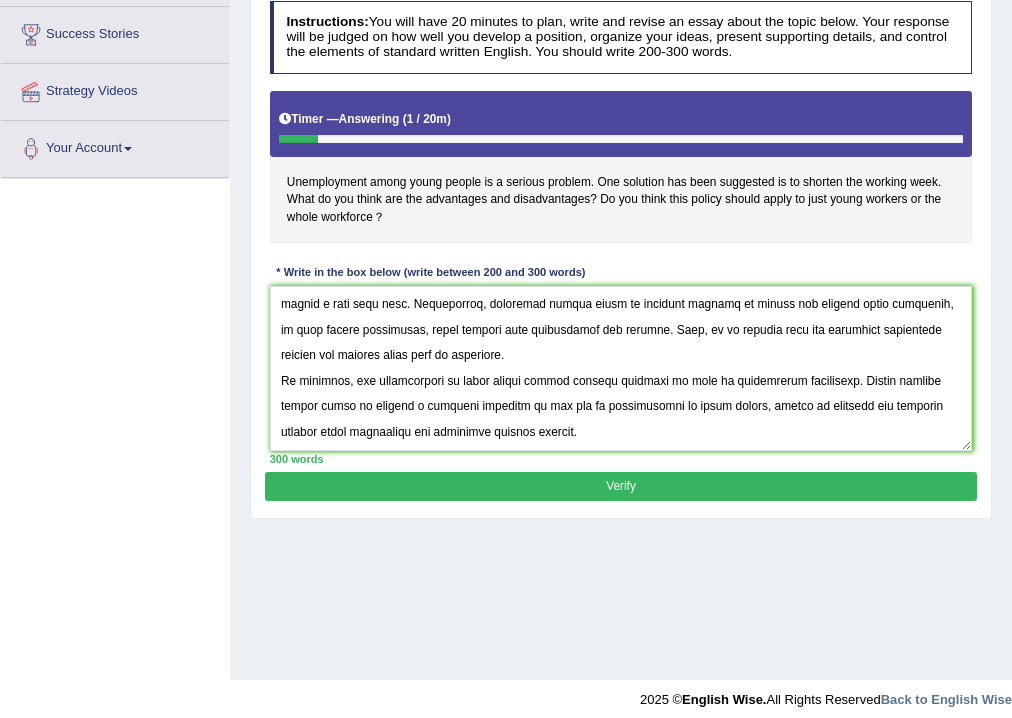 click on "Verify" at bounding box center [620, 486] 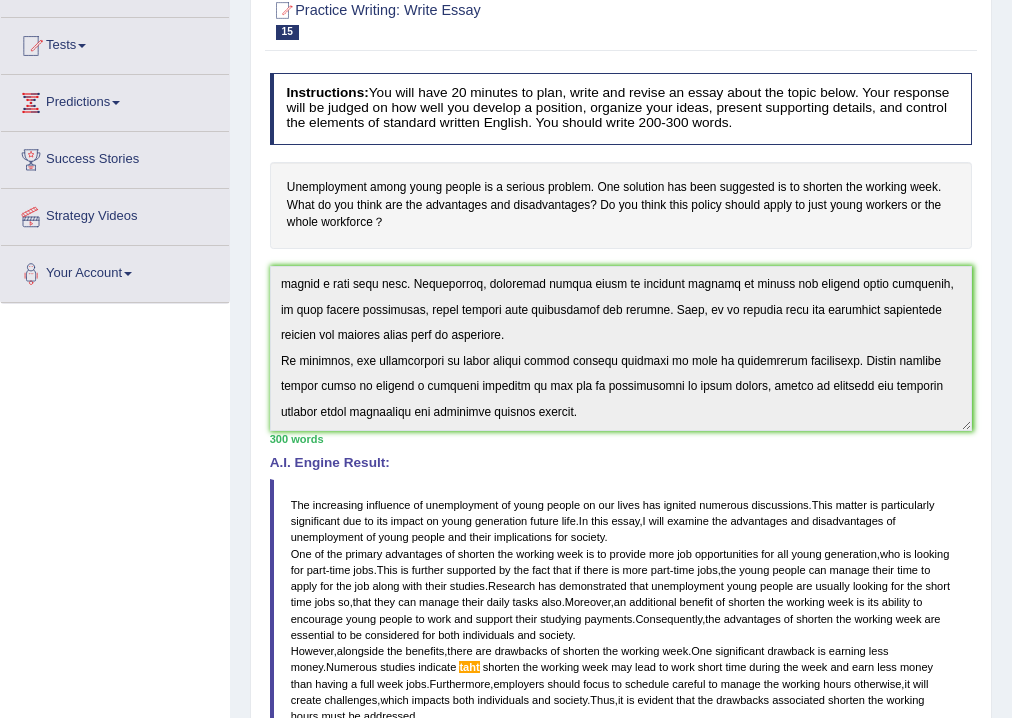 scroll, scrollTop: 37, scrollLeft: 0, axis: vertical 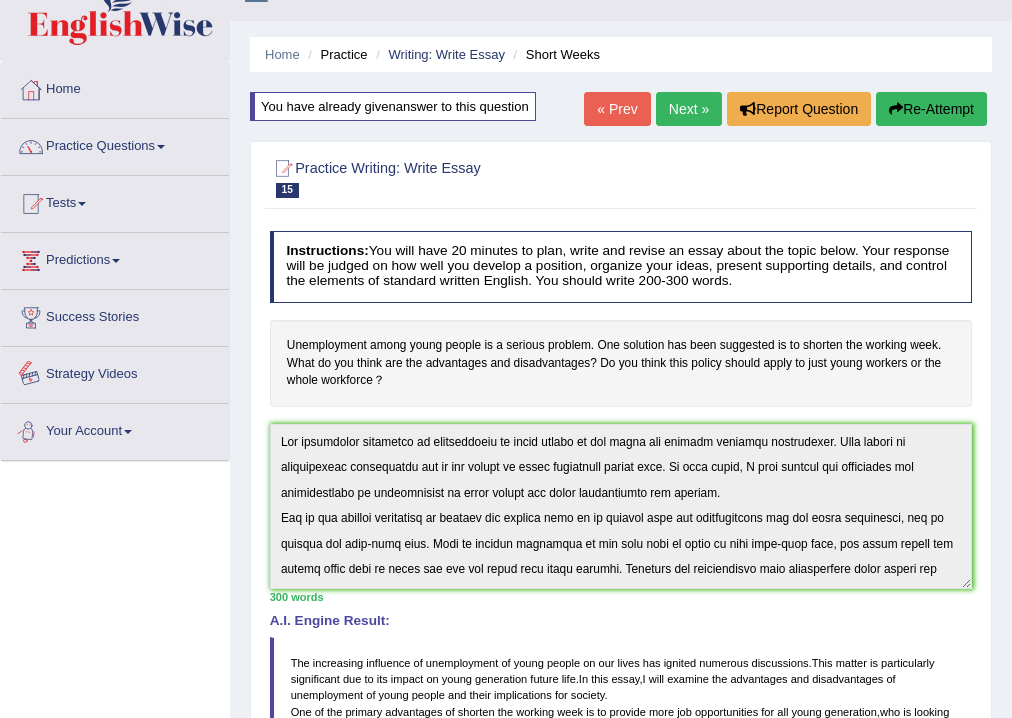 click on "Toggle navigation
Home
Practice Questions   Speaking Practice Read Aloud
Repeat Sentence
Describe Image
Re-tell Lecture
Answer Short Question
Summarize Group Discussion
Respond To A Situation
Writing Practice  Summarize Written Text
Write Essay
Reading Practice  Reading & Writing: Fill In The Blanks
Choose Multiple Answers
Re-order Paragraphs
Fill In The Blanks
Choose Single Answer
Listening Practice  Summarize Spoken Text
Highlight Incorrect Words
Highlight Correct Summary
Select Missing Word
Choose Single Answer
Choose Multiple Answers
Fill In The Blanks
Write From Dictation
Pronunciation
Tests  Take Practice Sectional Test
Take Mock Test" at bounding box center (506, 616) 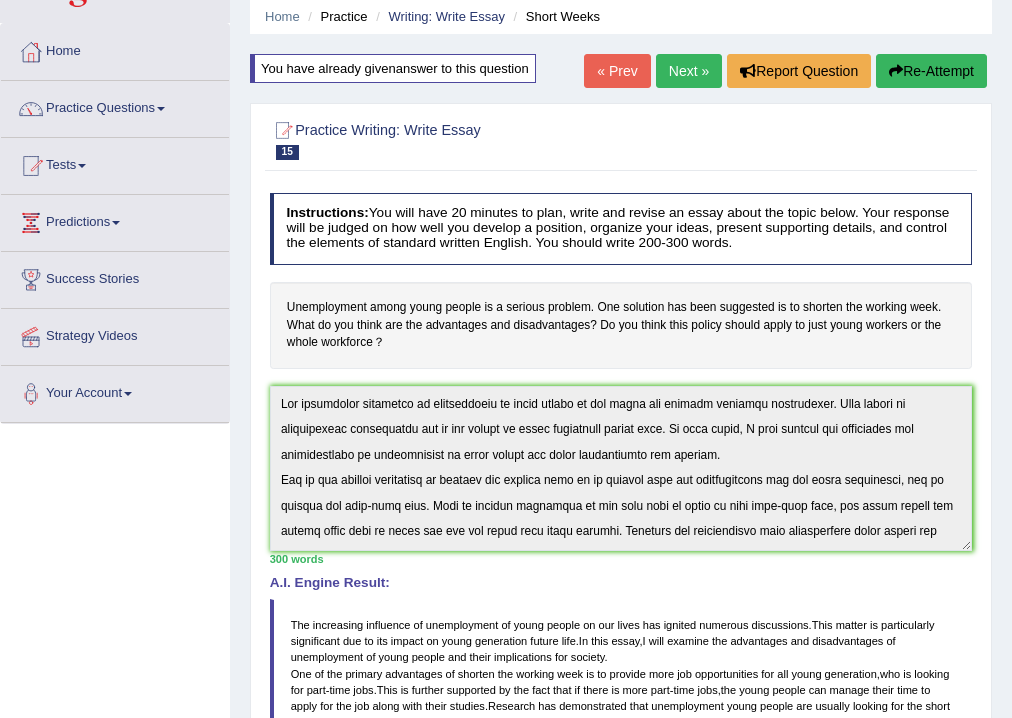scroll, scrollTop: 0, scrollLeft: 0, axis: both 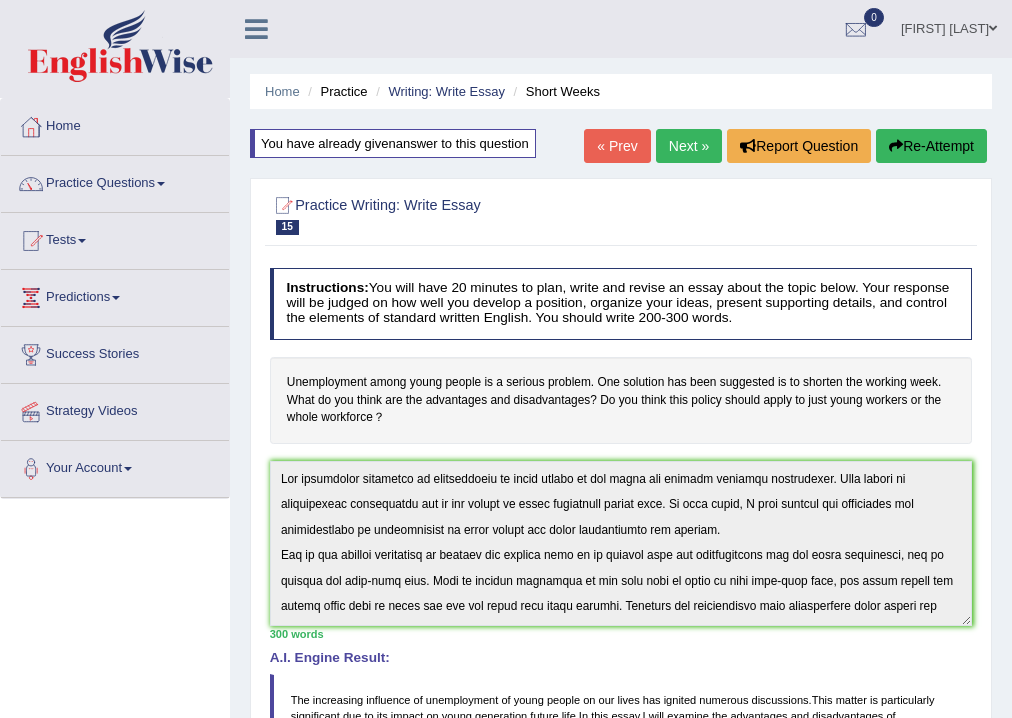 click on "Re-Attempt" at bounding box center (931, 146) 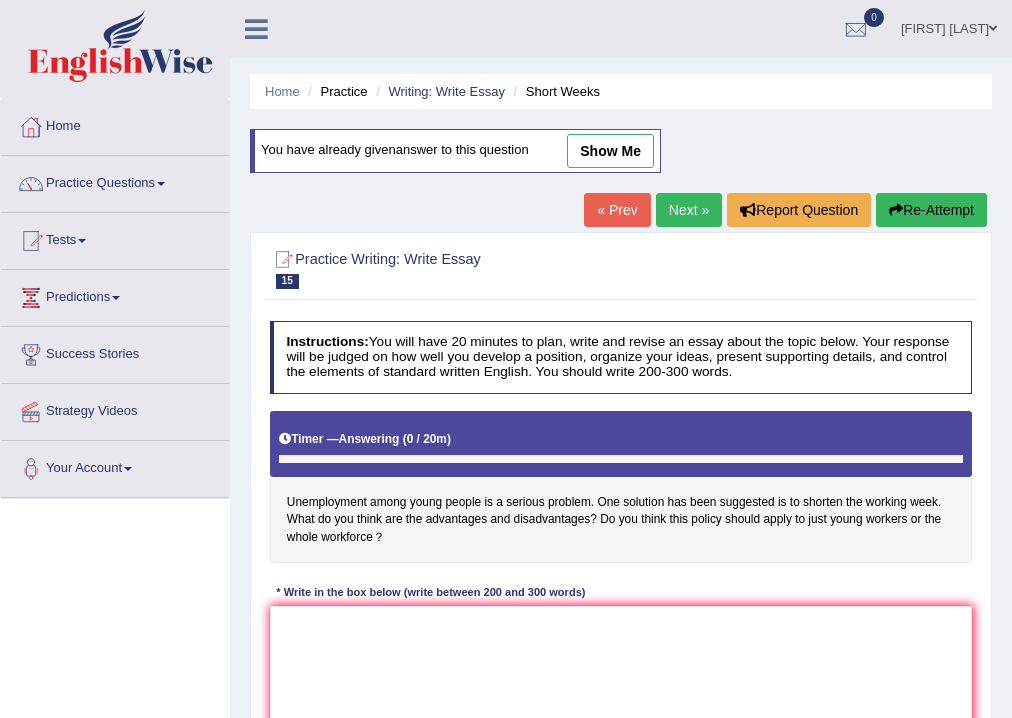 scroll, scrollTop: 0, scrollLeft: 0, axis: both 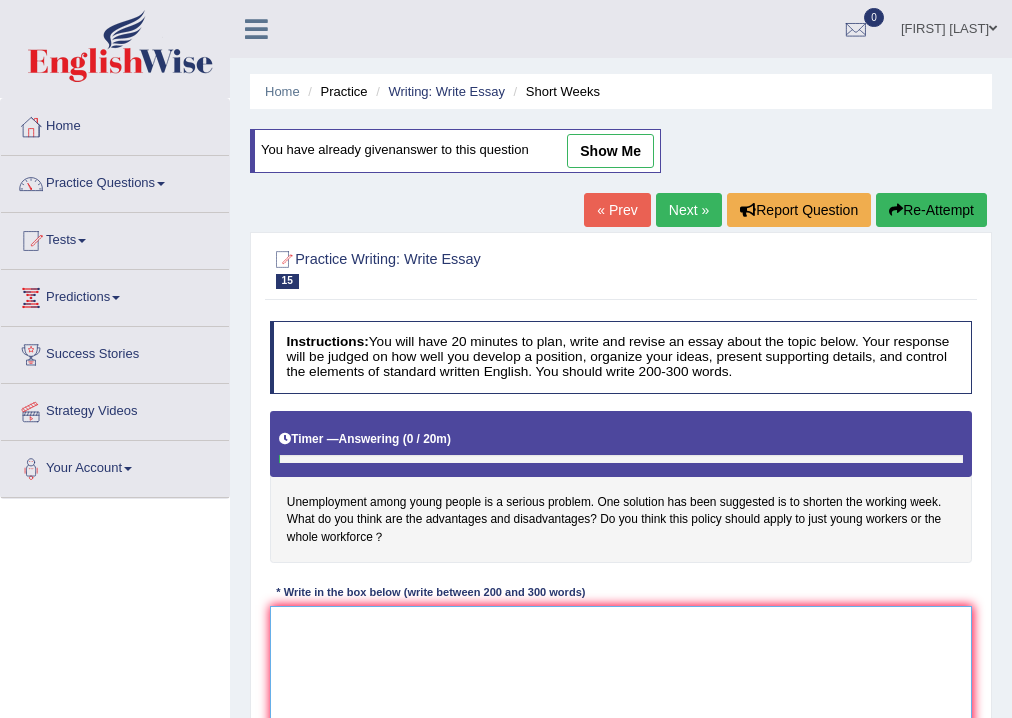 click at bounding box center [621, 688] 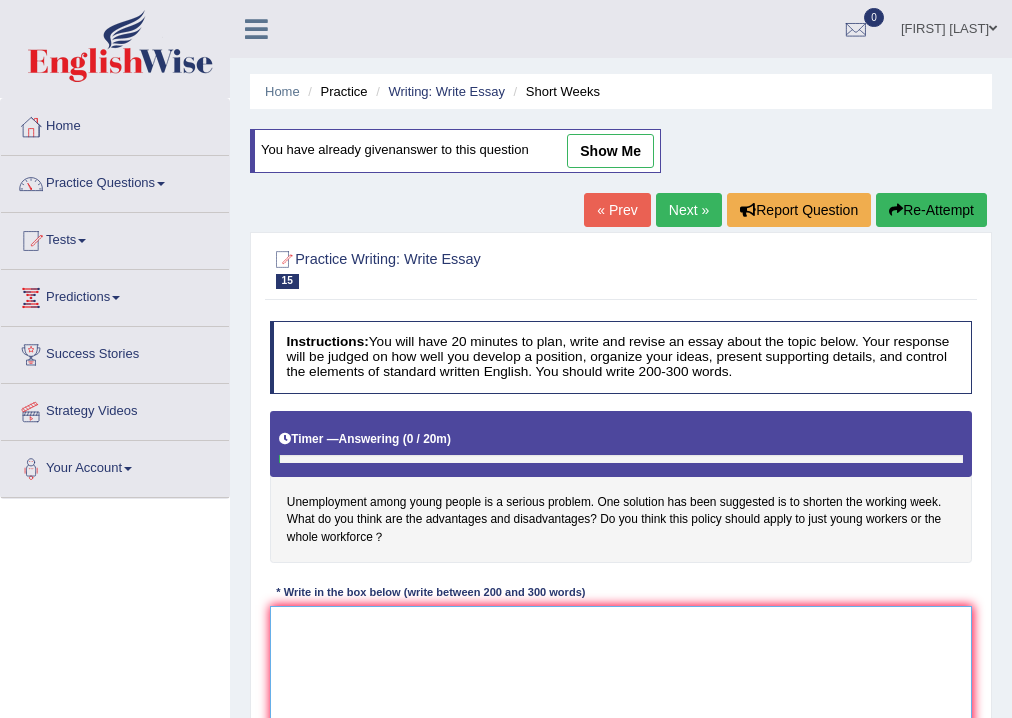 paste on "The increasing influence of unemployment of young people on our lives has ignited numerous discussions. This matter is particularly significant due to its impact on young generation future life. In this essay, I will examine the advantages and disadvantages of unemployment of young people and their implications for society.
One of the primary advantages of shorten the working week is to provide more job opportunities for all young generation, who is looking for part-time jobs. This is further supported by the fact that if there is more part-time jobs, the young people can manage their time to apply for the job along with their studies. Research has demonstrated that unemployment young people are usually looking for the short time jobs so, that they can manage their daily tasks also. Moreover, an additional benefit of shorten the working week is its ability to encourage young people to work and support their studying payments. Consequently, the advantages of shorten the working week are essential to be cons..." 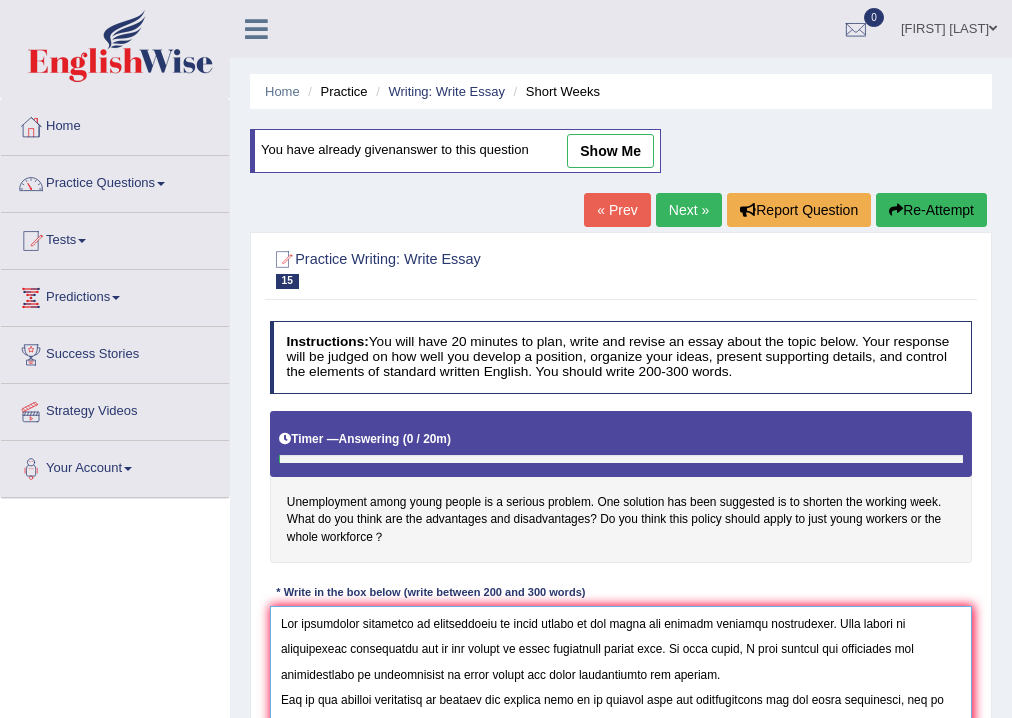 scroll, scrollTop: 316, scrollLeft: 0, axis: vertical 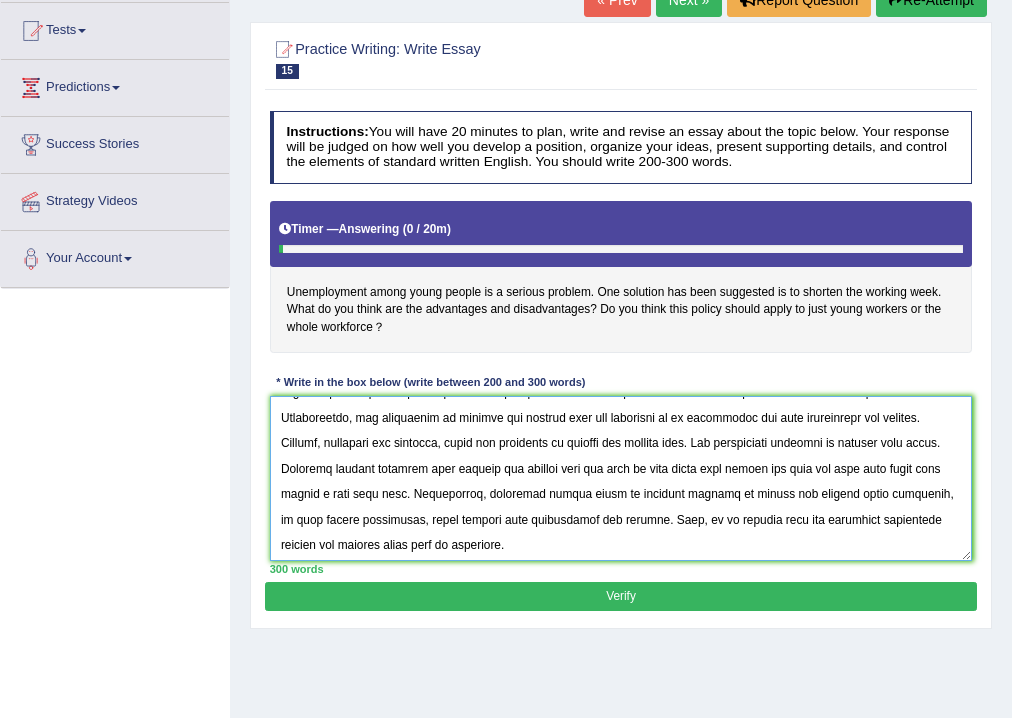 click at bounding box center [621, 478] 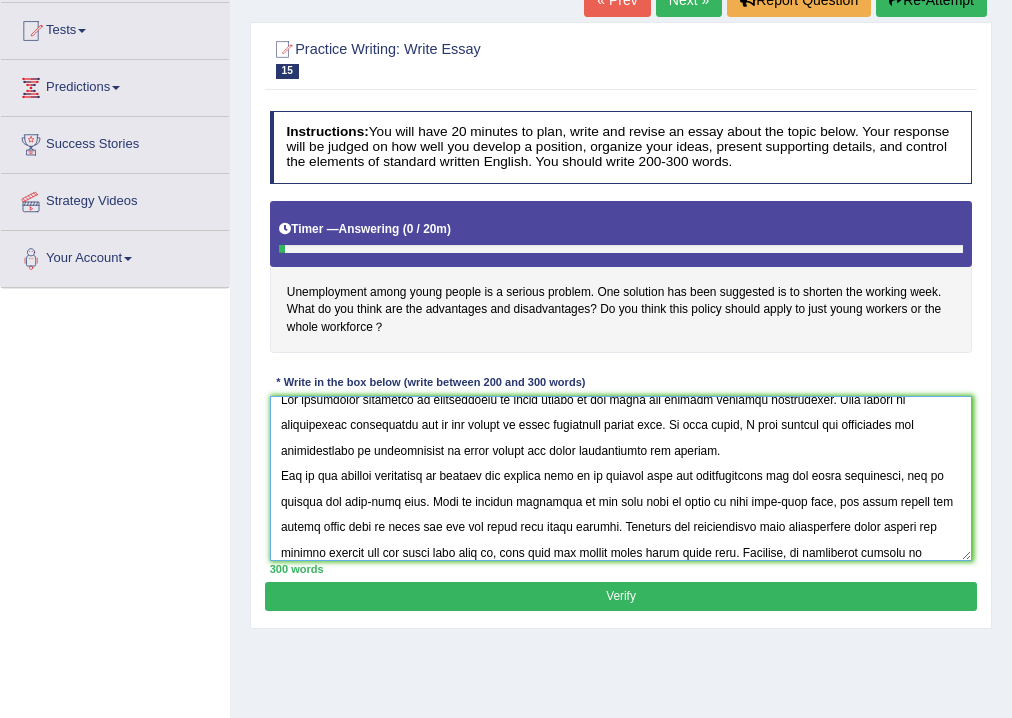 scroll, scrollTop: 0, scrollLeft: 0, axis: both 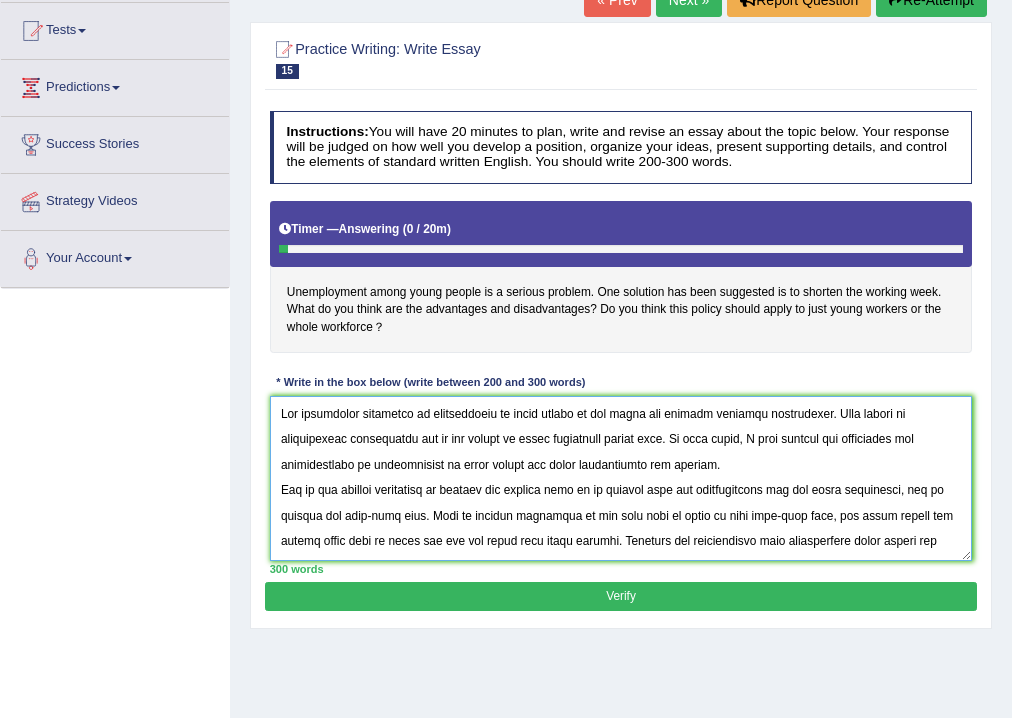 click at bounding box center (621, 478) 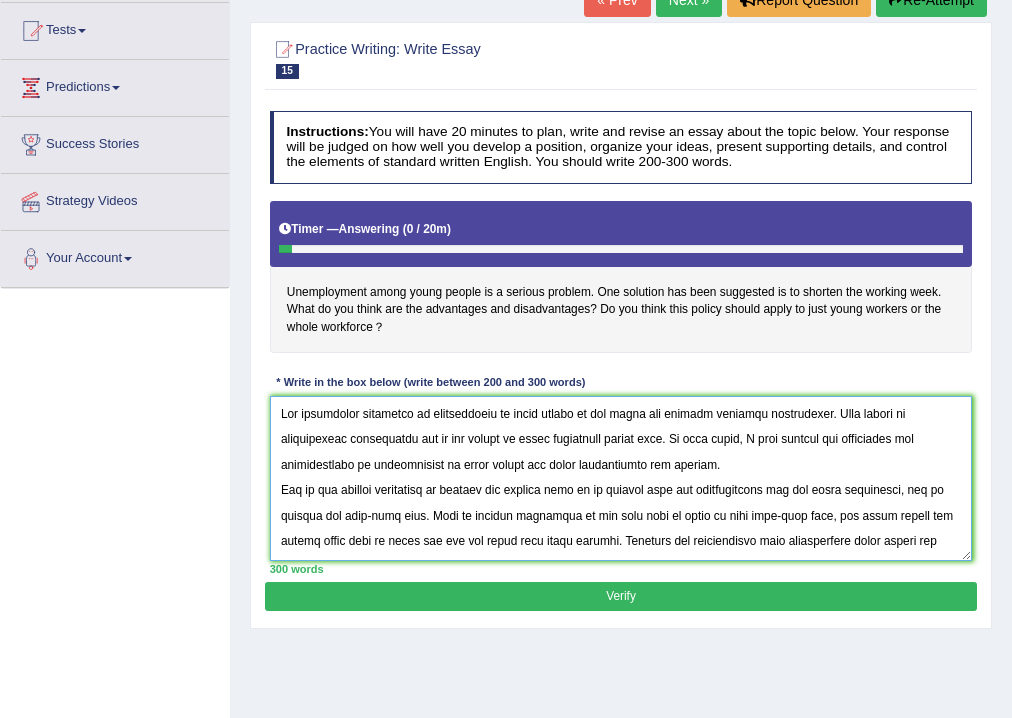 type on "The increasing influence of unemployment of young people on our lives has ignited numerous discussions. This matter is particularly significant due to its impact on young generation future life. In this essay, I will examine the advantages and disadvantages of unemployment of young people and their implications for society.
One of the primary advantages of shorten the working week is to provide more job opportunities for all young generation, who is looking for part-time jobs. This is further supported by the fact that if there is more part-time jobs, the young people can manage their time to apply for the job along with their studies. Research has demonstrated that unemployment young people are usually looking for the short time jobs so, that they can manage their daily tasks also. Moreover, an additional benefit of shorten the working week is its ability to encourage young people to work and support their studying payments. Consequently, the advantages of shorten the working week are essential to be cons..." 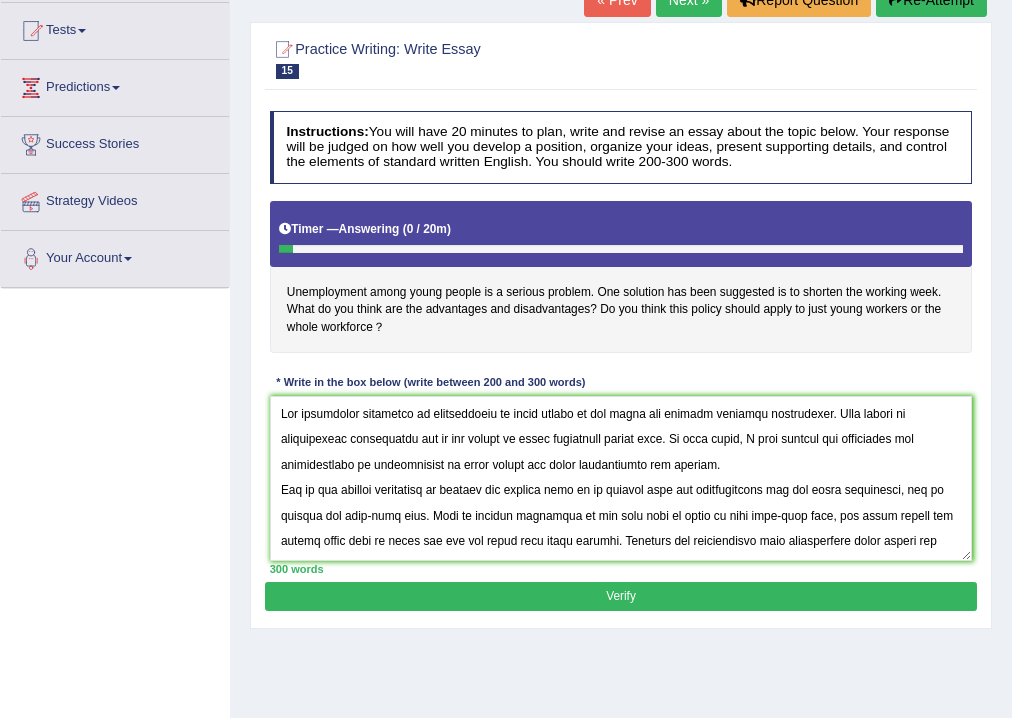 click on "Verify" at bounding box center [620, 596] 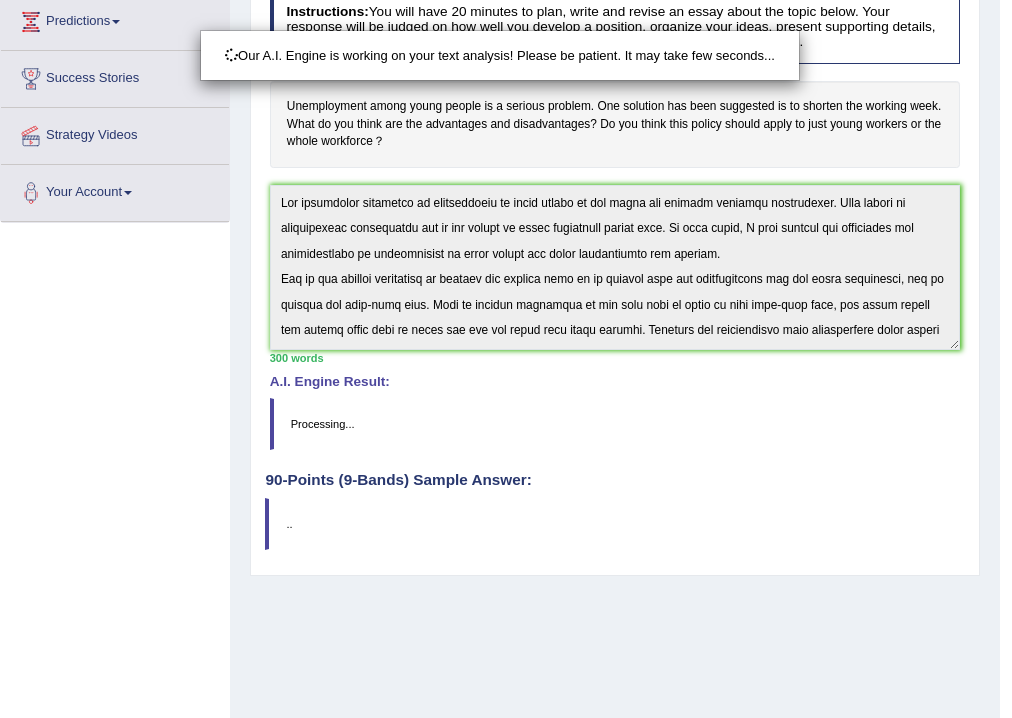 scroll, scrollTop: 332, scrollLeft: 0, axis: vertical 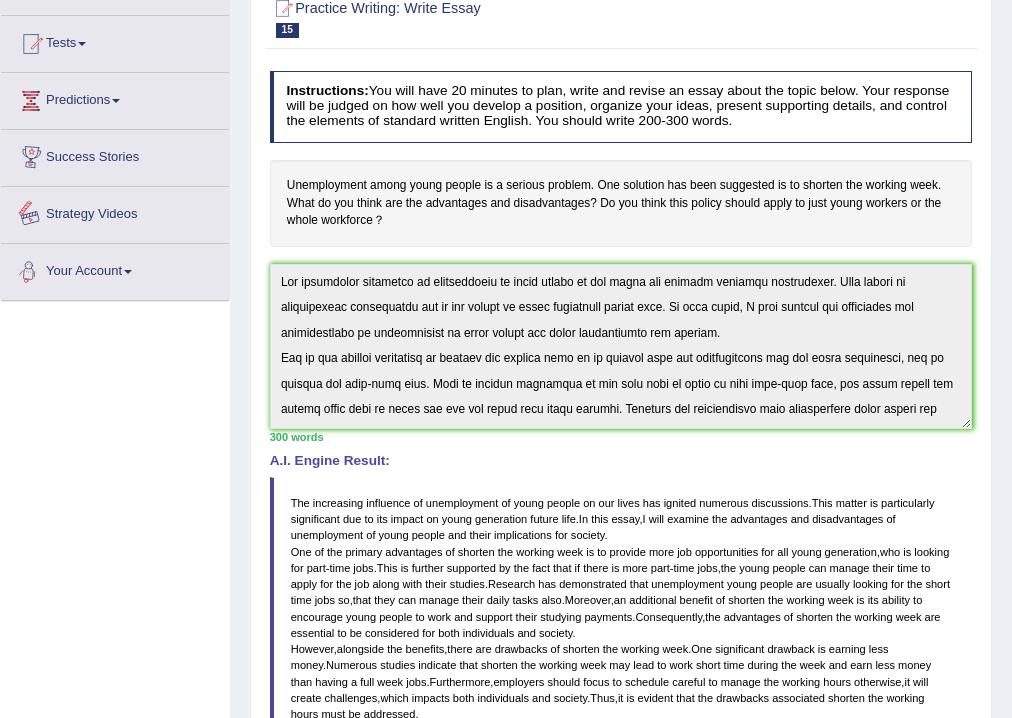 click on "Toggle navigation
Home
Practice Questions   Speaking Practice Read Aloud
Repeat Sentence
Describe Image
Re-tell Lecture
Answer Short Question
Summarize Group Discussion
Respond To A Situation
Writing Practice  Summarize Written Text
Write Essay
Reading Practice  Reading & Writing: Fill In The Blanks
Choose Multiple Answers
Re-order Paragraphs
Fill In The Blanks
Choose Single Answer
Listening Practice  Summarize Spoken Text
Highlight Incorrect Words
Highlight Correct Summary
Select Missing Word
Choose Single Answer
Choose Multiple Answers
Fill In The Blanks
Write From Dictation
Pronunciation
Tests  Take Practice Sectional Test
Take Mock Test" at bounding box center [506, 456] 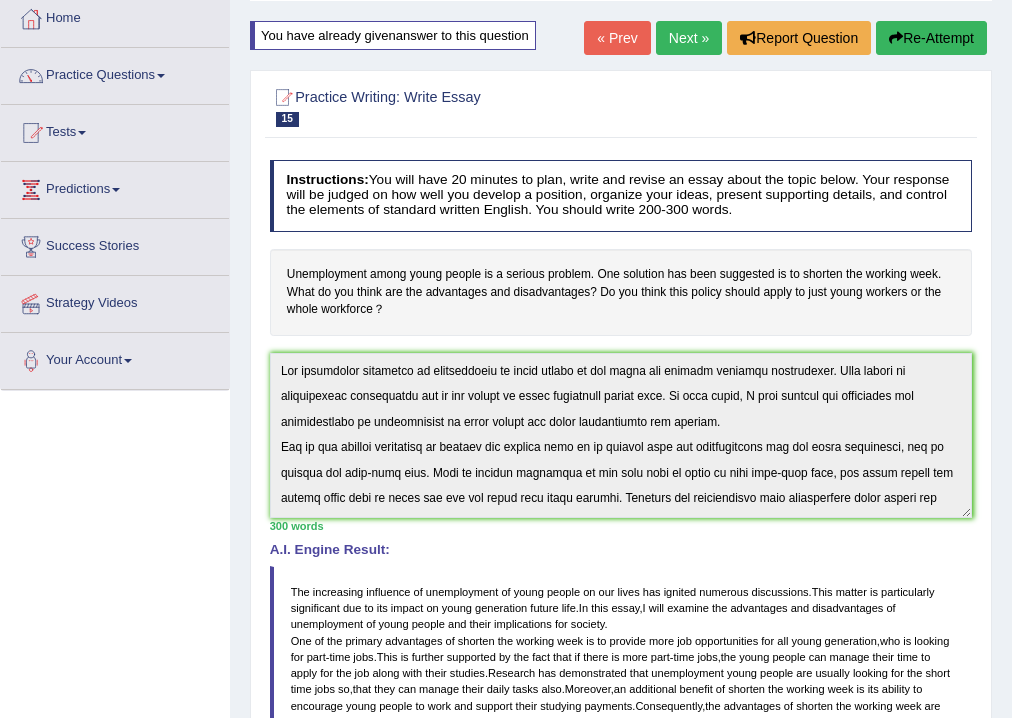 scroll, scrollTop: 0, scrollLeft: 0, axis: both 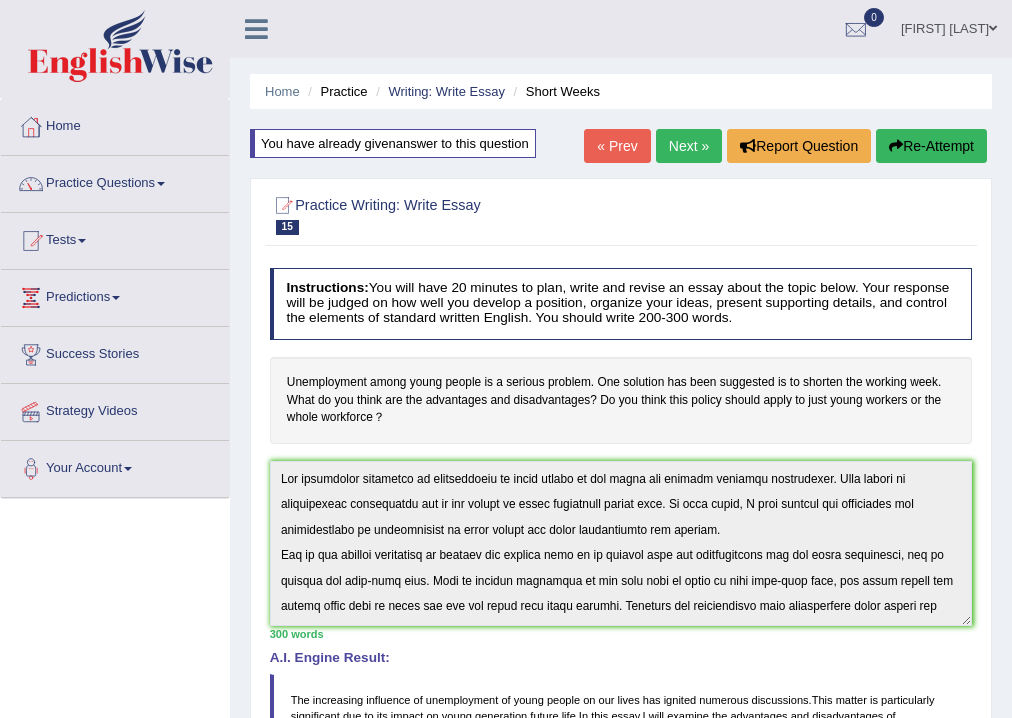 click on "Re-Attempt" at bounding box center [931, 146] 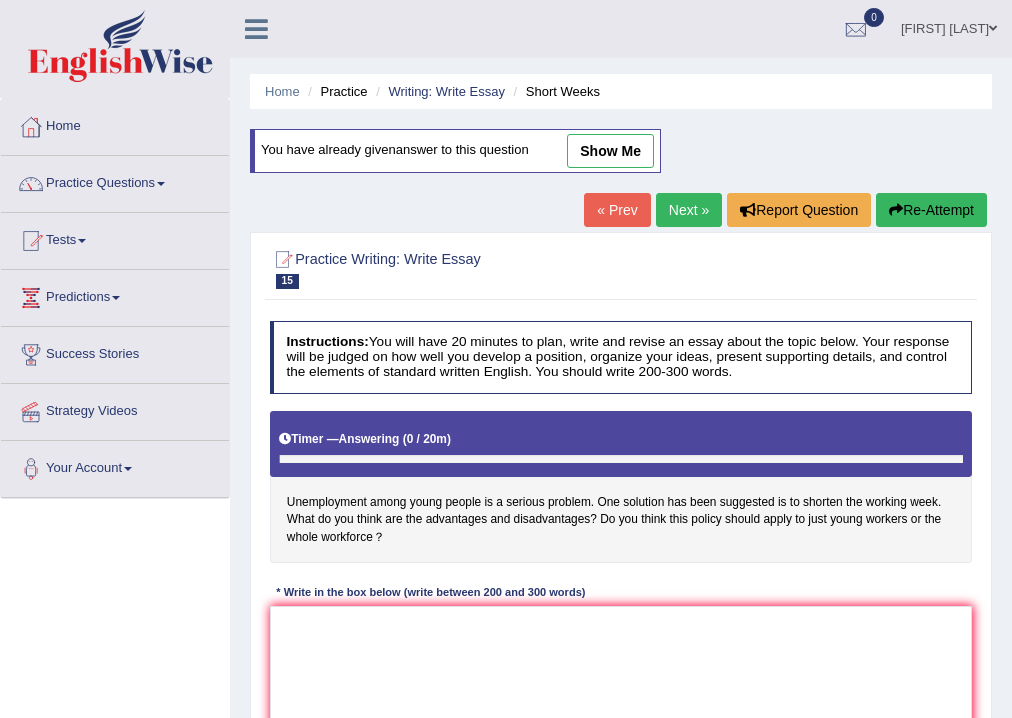 scroll, scrollTop: 320, scrollLeft: 0, axis: vertical 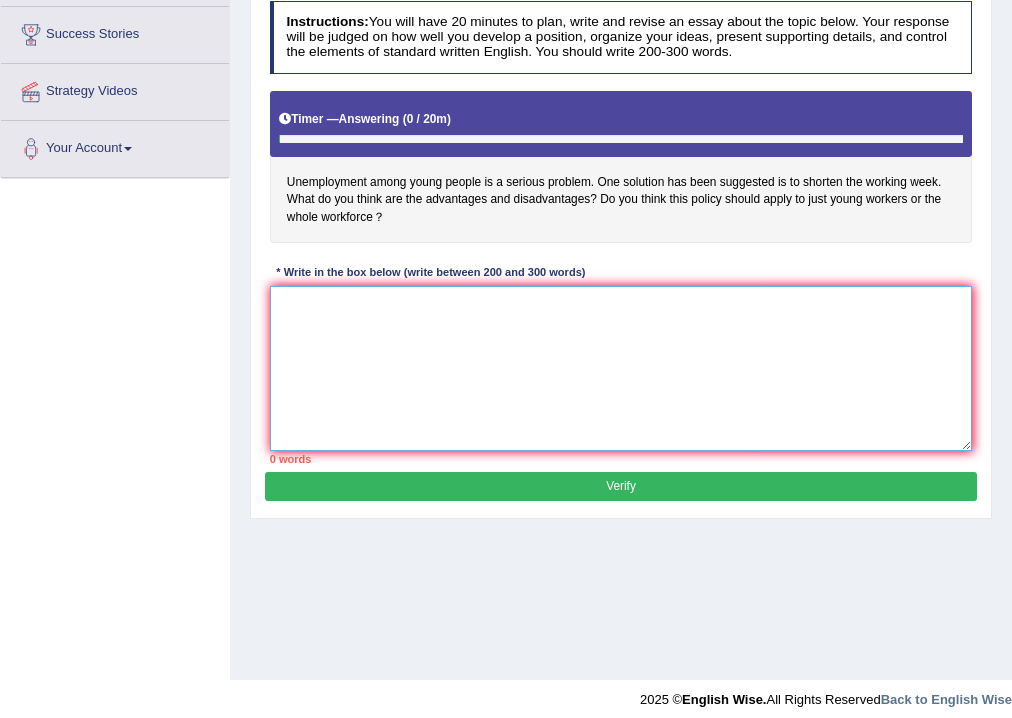 click at bounding box center [621, 368] 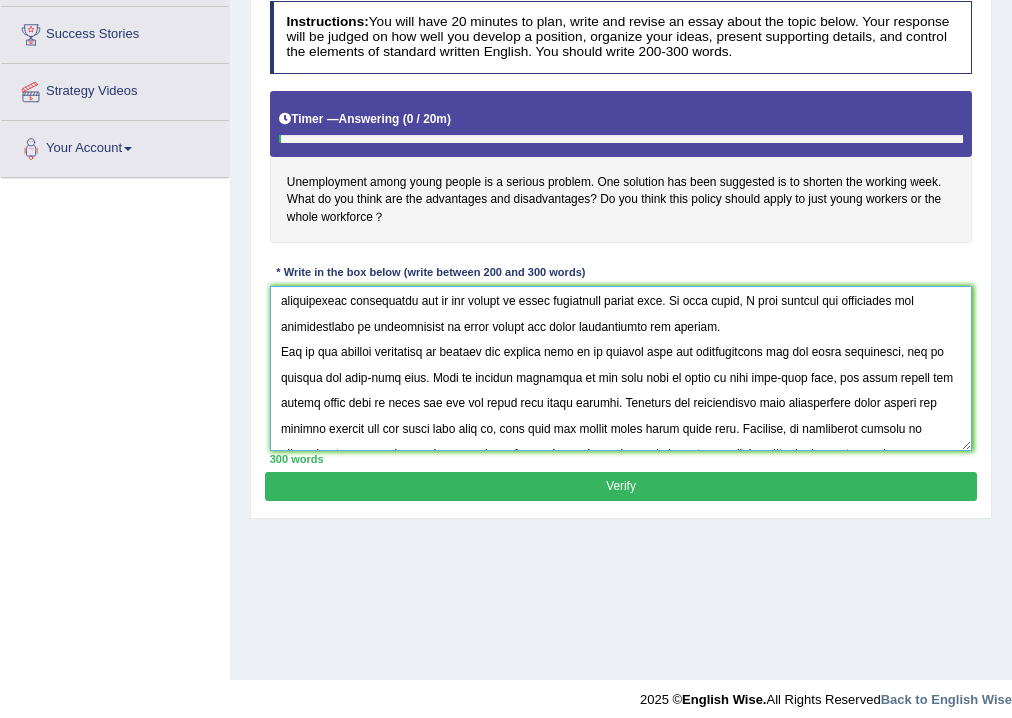 scroll, scrollTop: 0, scrollLeft: 0, axis: both 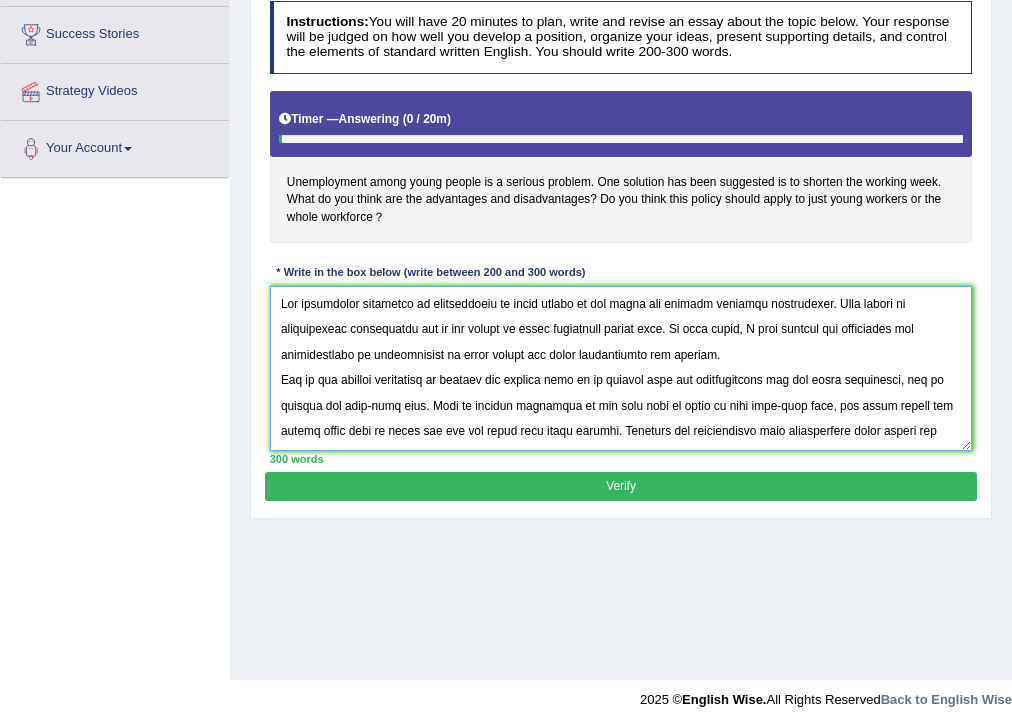 click at bounding box center (621, 368) 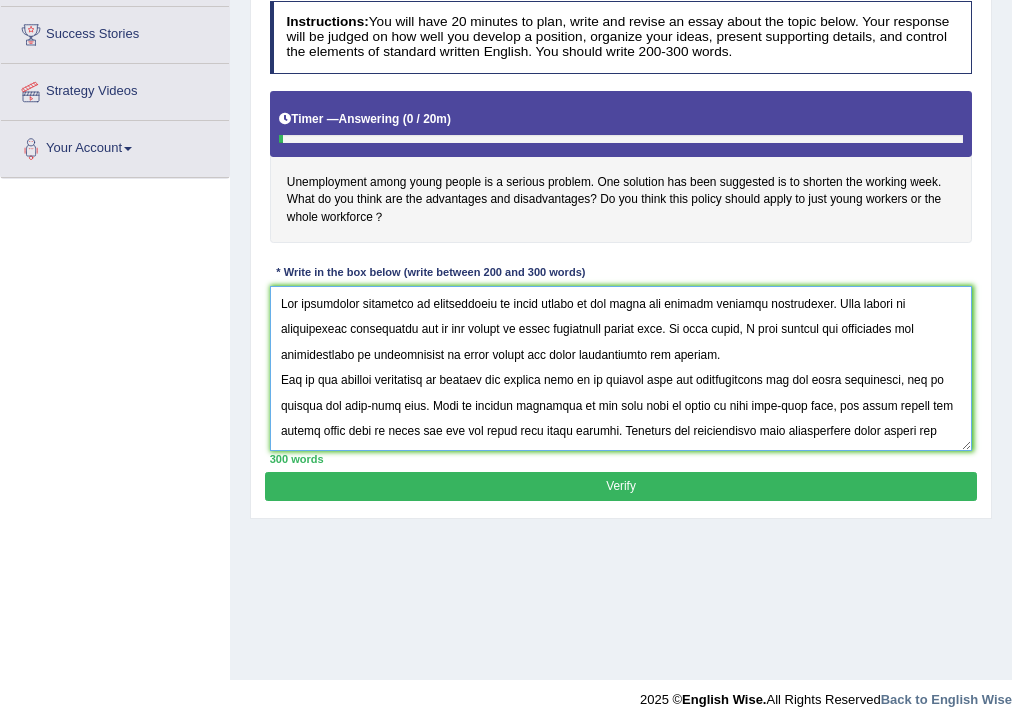 click at bounding box center (621, 368) 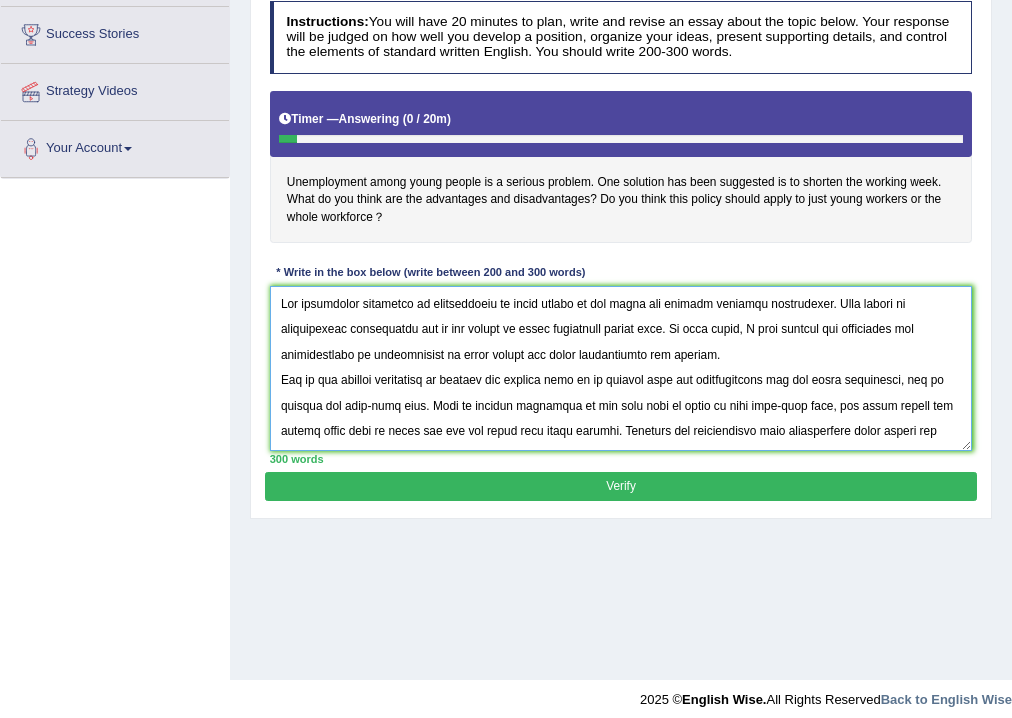 click at bounding box center (621, 368) 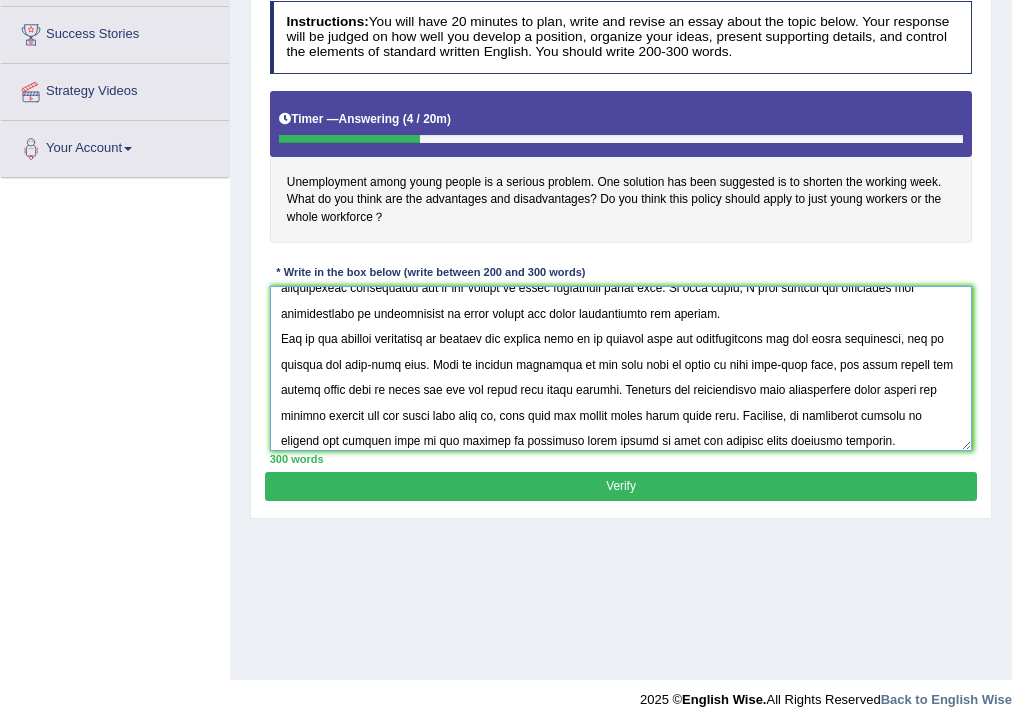 scroll, scrollTop: 0, scrollLeft: 0, axis: both 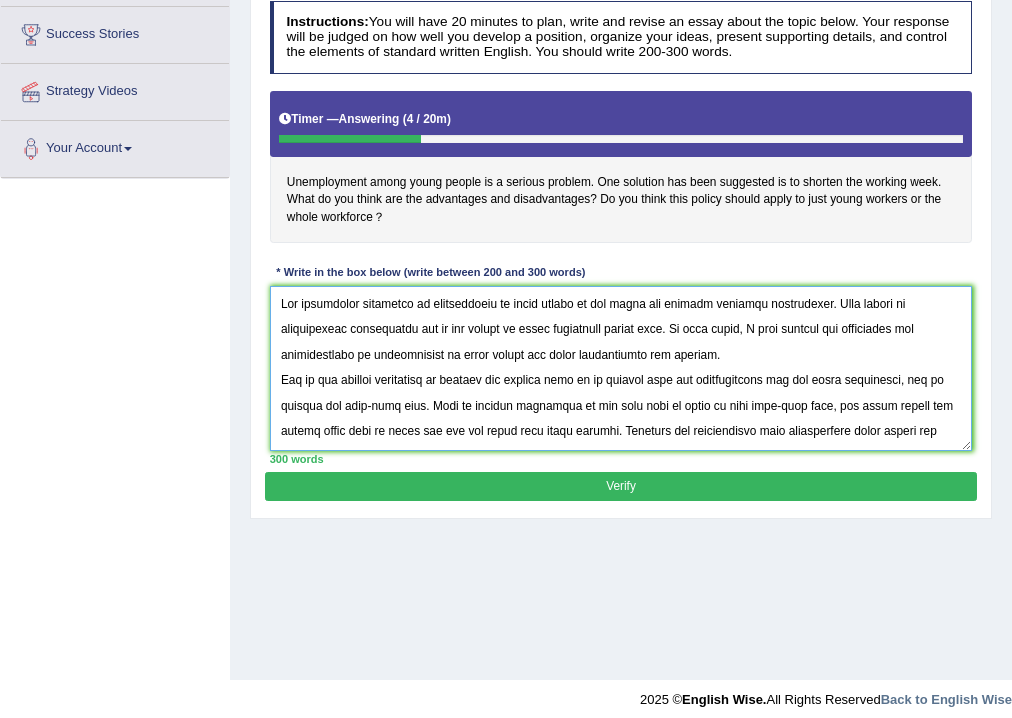 type on "The increasing influence of unemployment of young people on our lives has ignited numerous discussions. This matter is particularly significant due to its impact on young generation future life. In this essay, I will examine the advantages and disadvantages of unemployment of young people and their implications for society.
One of the primary advantages of shorten the working week is to provide more job opportunities for the young generation, who is looking for part-time jobs. This is further supported by the fact that if there is more part-time jobs, the young people can manage their time to apply for the job along with their studies. Research has demonstrated that unemployment young people are usually looking for the short time jobs so, that they can manage their daily tasks also. Moreover, an additional benefit of shorten the working week is its ability to encourage young people to work and support their studying payments. Consequently, the advantages of shorten the working week are essential to be cons..." 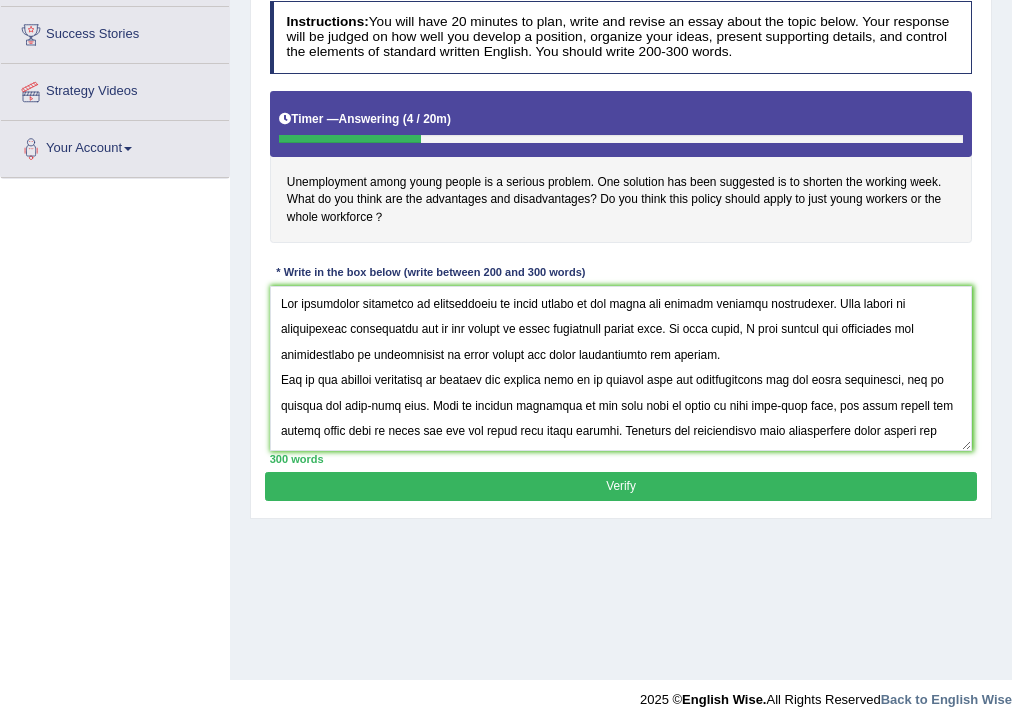click on "Verify" at bounding box center [620, 486] 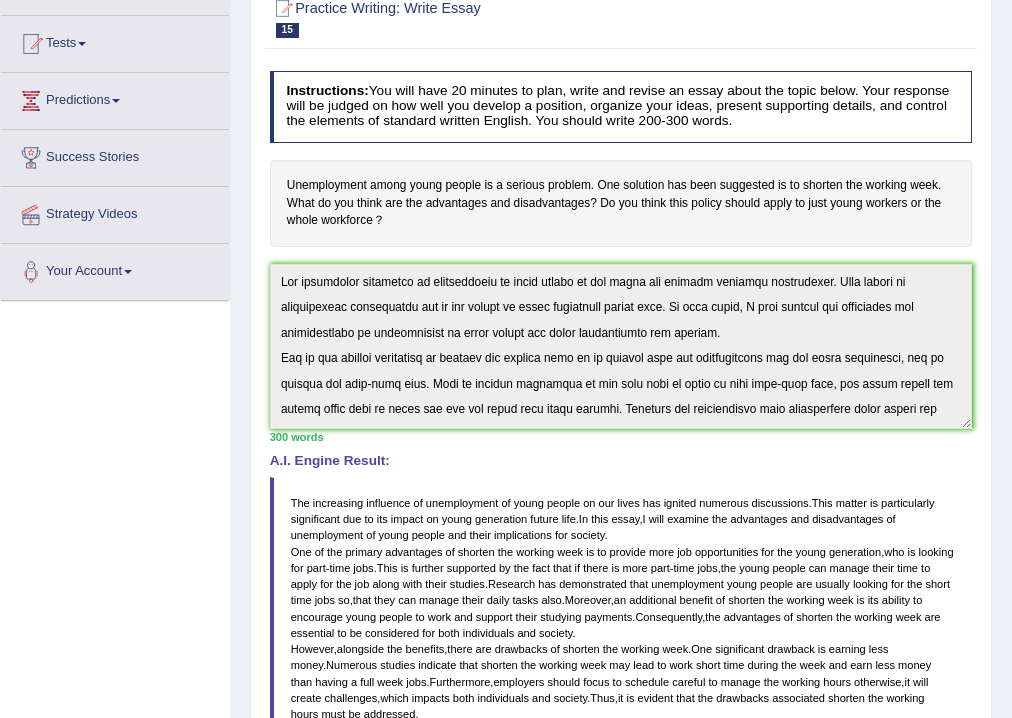 scroll, scrollTop: 0, scrollLeft: 0, axis: both 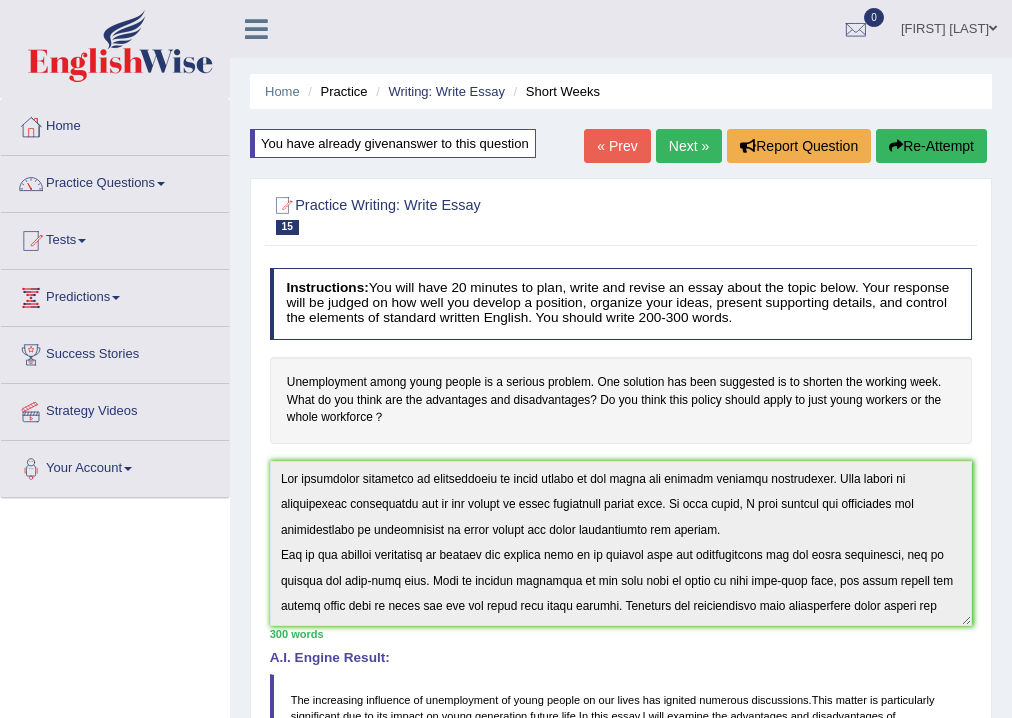 click on "Practice Questions" at bounding box center [115, 181] 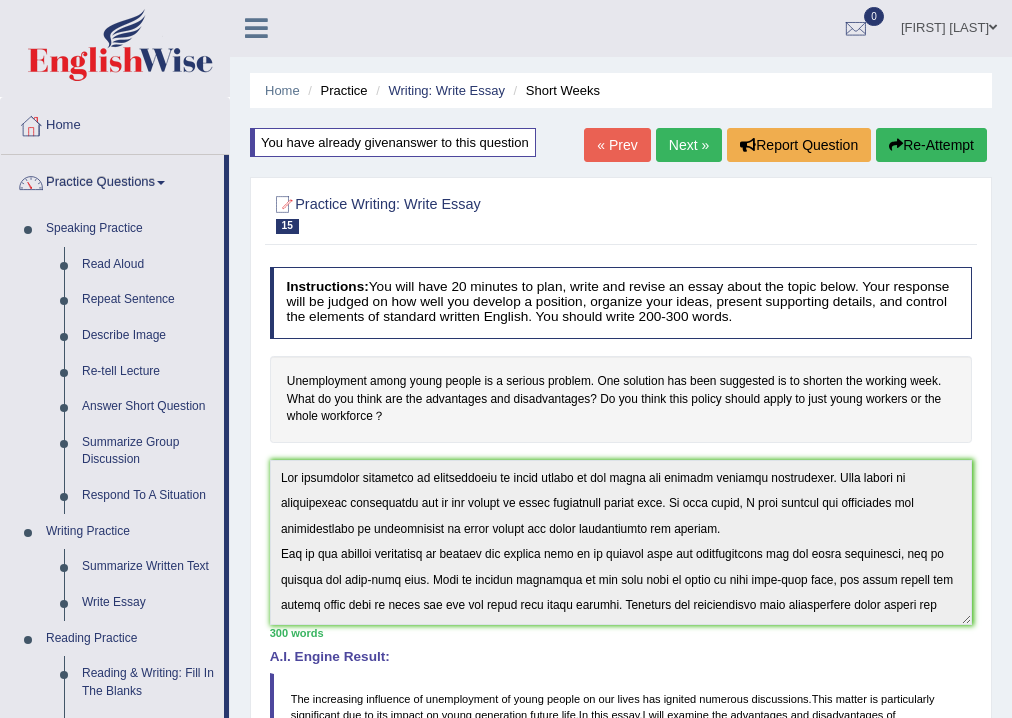 scroll, scrollTop: 0, scrollLeft: 0, axis: both 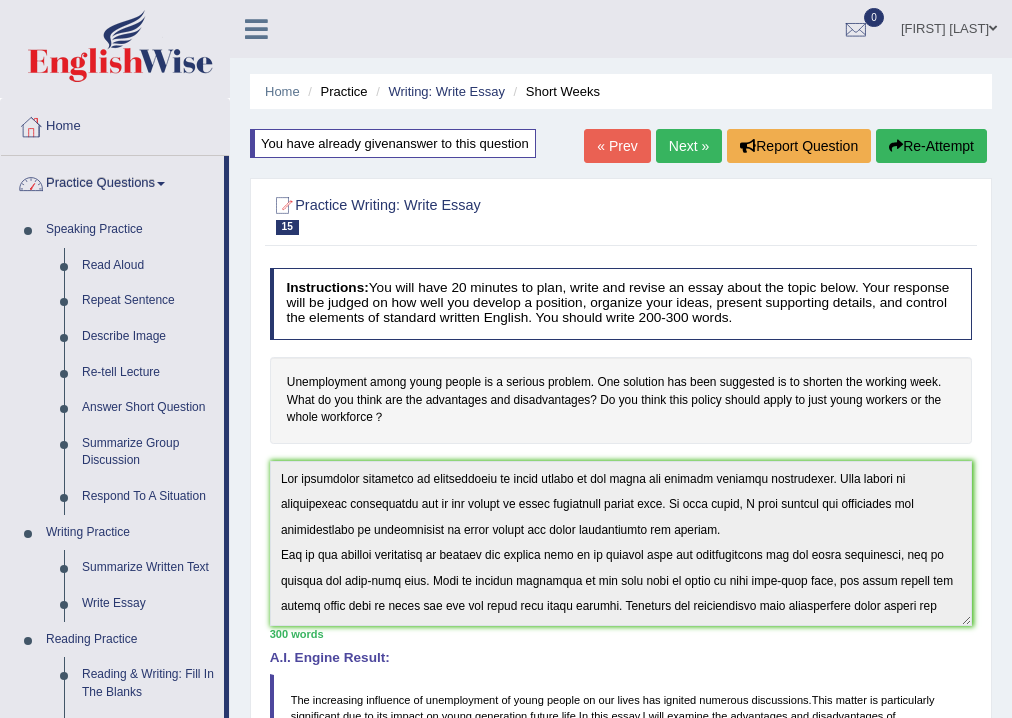 click on "Practice Questions" at bounding box center (112, 181) 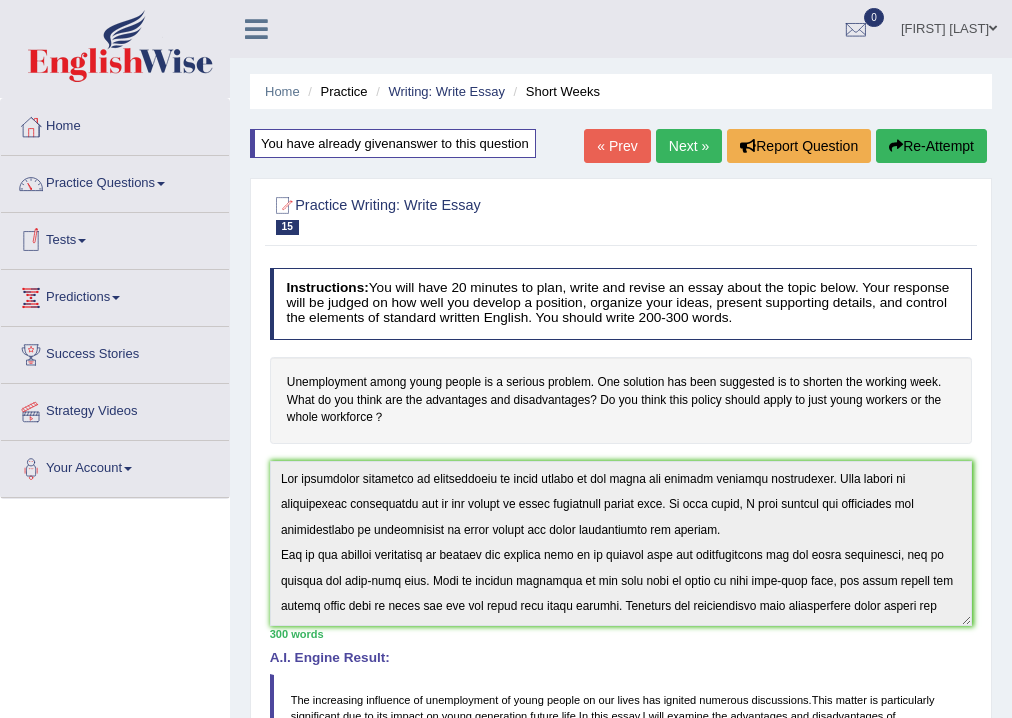 click at bounding box center (82, 241) 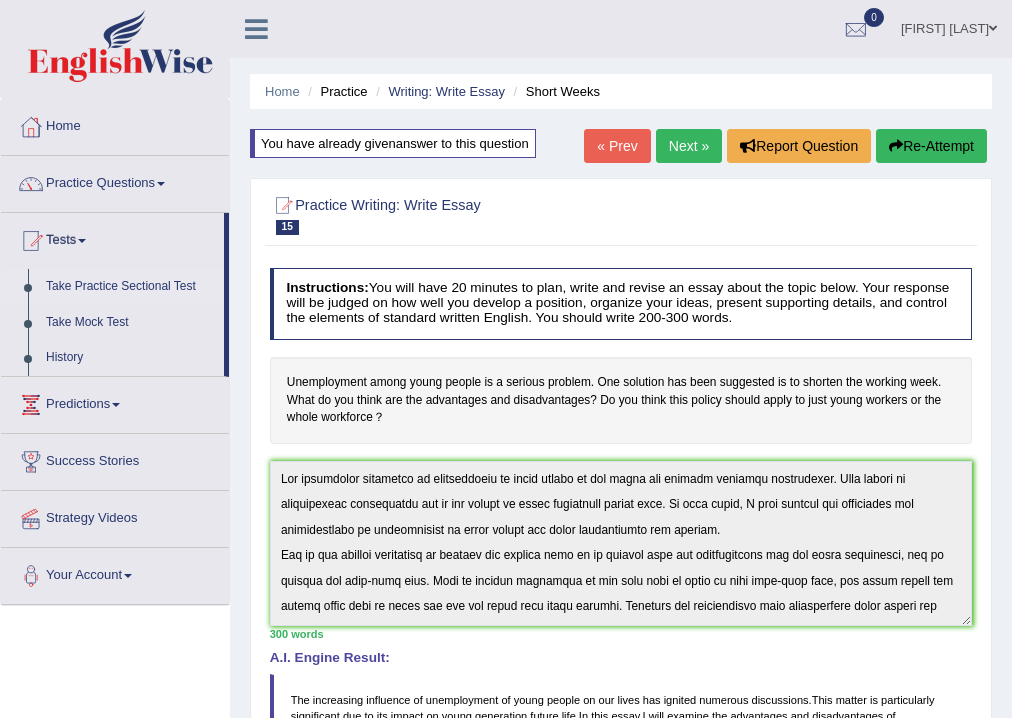 click on "Take Practice Sectional Test" at bounding box center [130, 287] 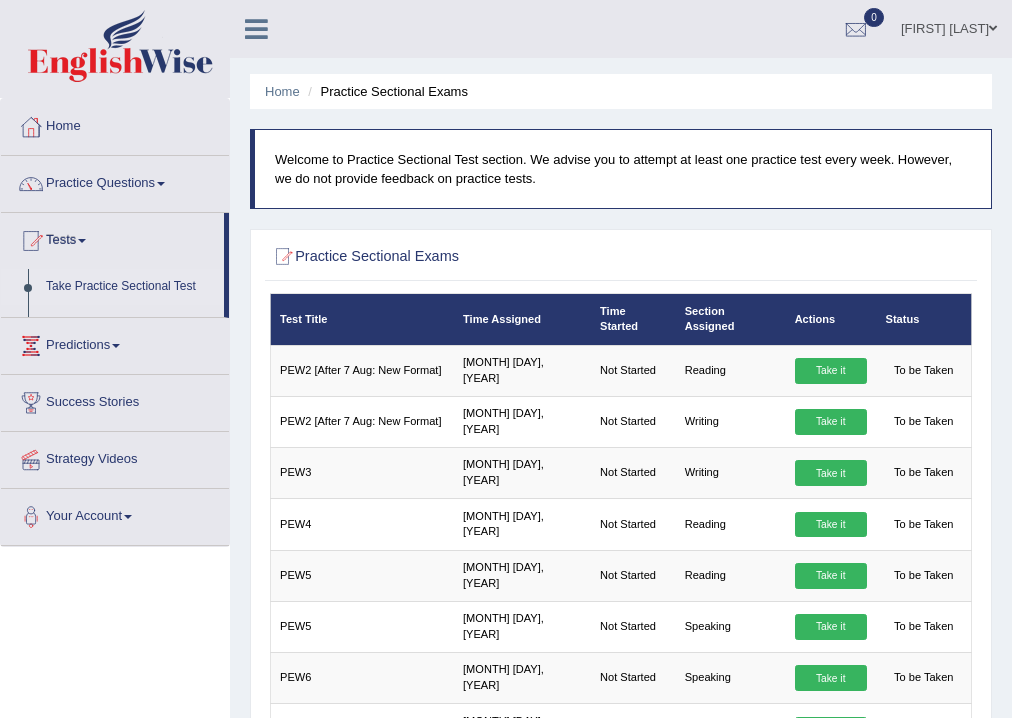 scroll, scrollTop: 471, scrollLeft: 0, axis: vertical 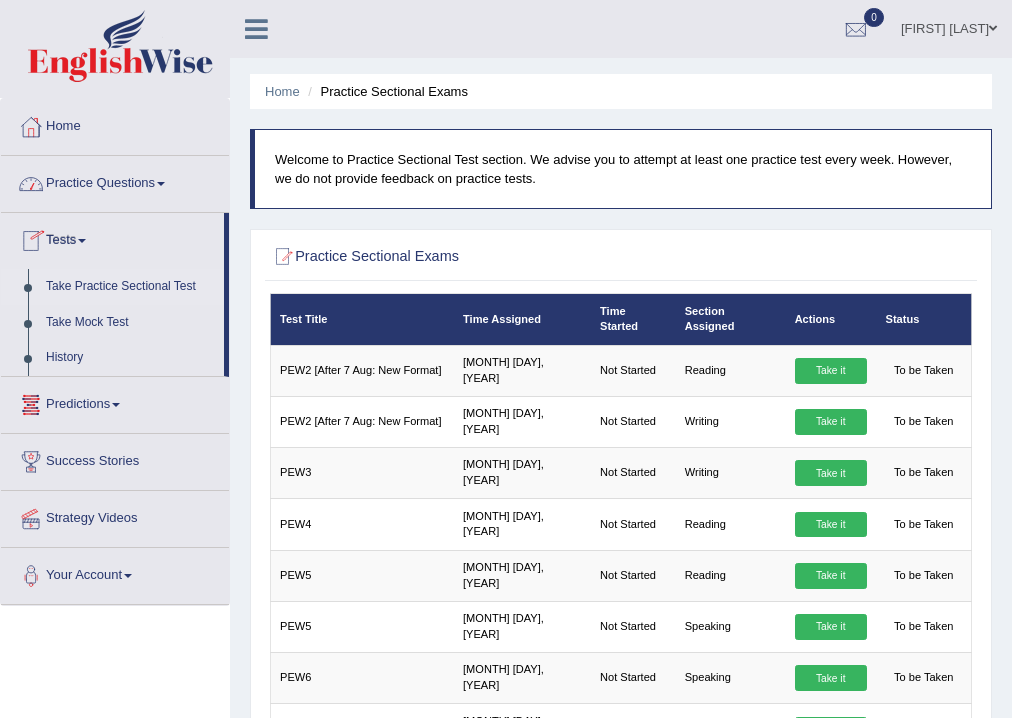 click at bounding box center [82, 241] 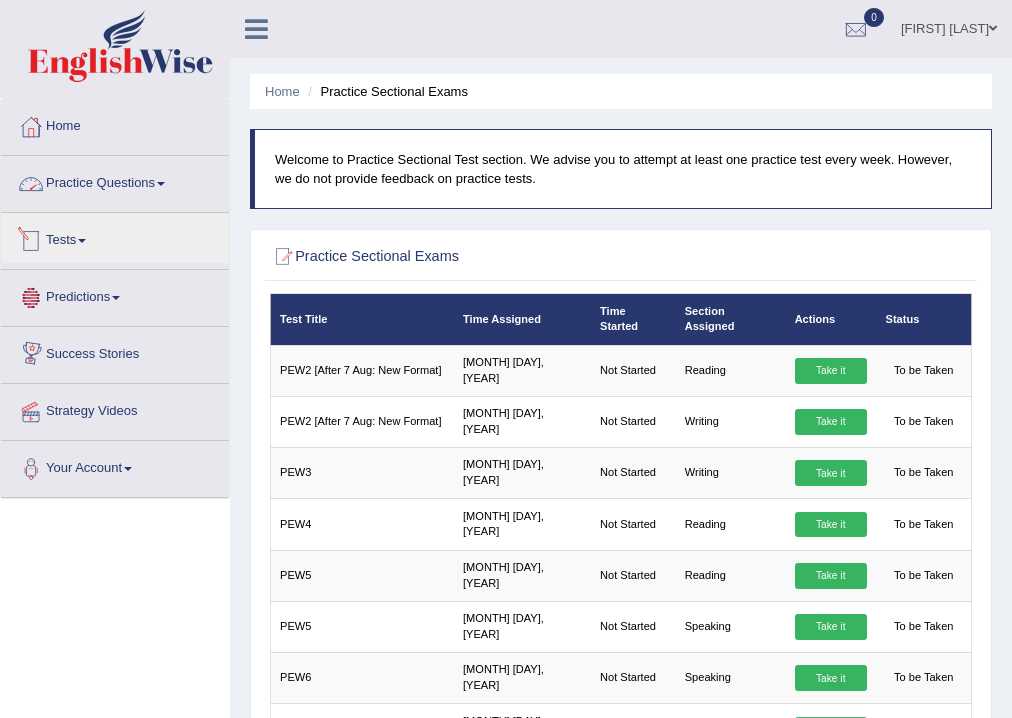 click on "Practice Questions" at bounding box center (115, 181) 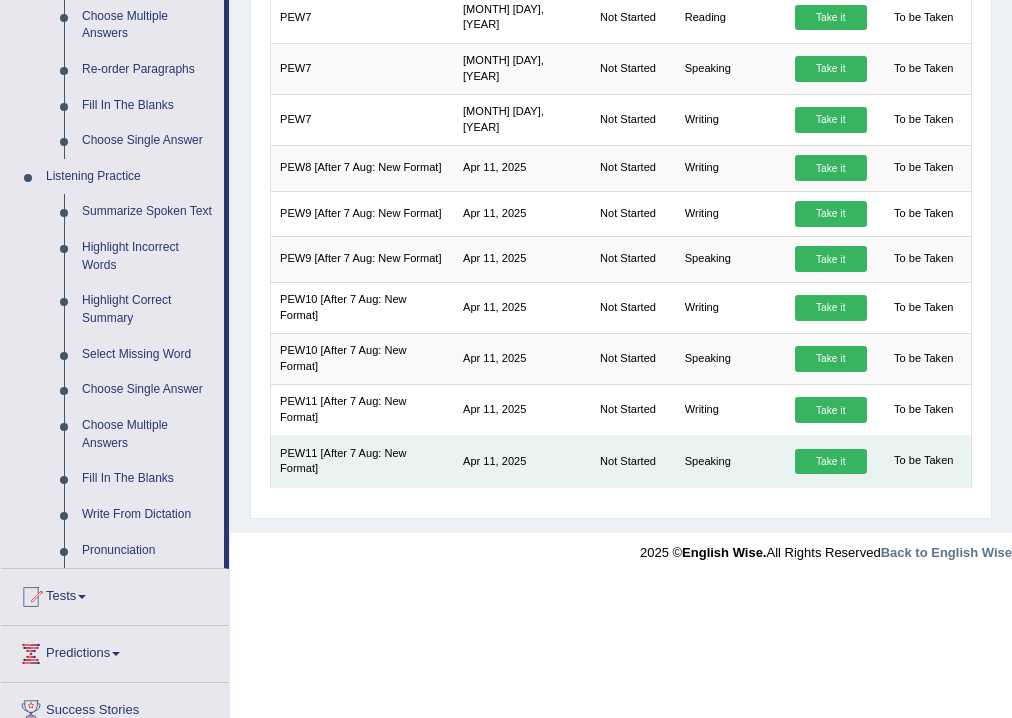 scroll, scrollTop: 688, scrollLeft: 0, axis: vertical 